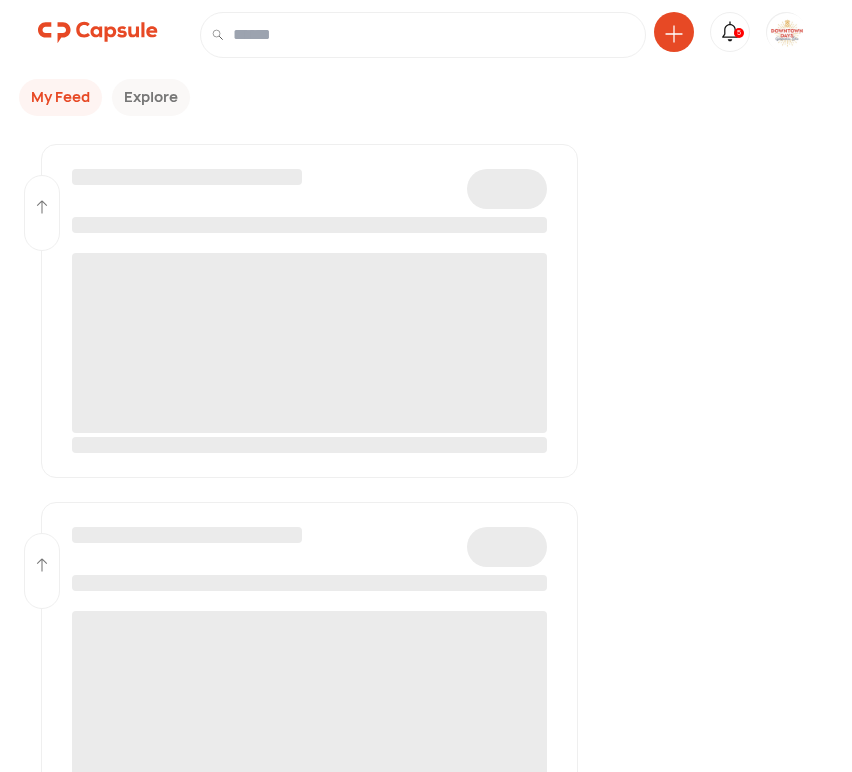 scroll, scrollTop: 0, scrollLeft: 0, axis: both 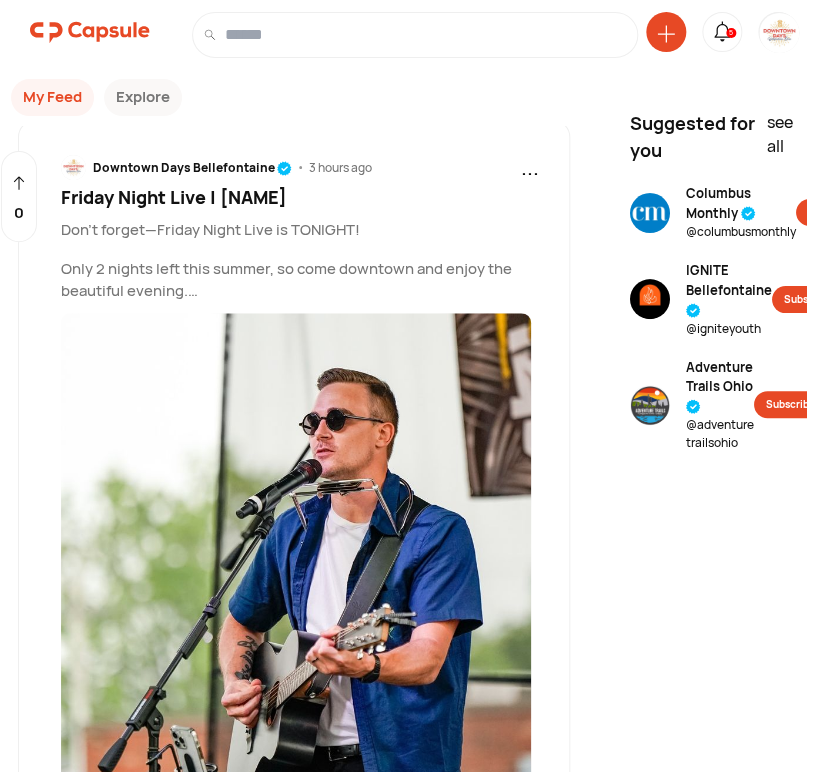 click at bounding box center [779, 33] 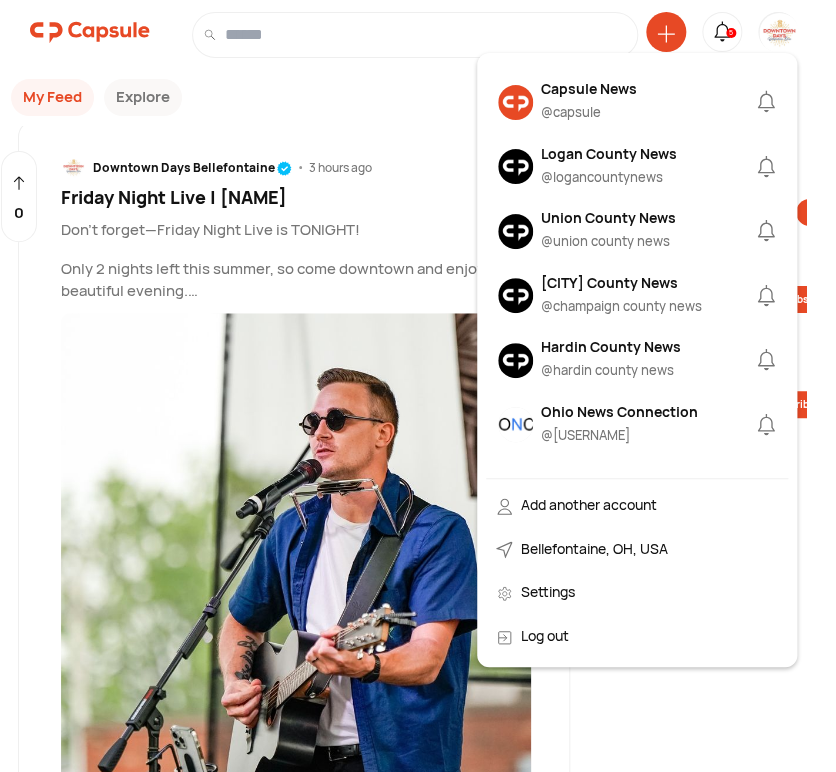 click on "Logan County News" at bounding box center [609, 153] 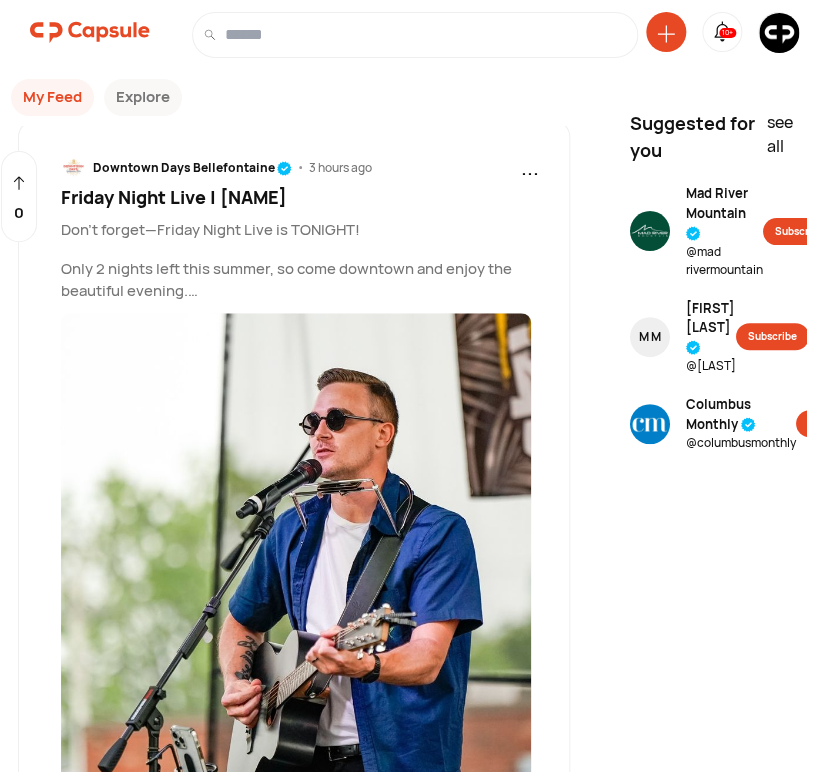 click 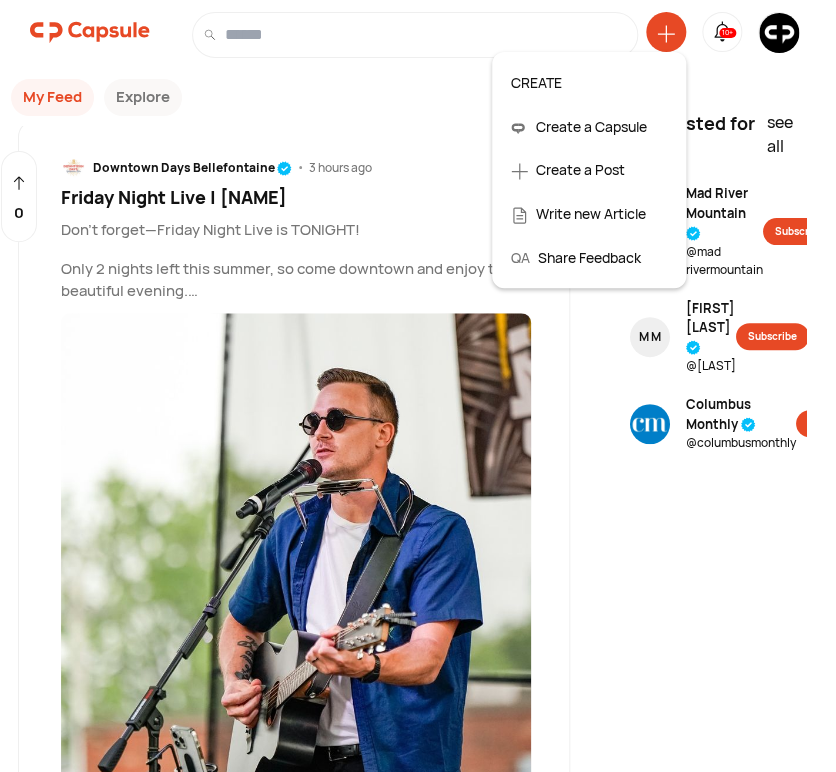 click on "Create a Post" at bounding box center [589, 170] 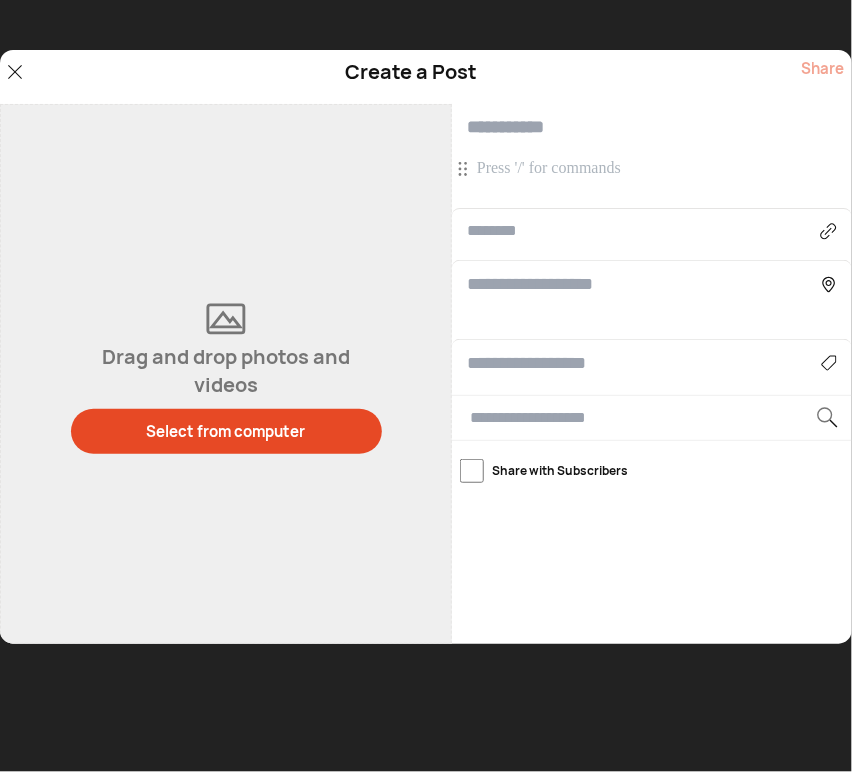 click at bounding box center (654, 169) 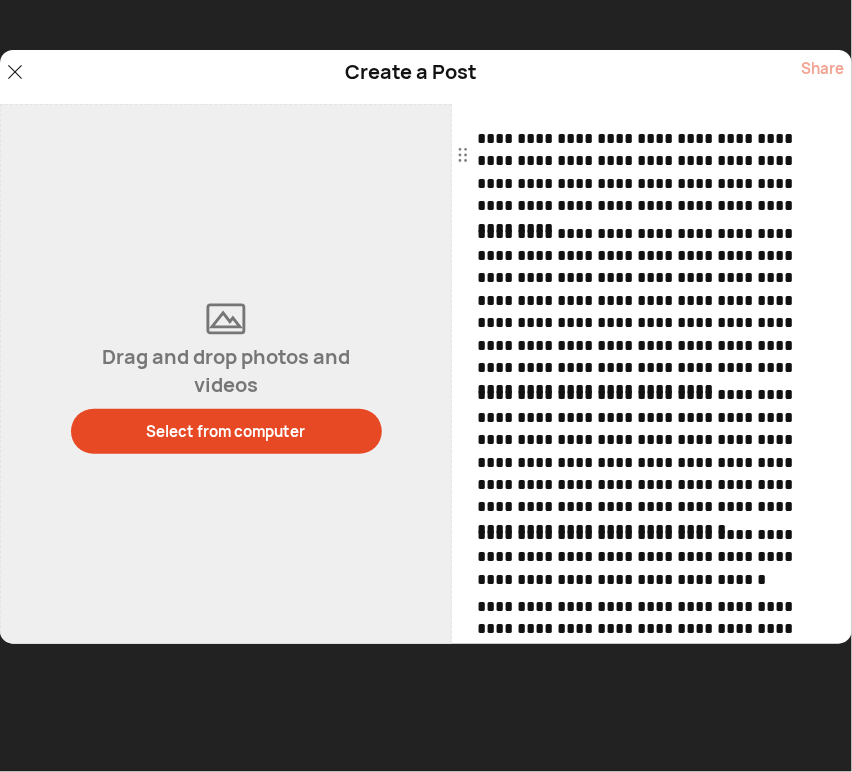 scroll, scrollTop: 0, scrollLeft: 0, axis: both 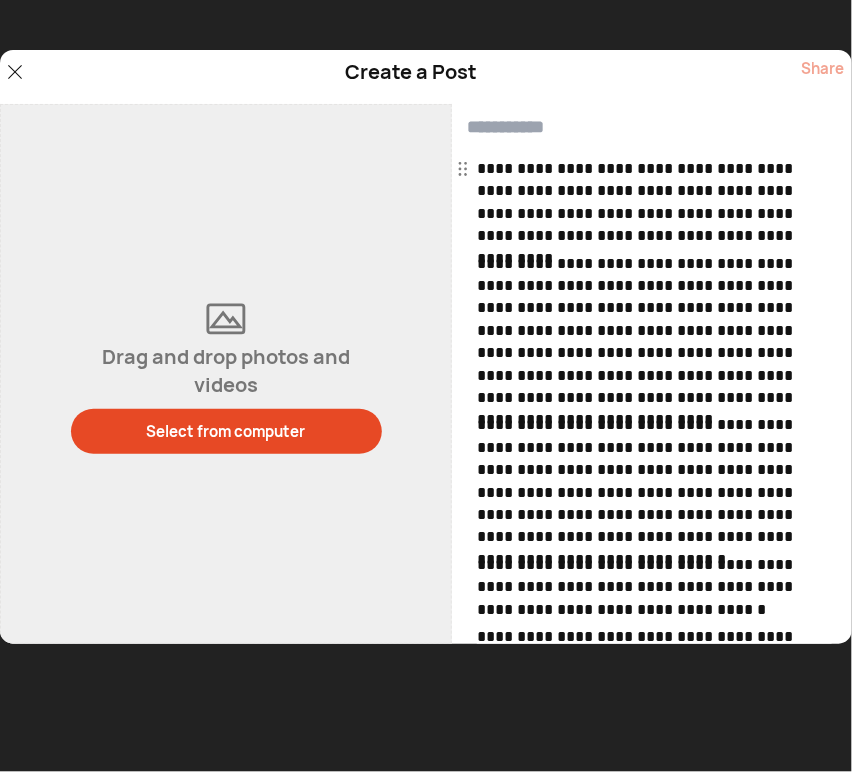 click at bounding box center [652, 127] 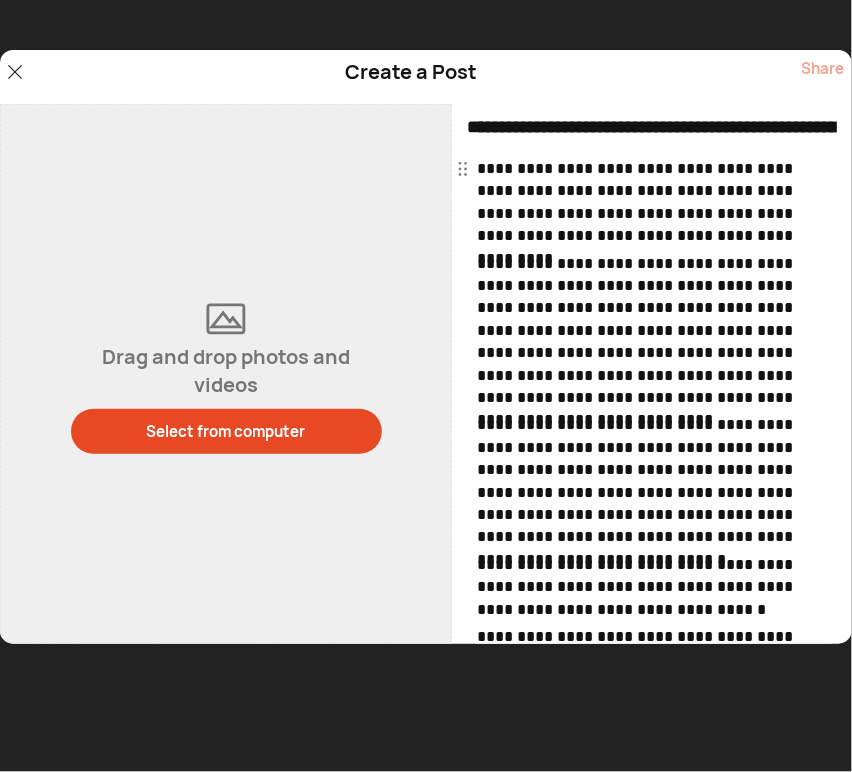 scroll, scrollTop: 0, scrollLeft: 382, axis: horizontal 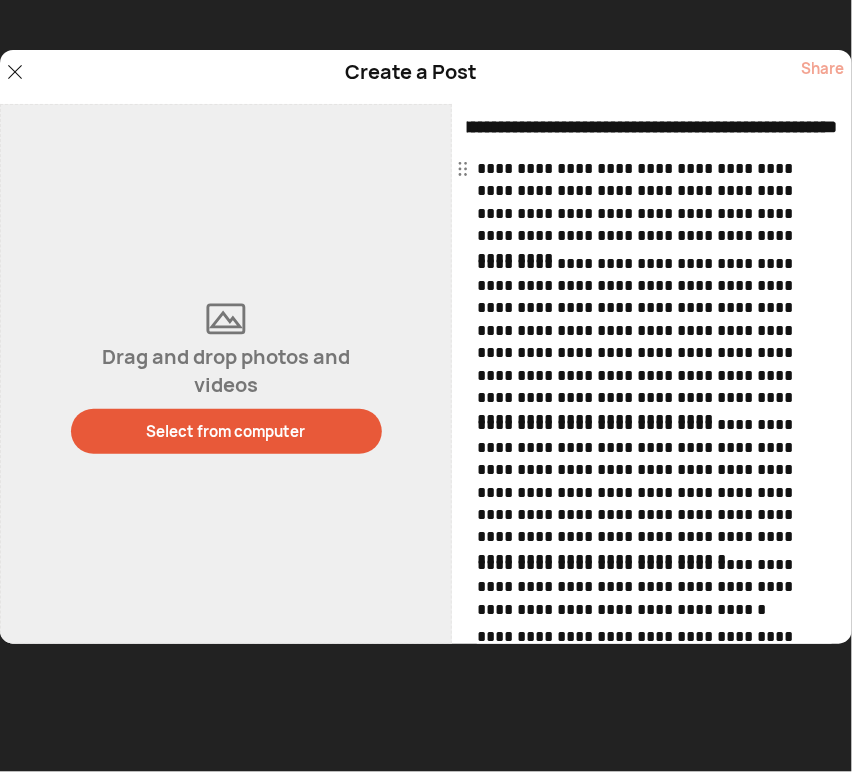 type on "**********" 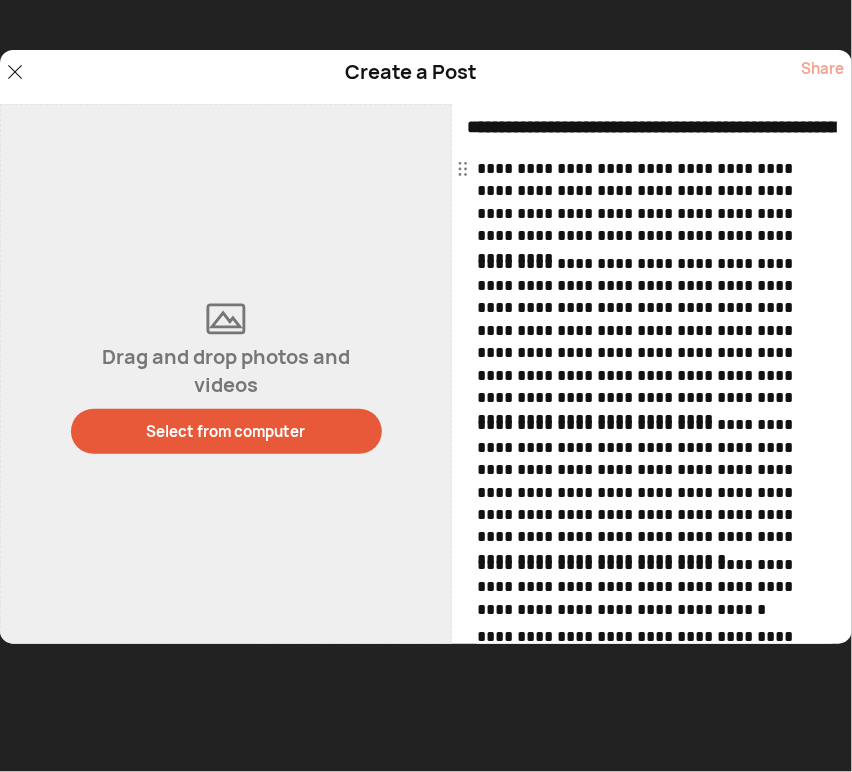 click on "Select from computer" at bounding box center (226, 431) 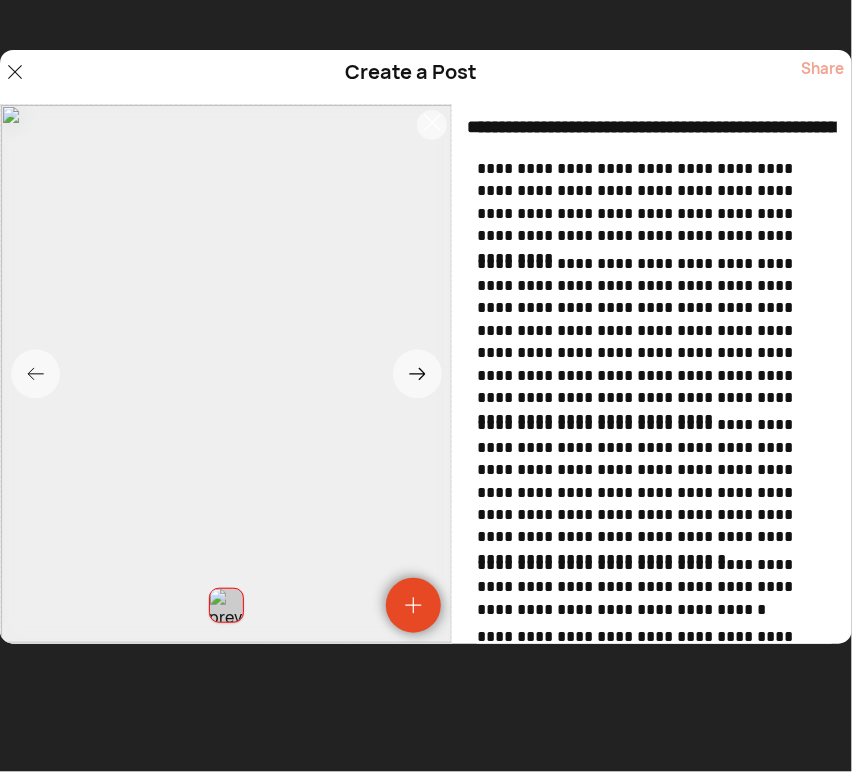 click on "**********" at bounding box center [654, 331] 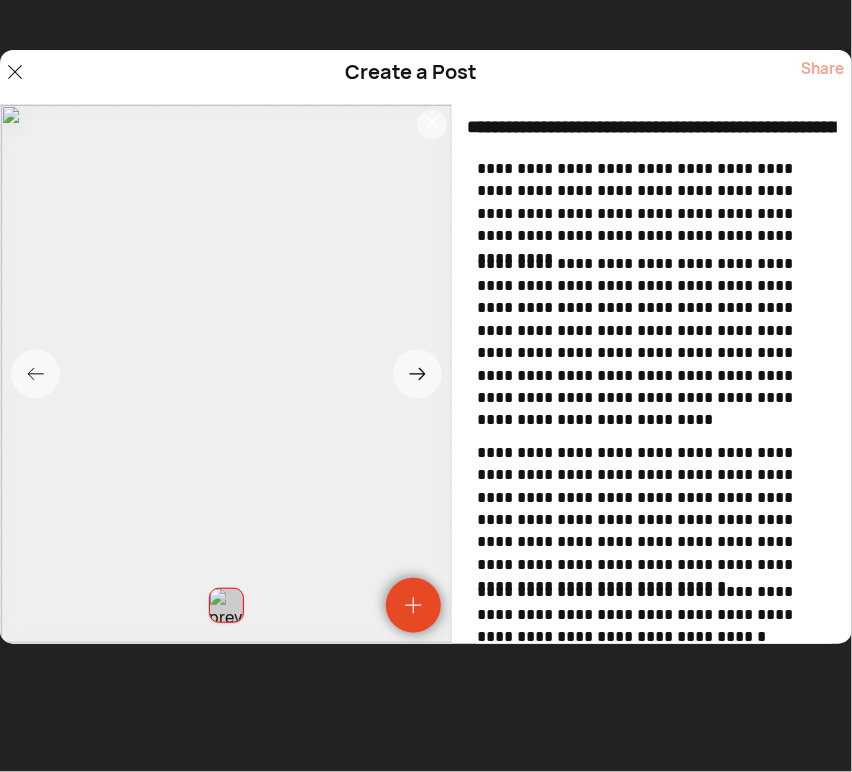 type 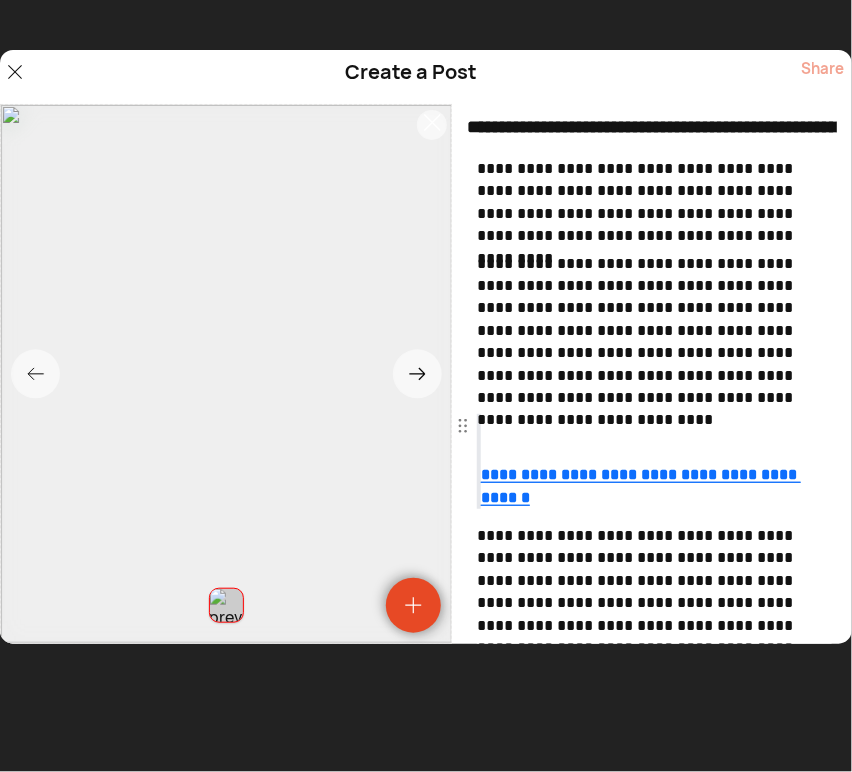 click on "**********" at bounding box center [654, 461] 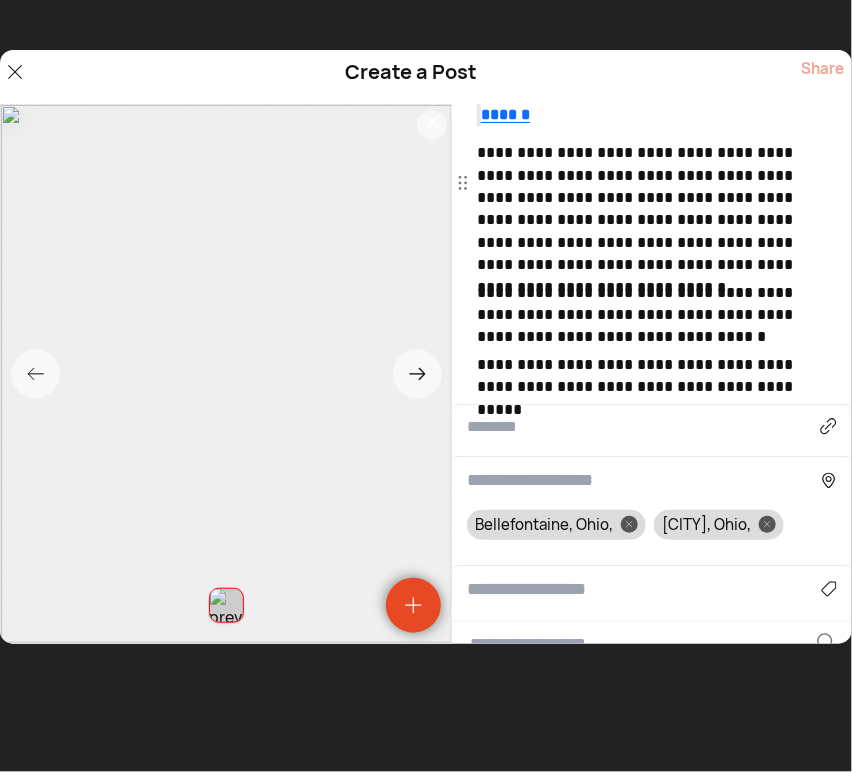 scroll, scrollTop: 609, scrollLeft: 0, axis: vertical 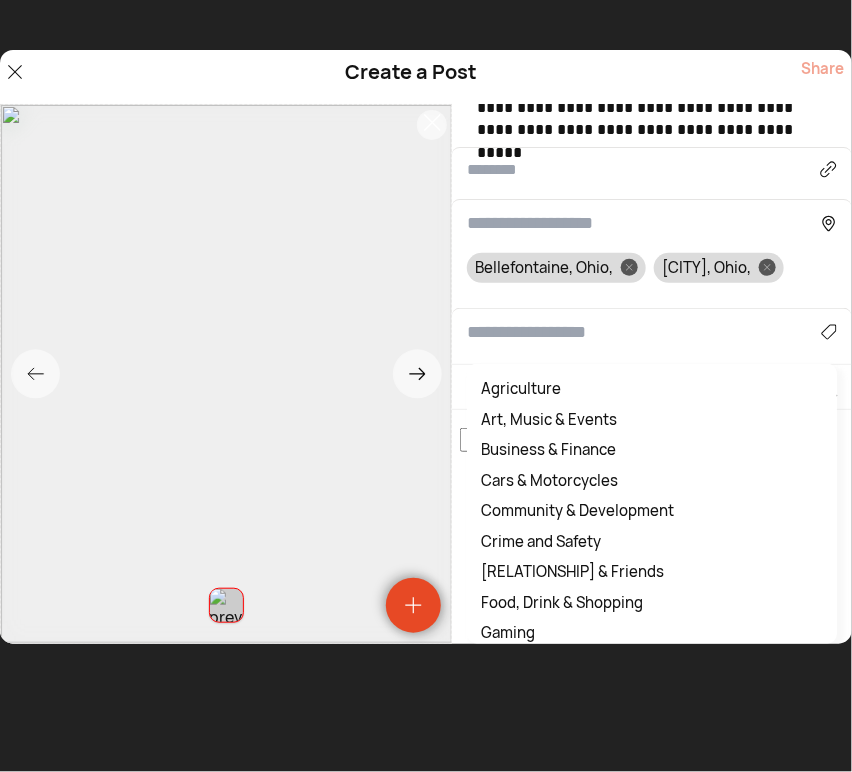 click at bounding box center (644, 332) 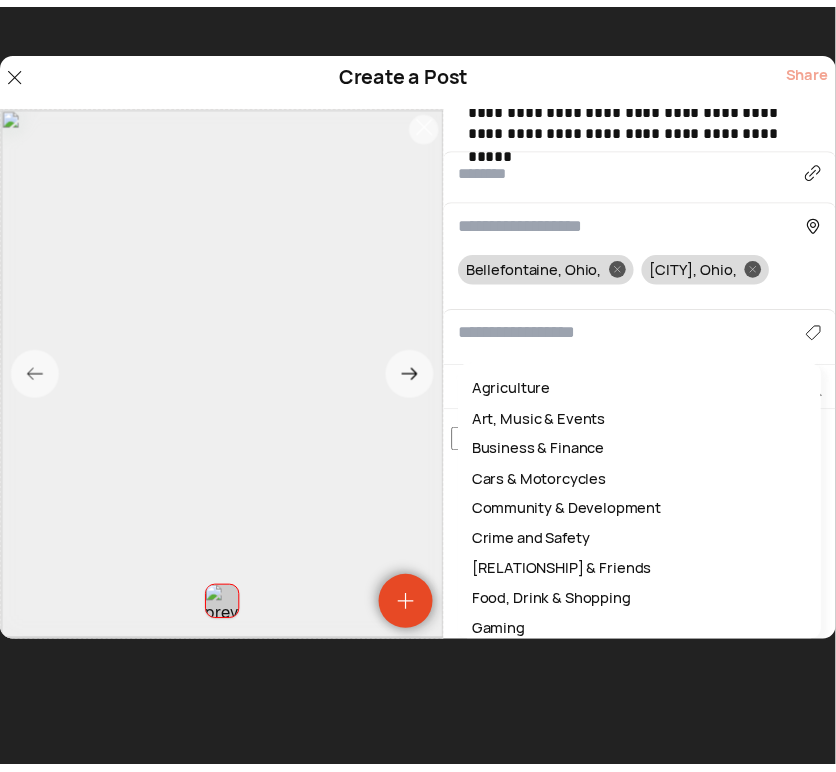 scroll, scrollTop: 589, scrollLeft: 0, axis: vertical 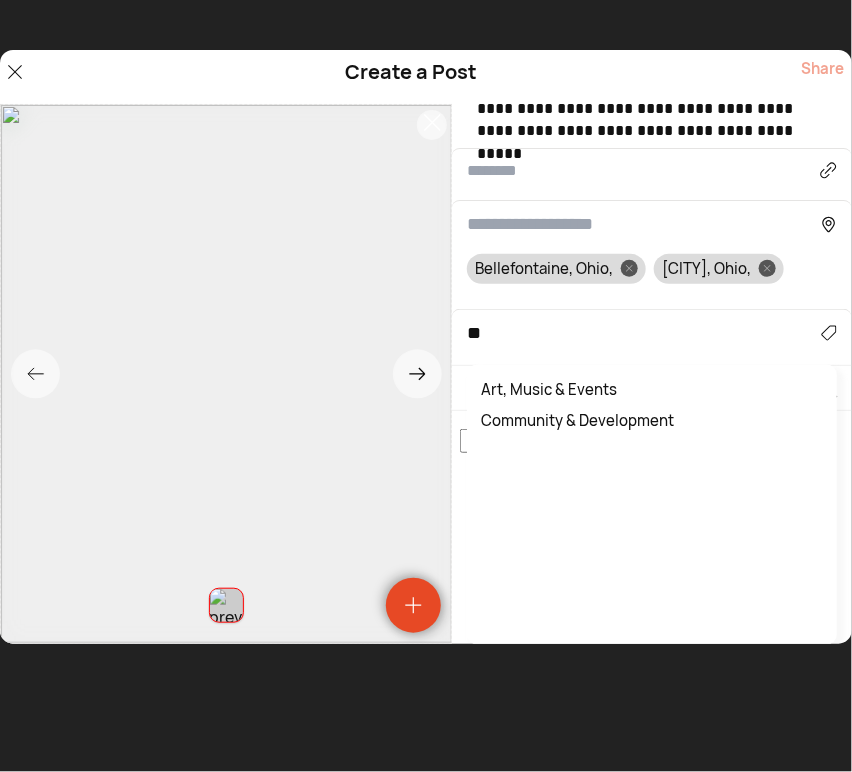 type on "*" 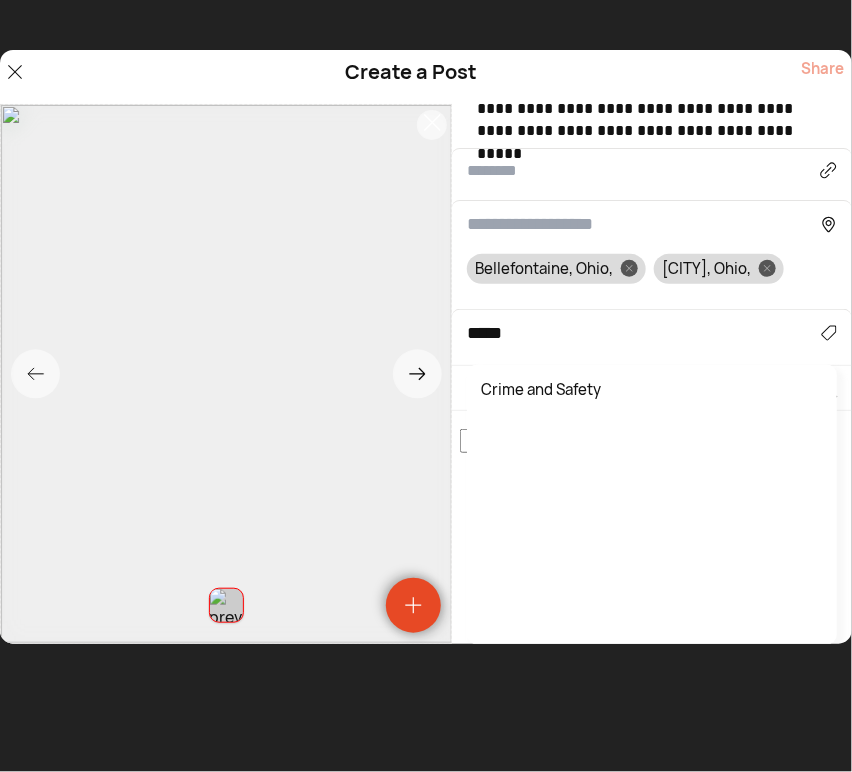 click on "Crime and Safety" at bounding box center (652, 390) 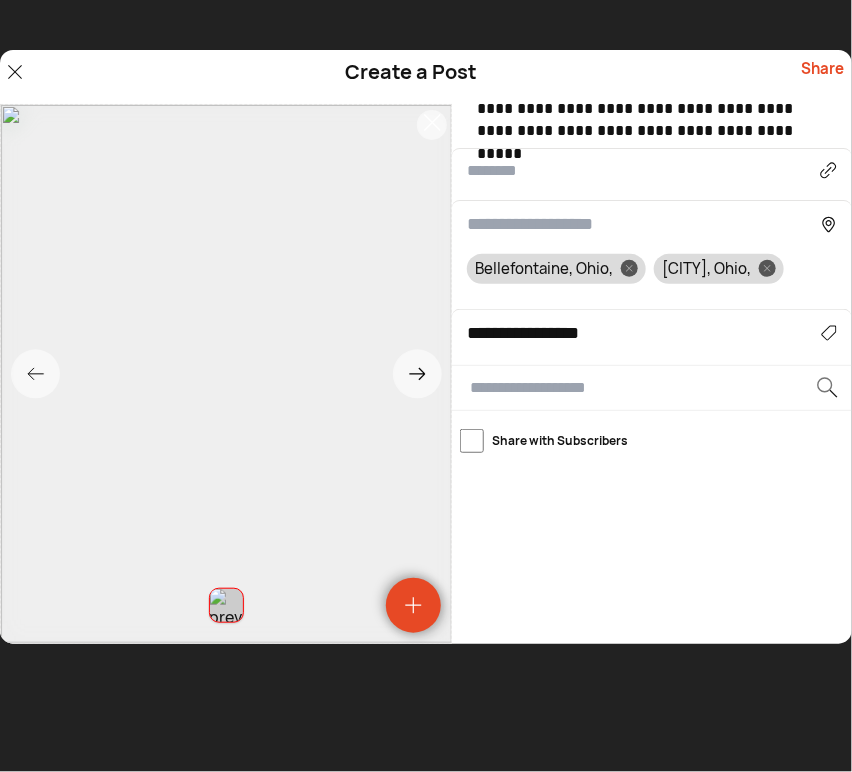 drag, startPoint x: 786, startPoint y: 260, endPoint x: 784, endPoint y: 250, distance: 10.198039 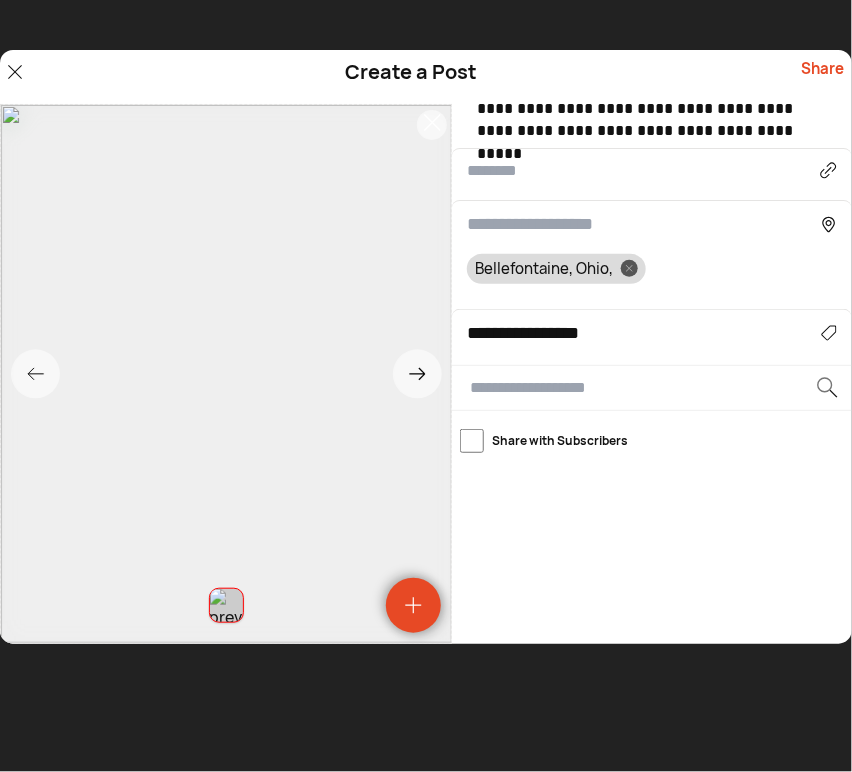 click on "Share" at bounding box center (822, 77) 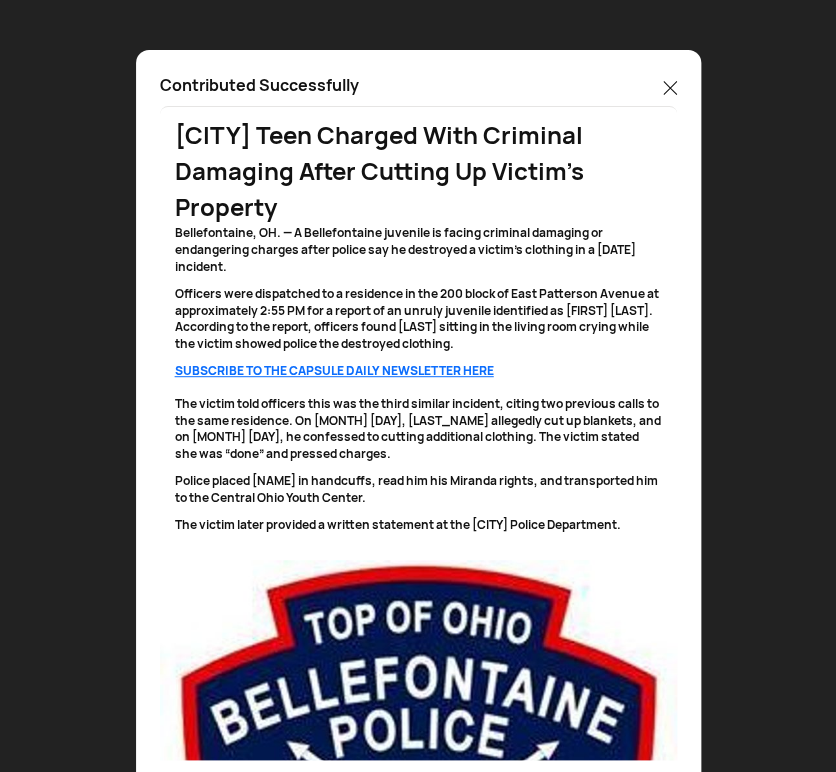 scroll, scrollTop: 164, scrollLeft: 0, axis: vertical 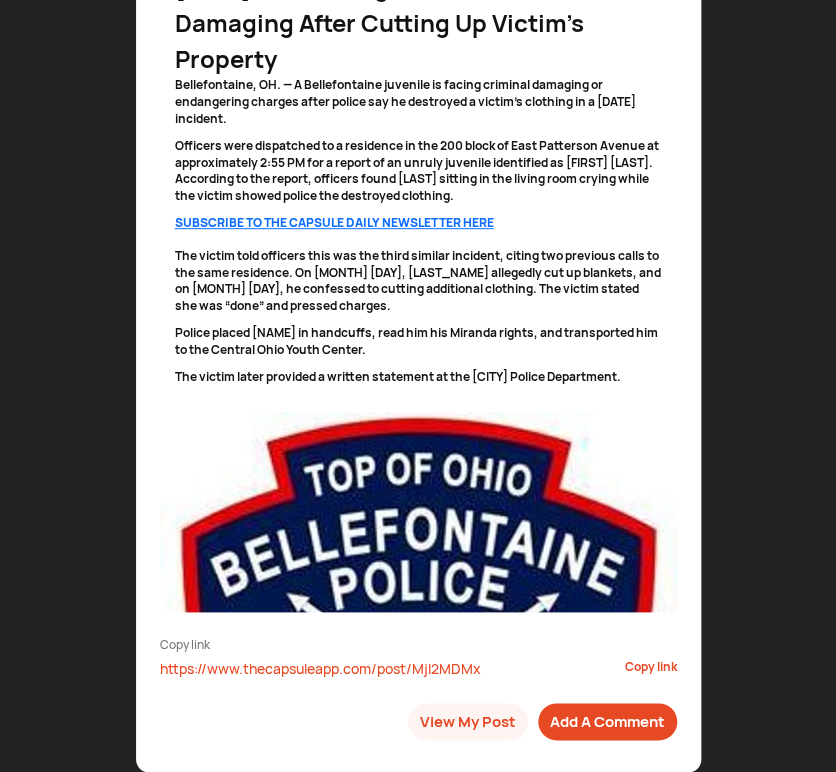 drag, startPoint x: 662, startPoint y: 664, endPoint x: 641, endPoint y: 581, distance: 85.61542 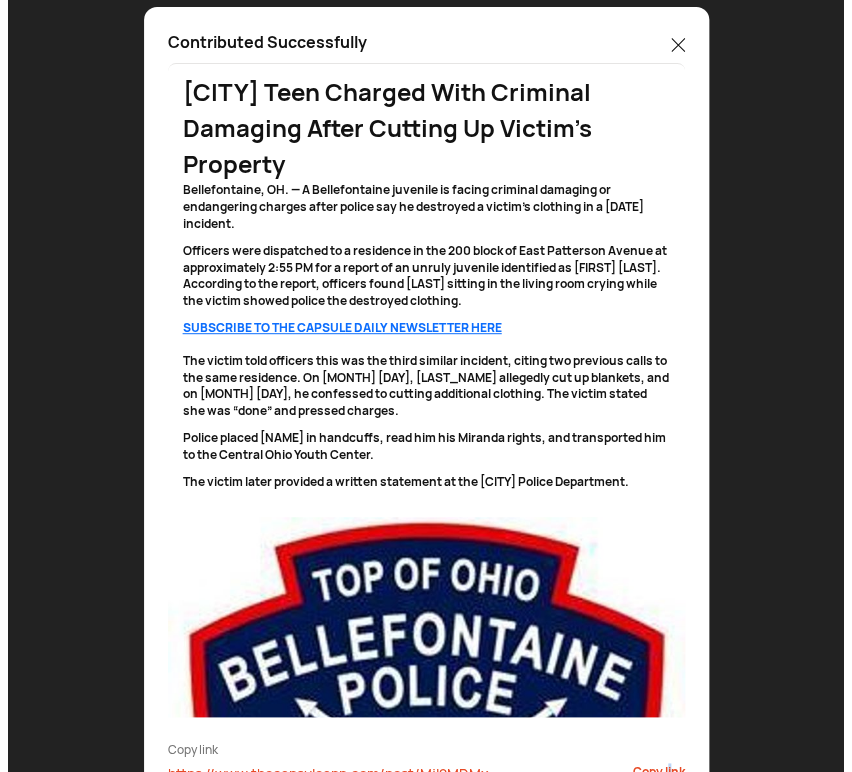 scroll, scrollTop: 0, scrollLeft: 0, axis: both 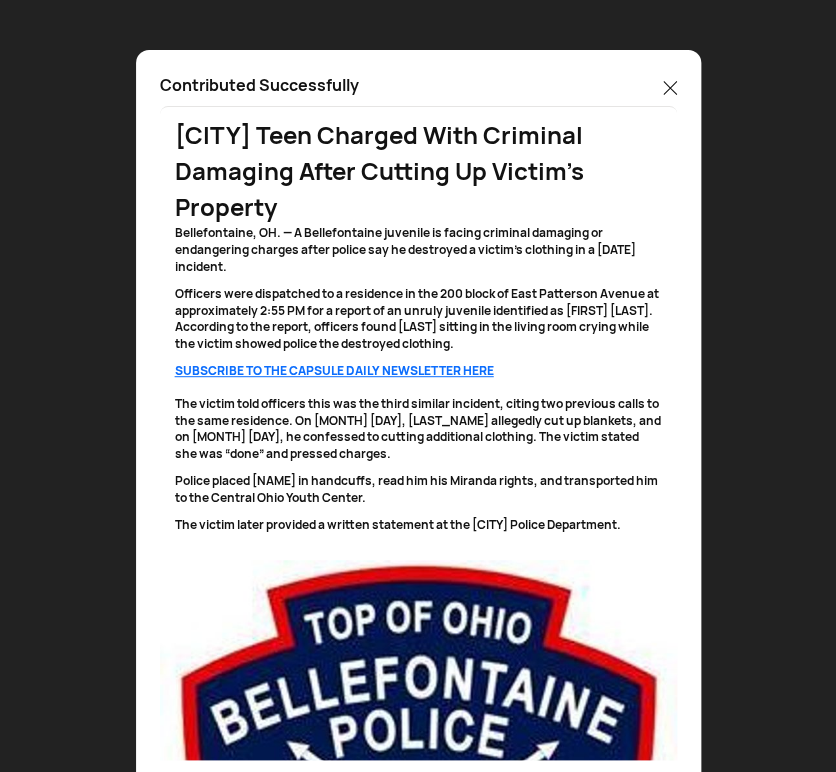 click 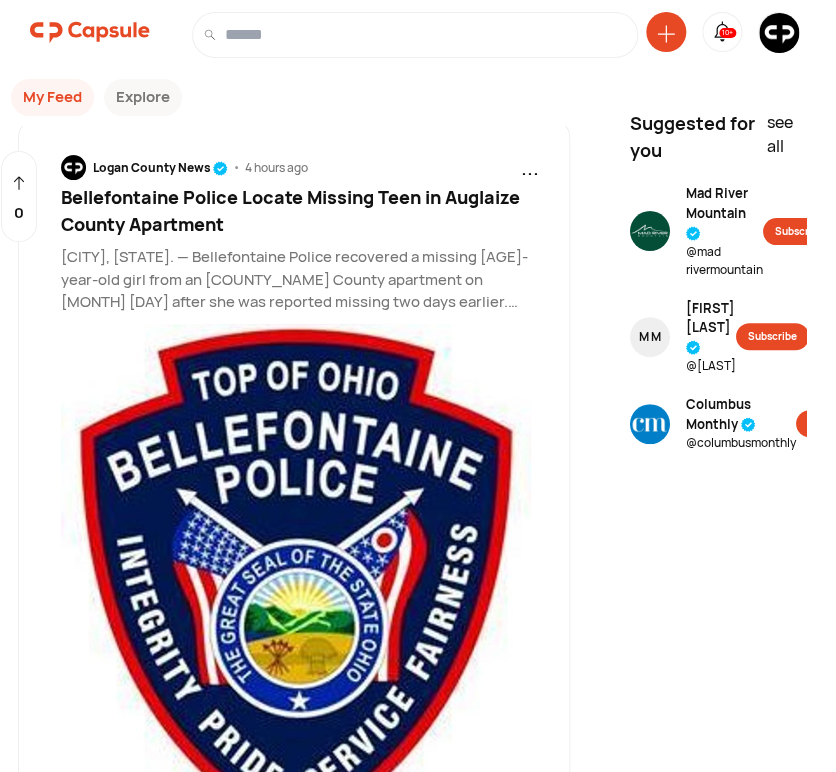 click 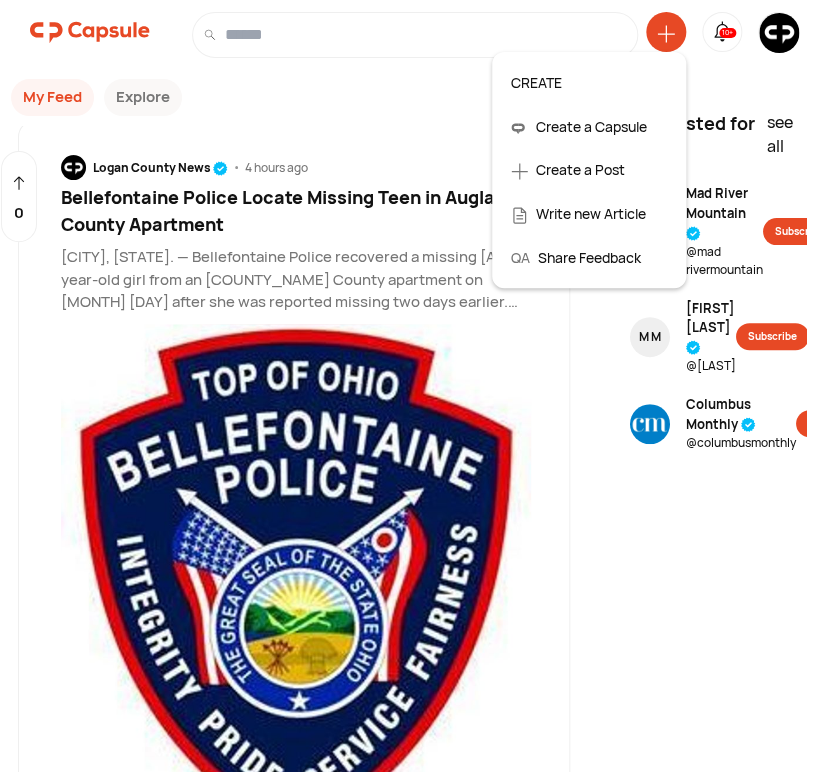 click on "Create a Post" at bounding box center [589, 170] 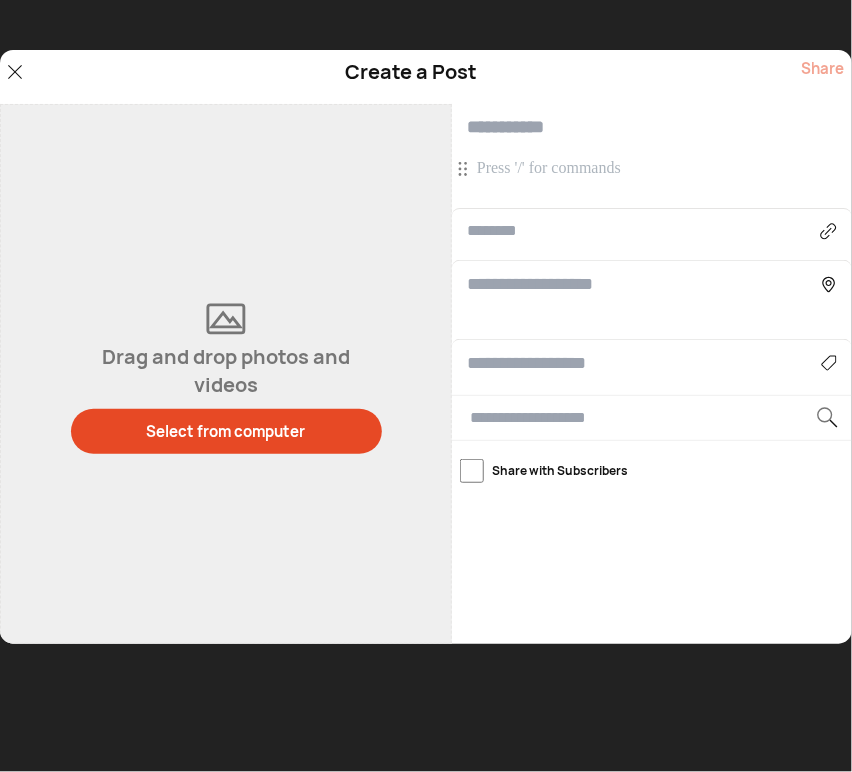 click at bounding box center (654, 169) 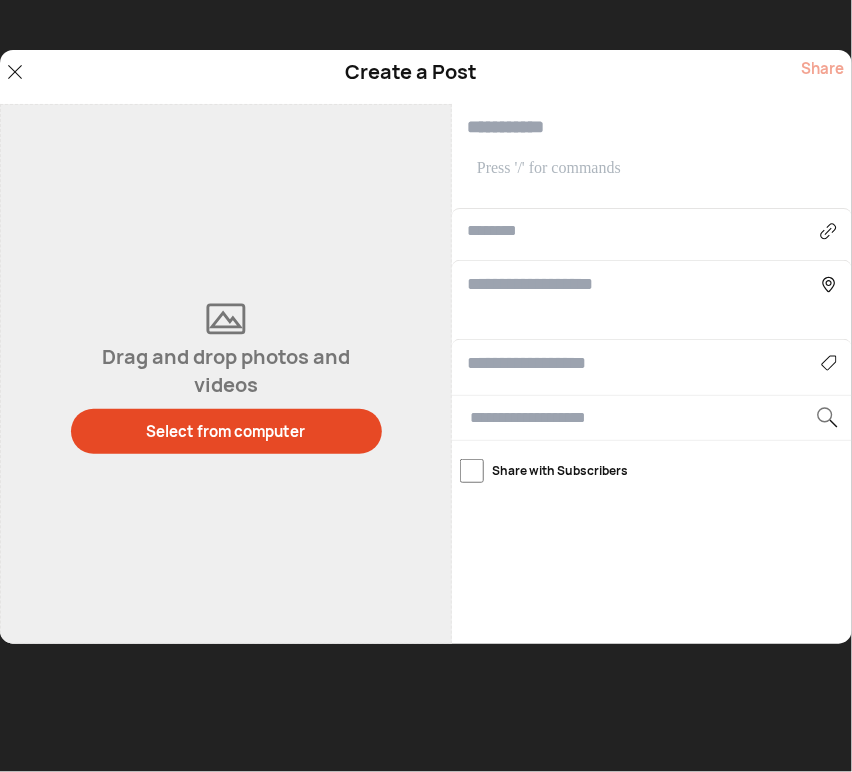 scroll, scrollTop: 1437, scrollLeft: 0, axis: vertical 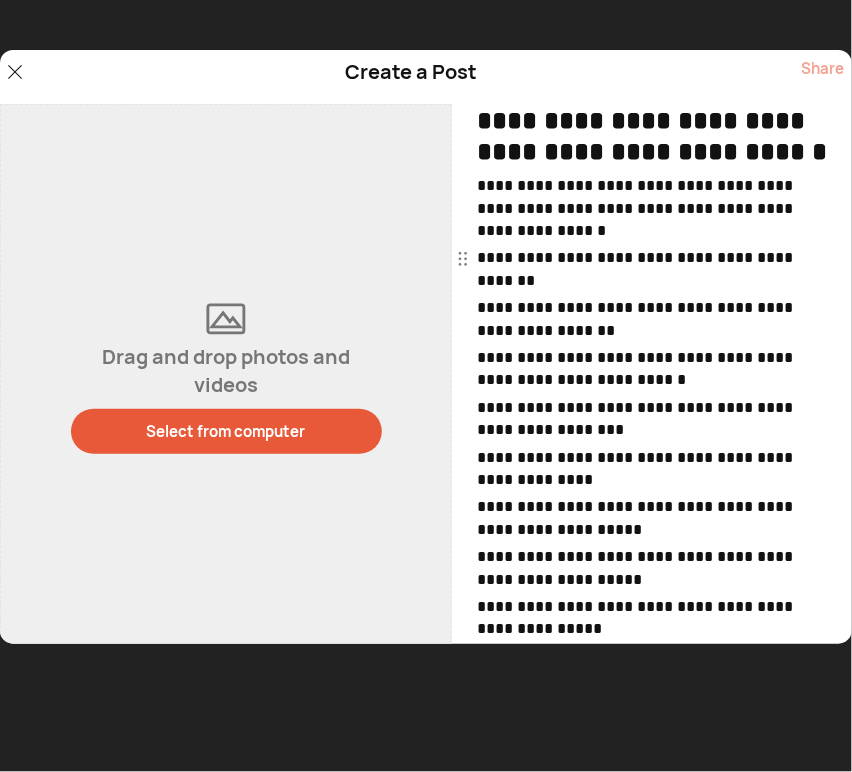 click on "Select from computer" at bounding box center (226, 431) 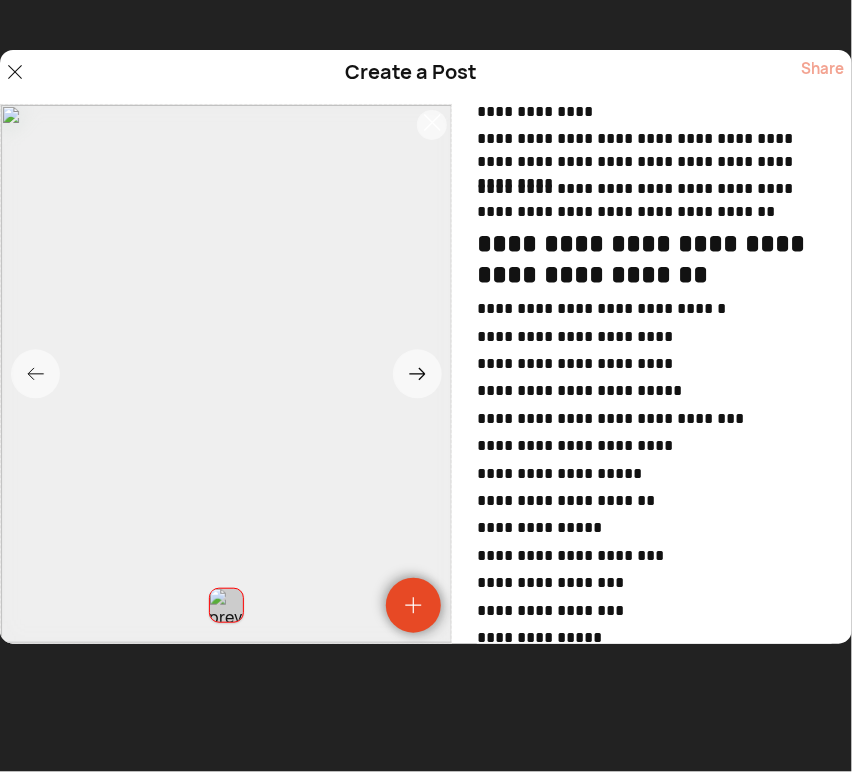 scroll, scrollTop: 0, scrollLeft: 0, axis: both 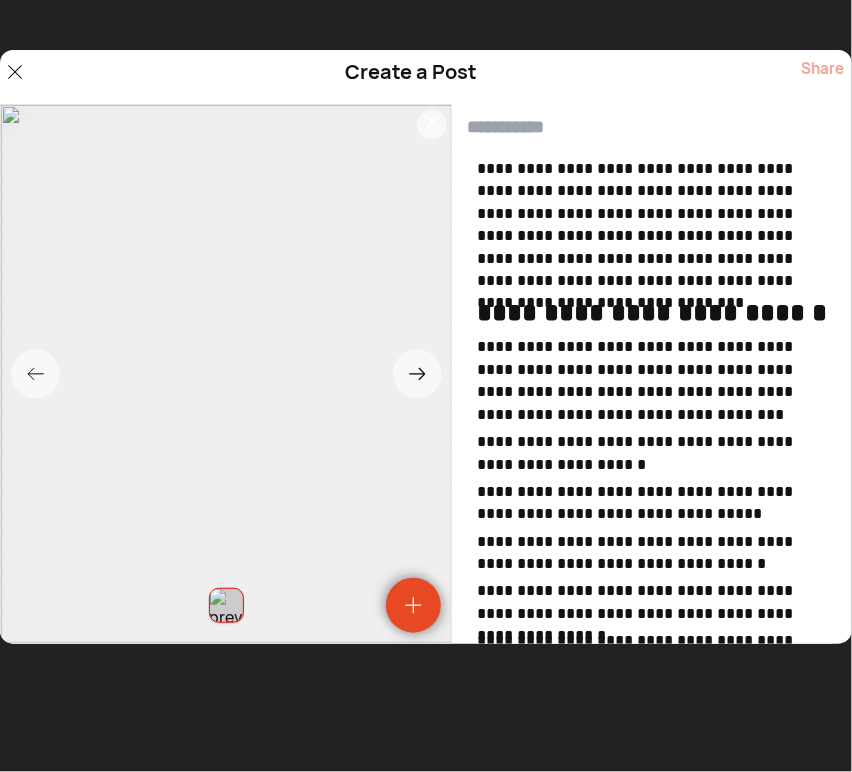 click at bounding box center (652, 127) 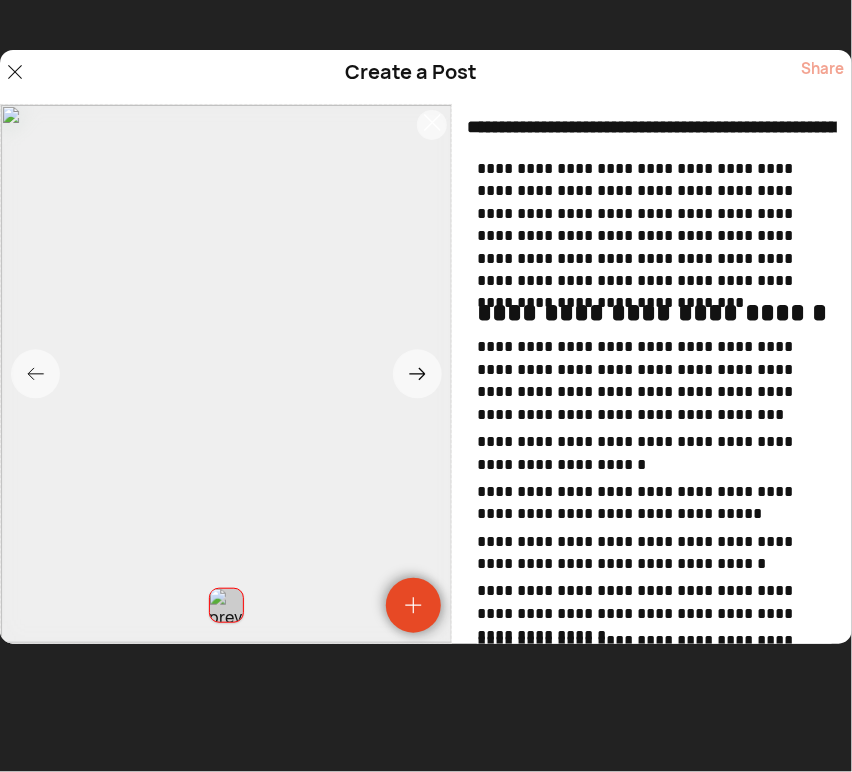 scroll, scrollTop: 0, scrollLeft: 212, axis: horizontal 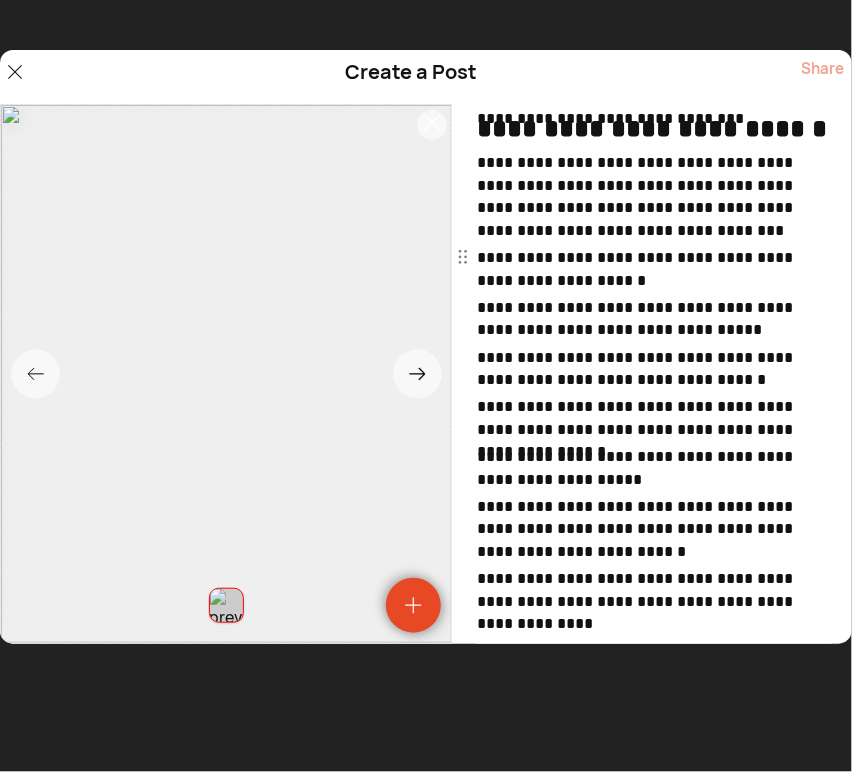type on "**********" 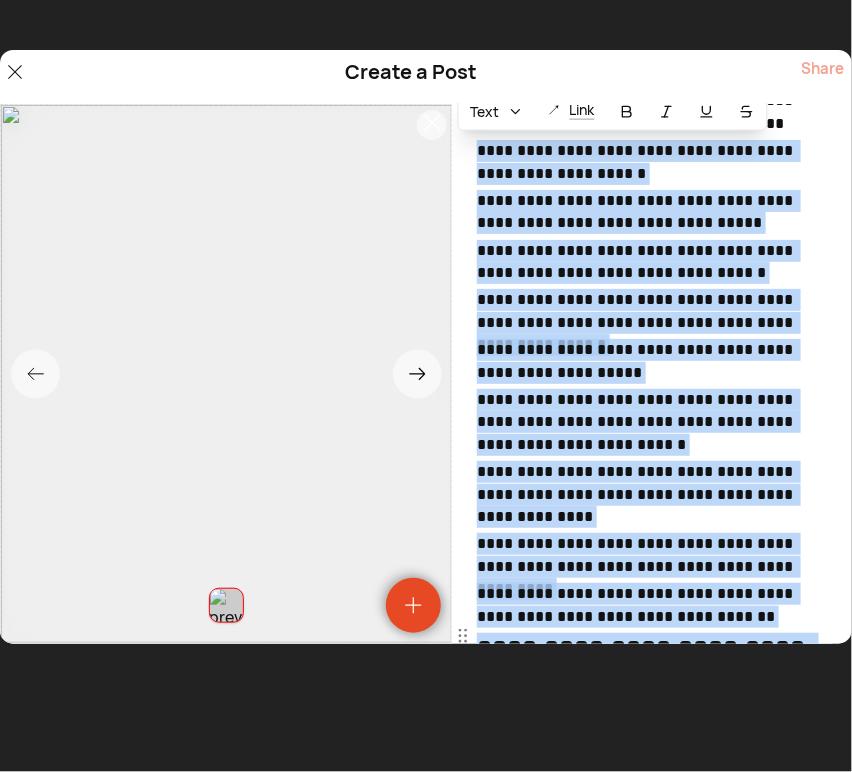 scroll, scrollTop: 366, scrollLeft: 0, axis: vertical 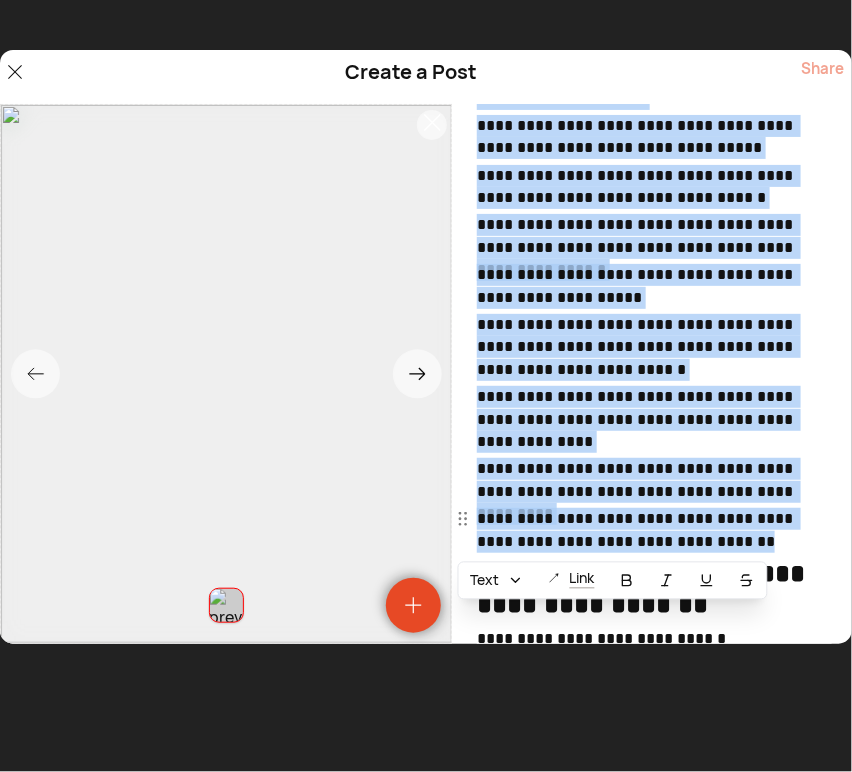 drag, startPoint x: 480, startPoint y: 258, endPoint x: 728, endPoint y: 537, distance: 373.28943 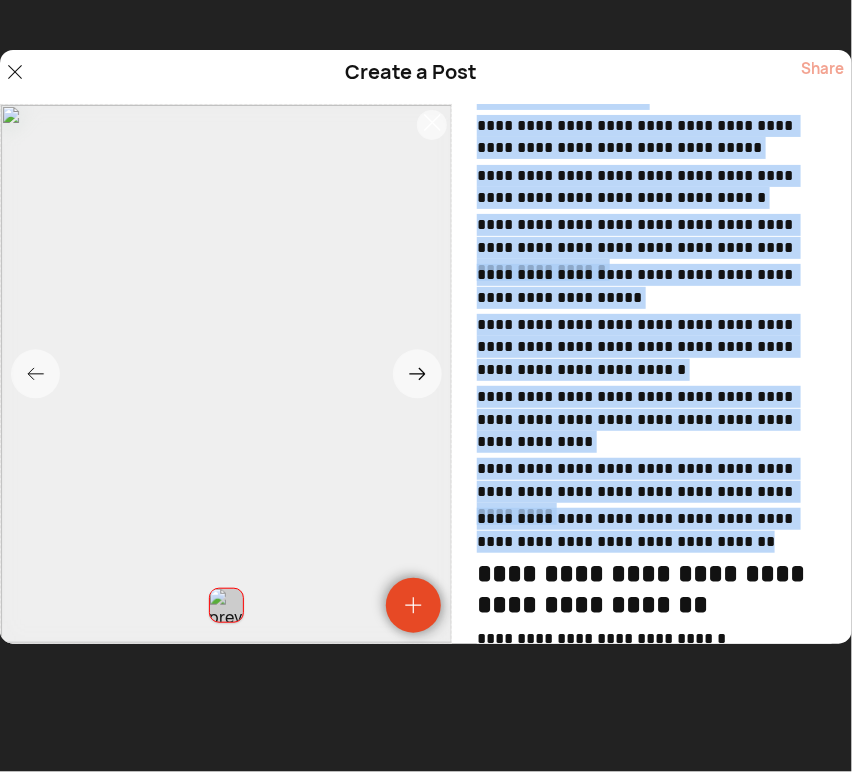 scroll, scrollTop: 181, scrollLeft: 0, axis: vertical 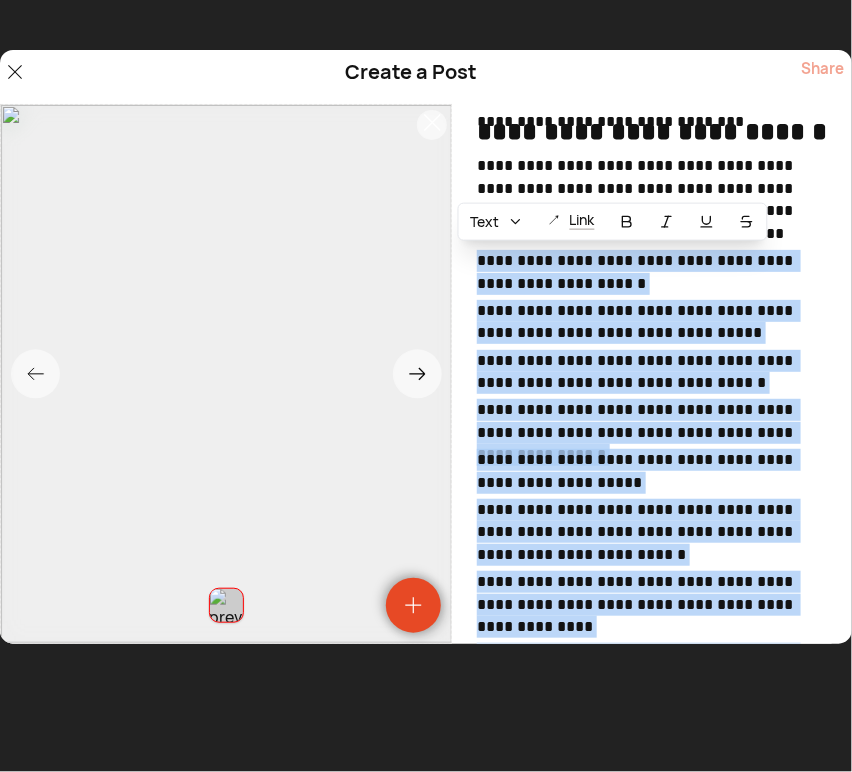 click on "Text" at bounding box center [484, 222] 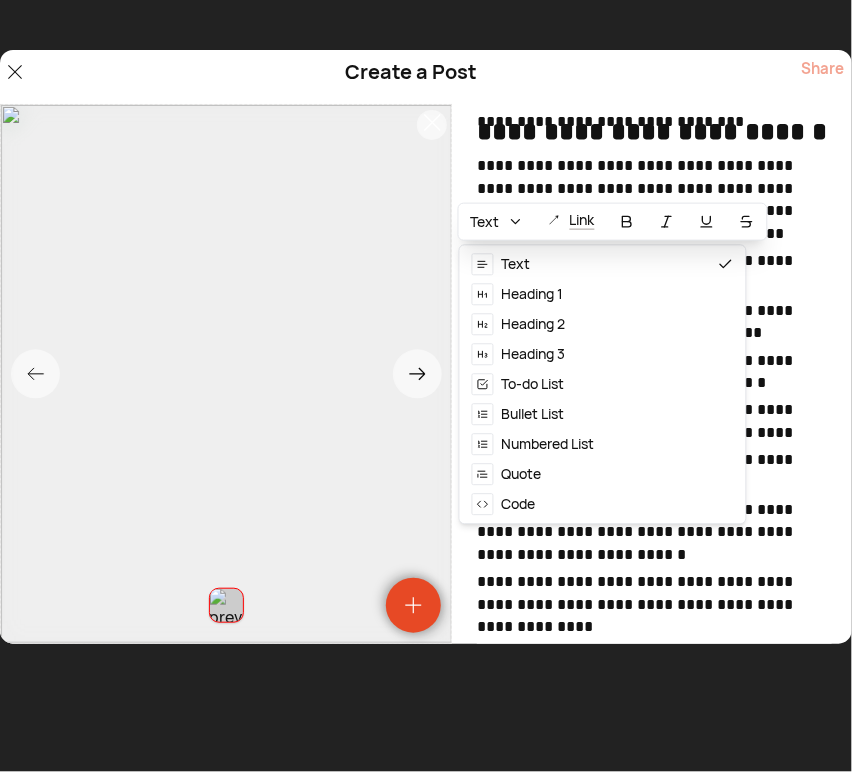 click on "Bullet List" at bounding box center [533, 414] 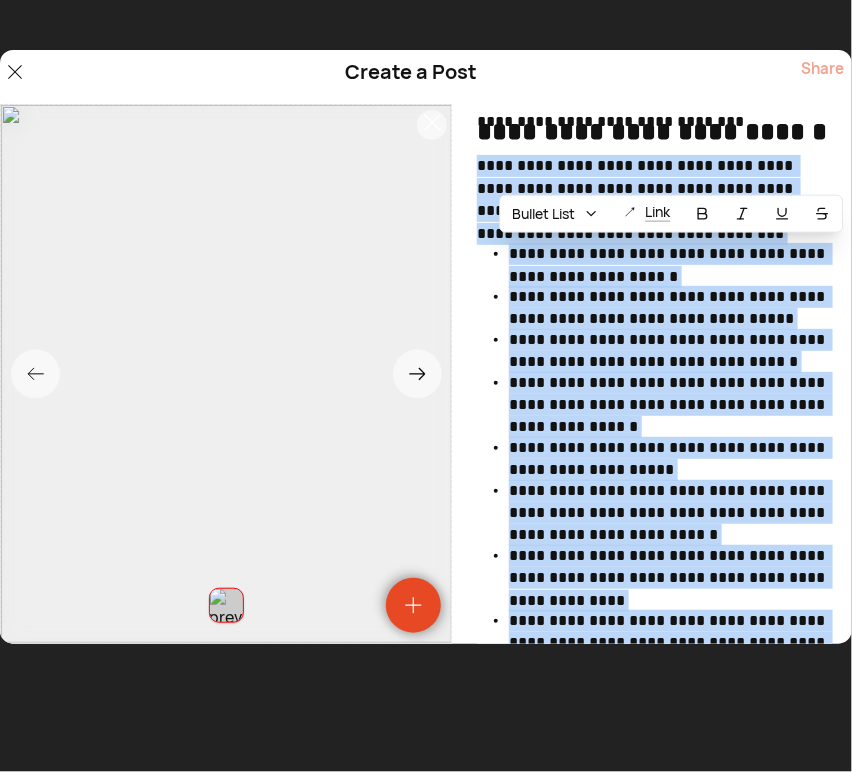 scroll, scrollTop: 259, scrollLeft: 0, axis: vertical 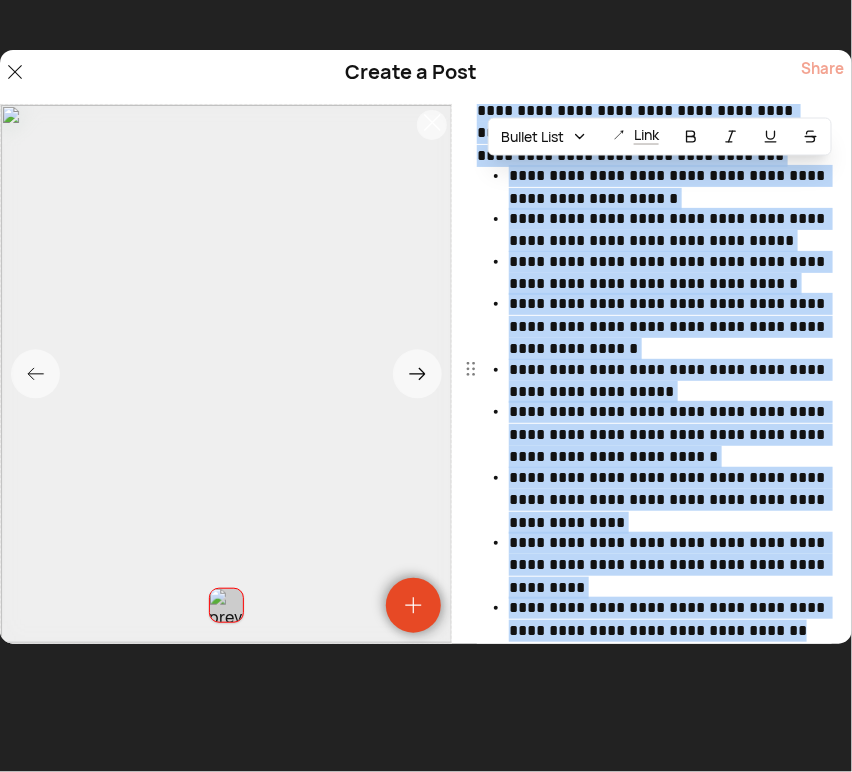 click on "**********" at bounding box center (670, 381) 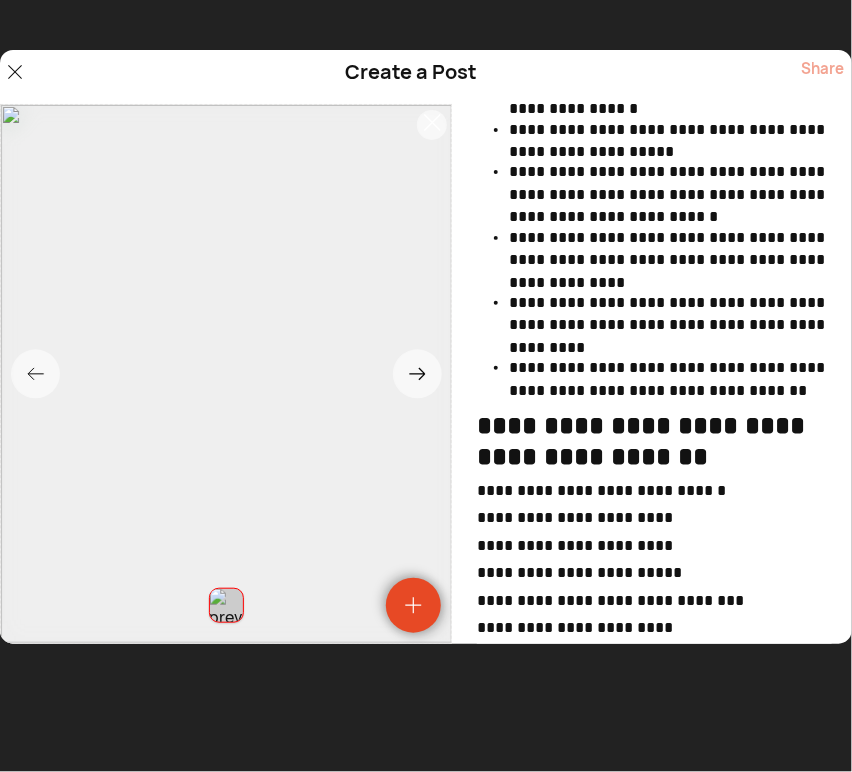 scroll, scrollTop: 740, scrollLeft: 0, axis: vertical 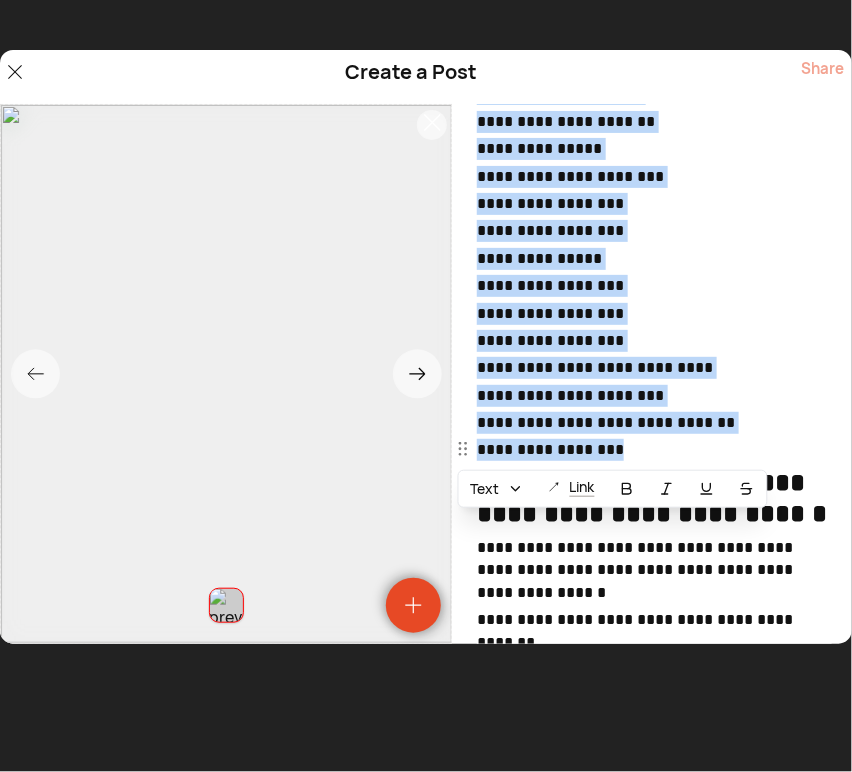 drag, startPoint x: 478, startPoint y: 251, endPoint x: 666, endPoint y: 452, distance: 275.2181 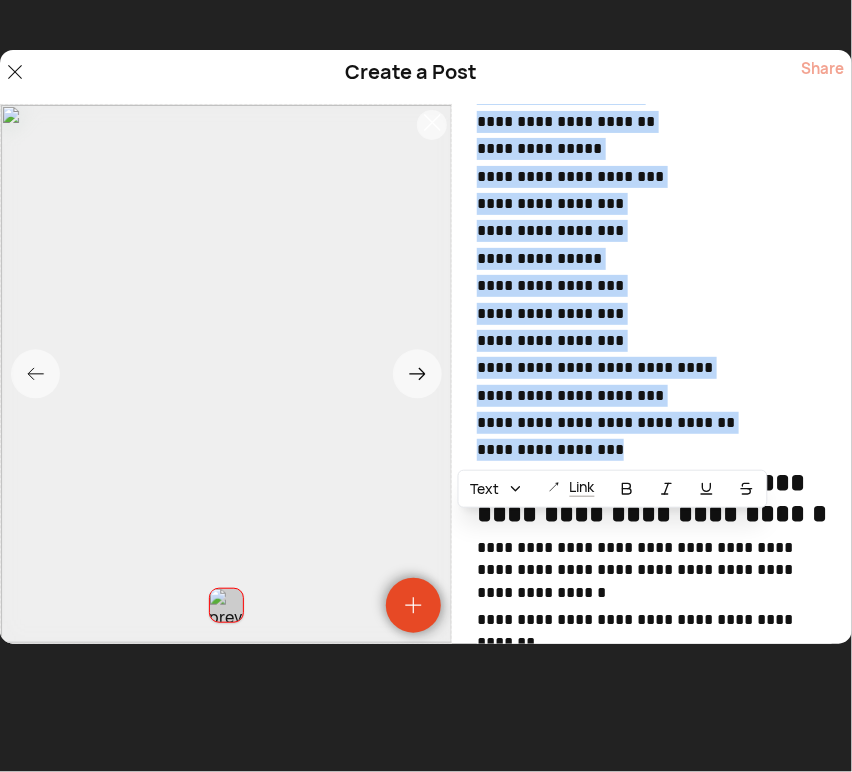 click 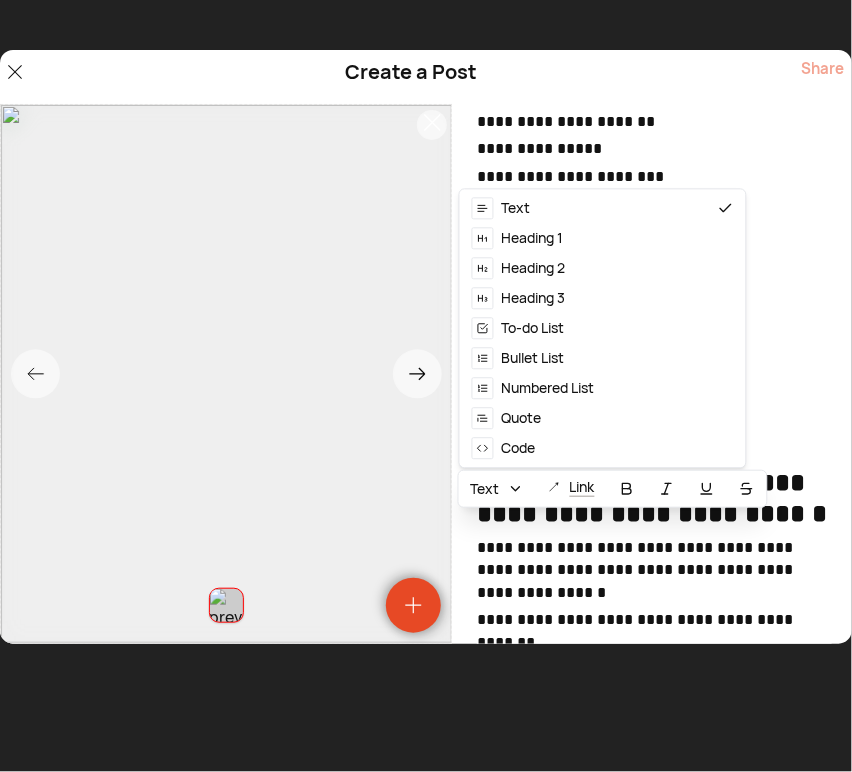 click on "Bullet List" at bounding box center (533, 358) 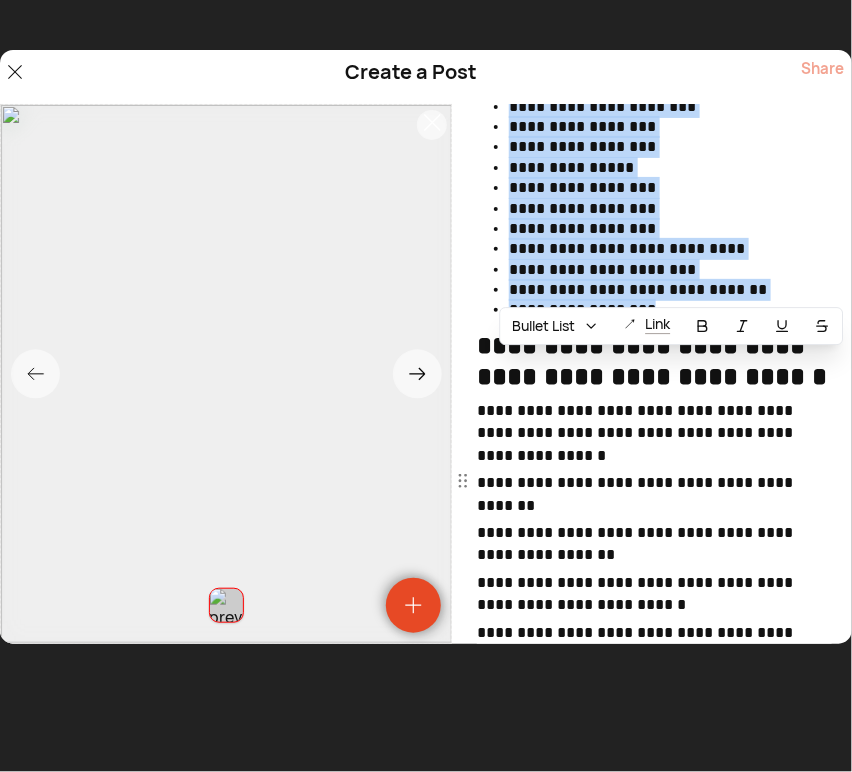 scroll, scrollTop: 922, scrollLeft: 0, axis: vertical 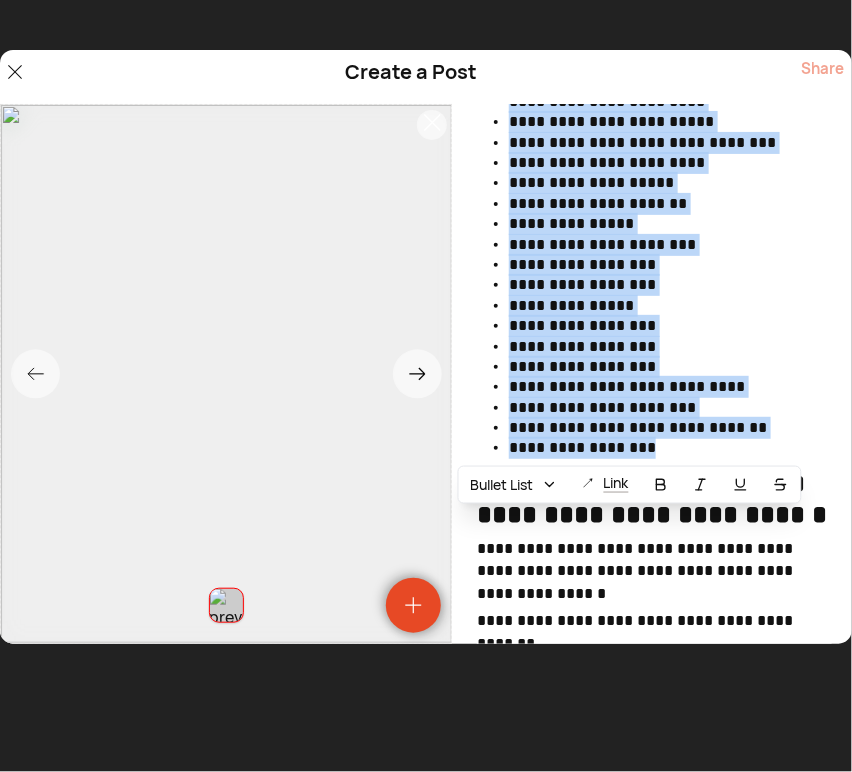 click on "**********" at bounding box center [670, 285] 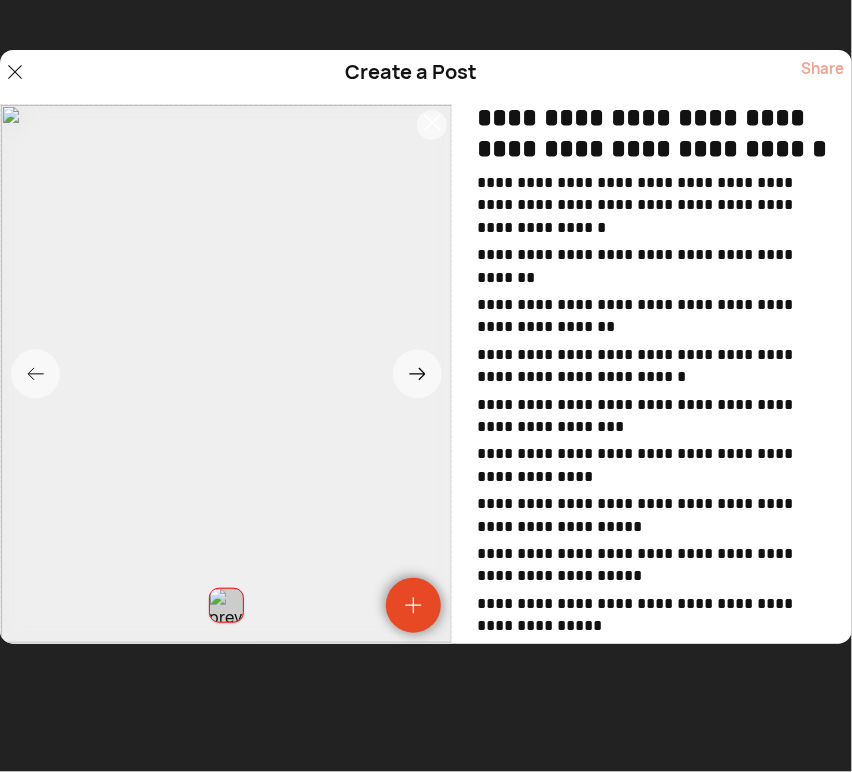 scroll, scrollTop: 1293, scrollLeft: 0, axis: vertical 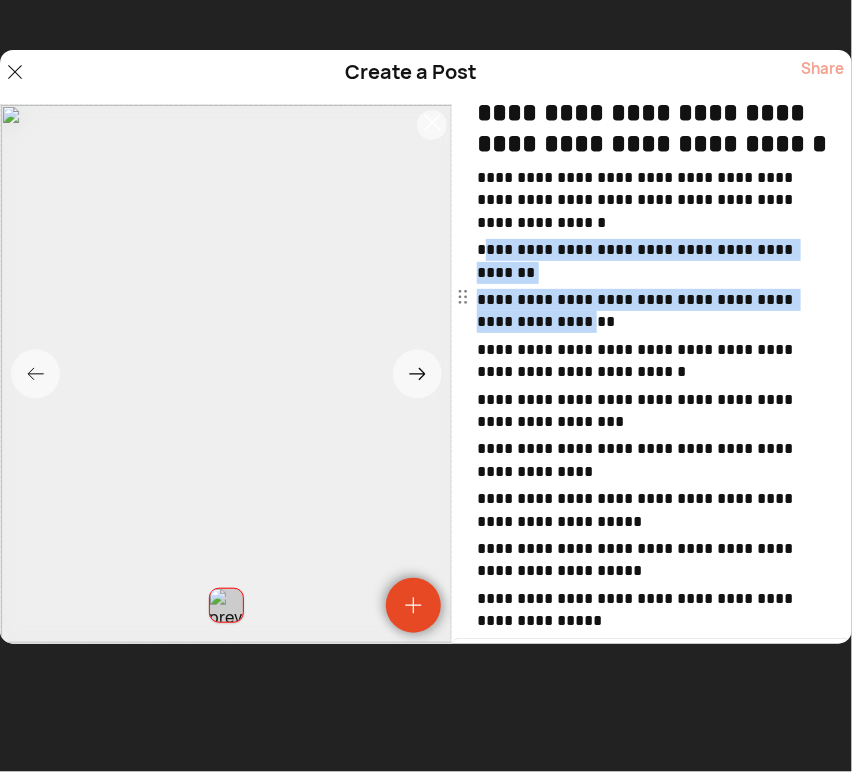 drag, startPoint x: 482, startPoint y: 250, endPoint x: 536, endPoint y: 316, distance: 85.276024 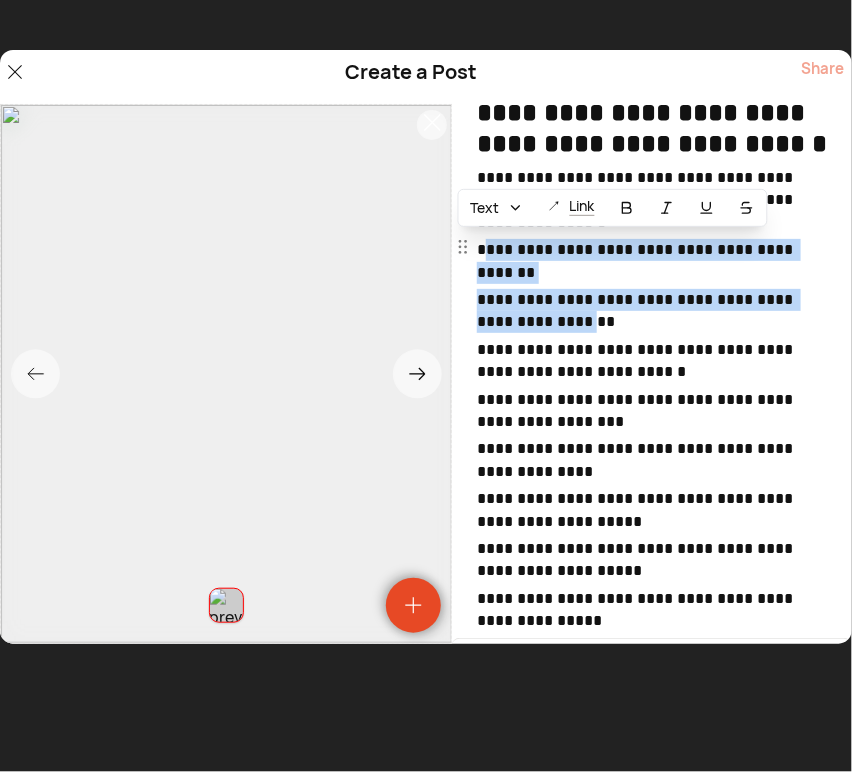 click on "**********" at bounding box center (654, 261) 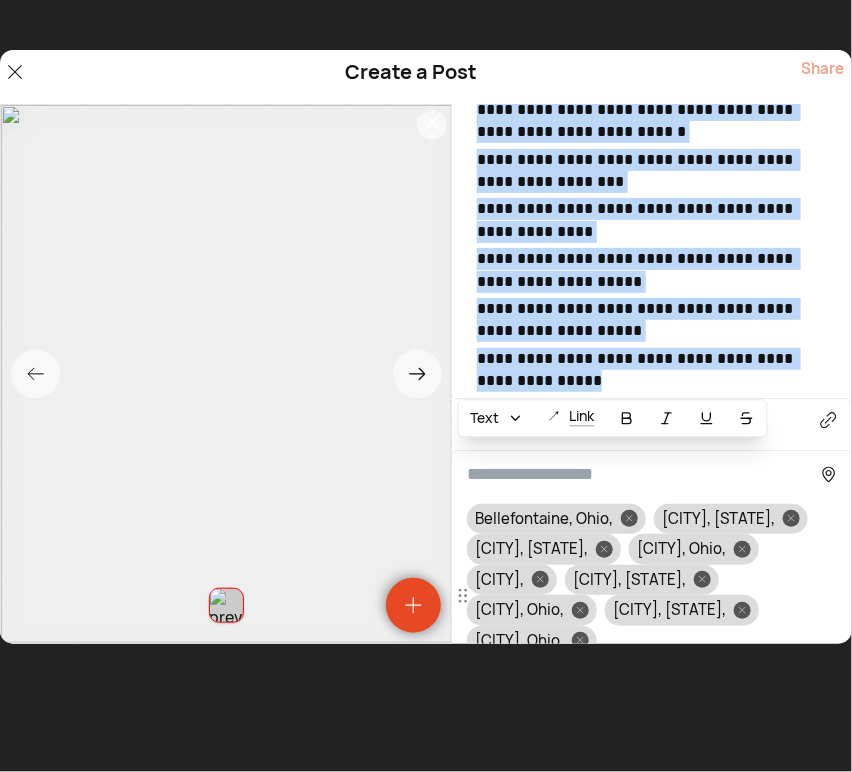 scroll, scrollTop: 1727, scrollLeft: 0, axis: vertical 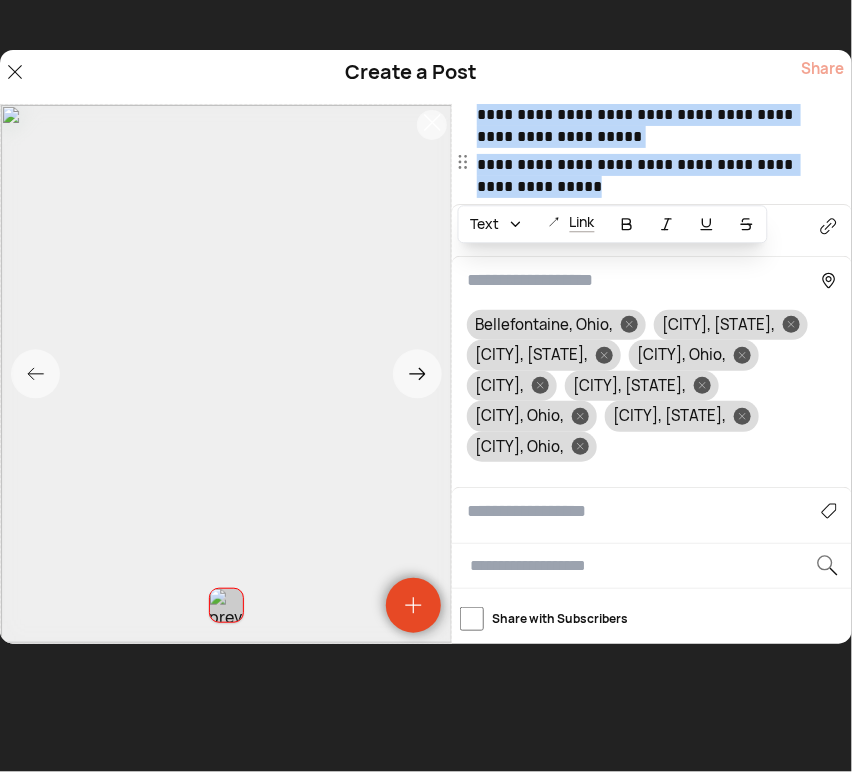 drag, startPoint x: 477, startPoint y: 250, endPoint x: 600, endPoint y: 188, distance: 137.74251 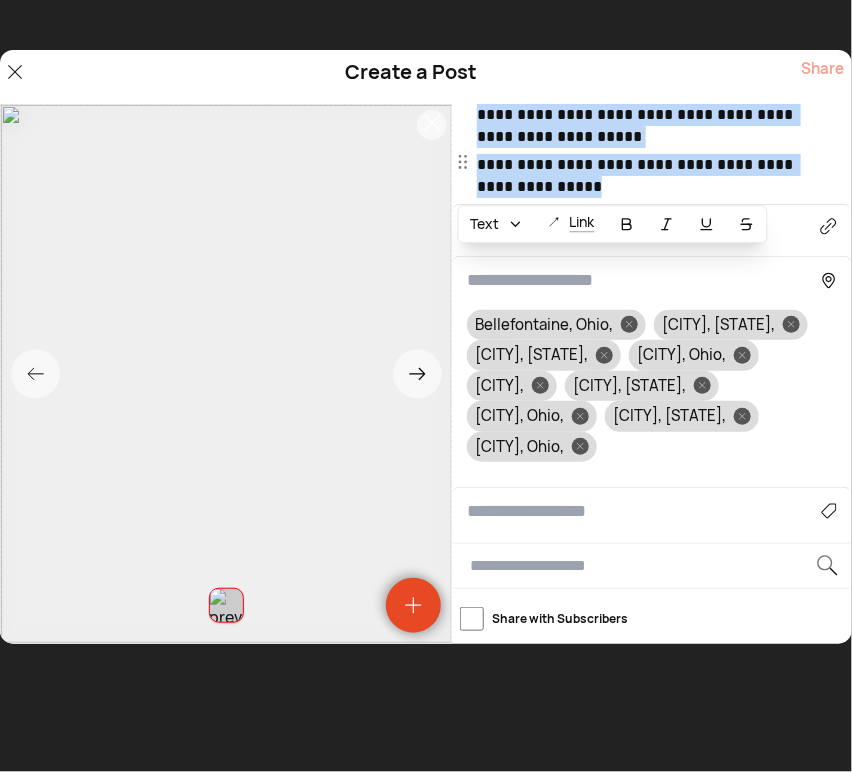 click on "**********" at bounding box center (654, -685) 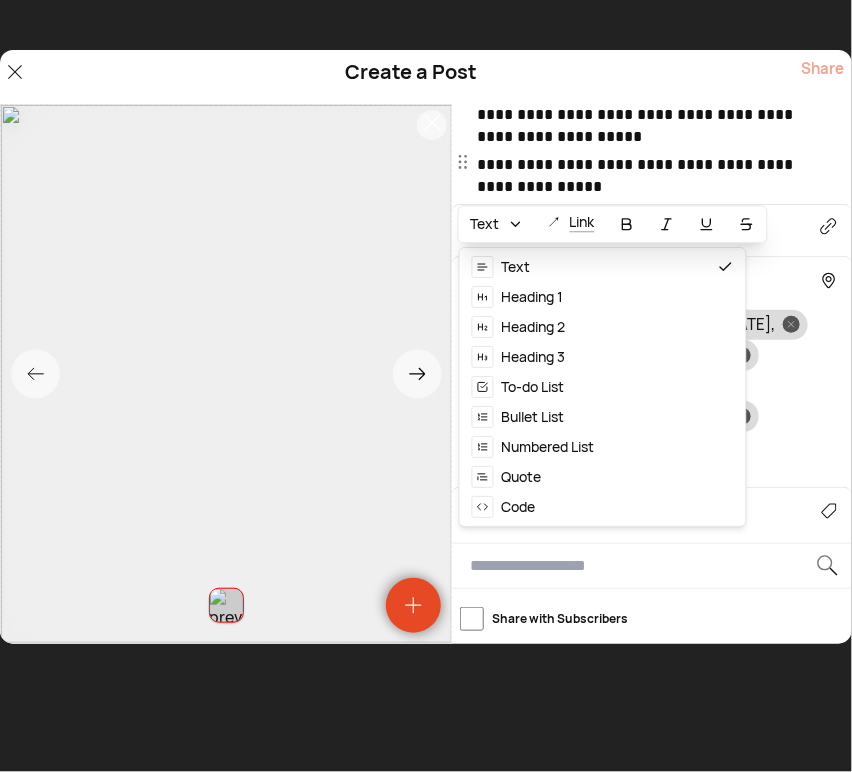 click on "Bullet List" at bounding box center (533, 417) 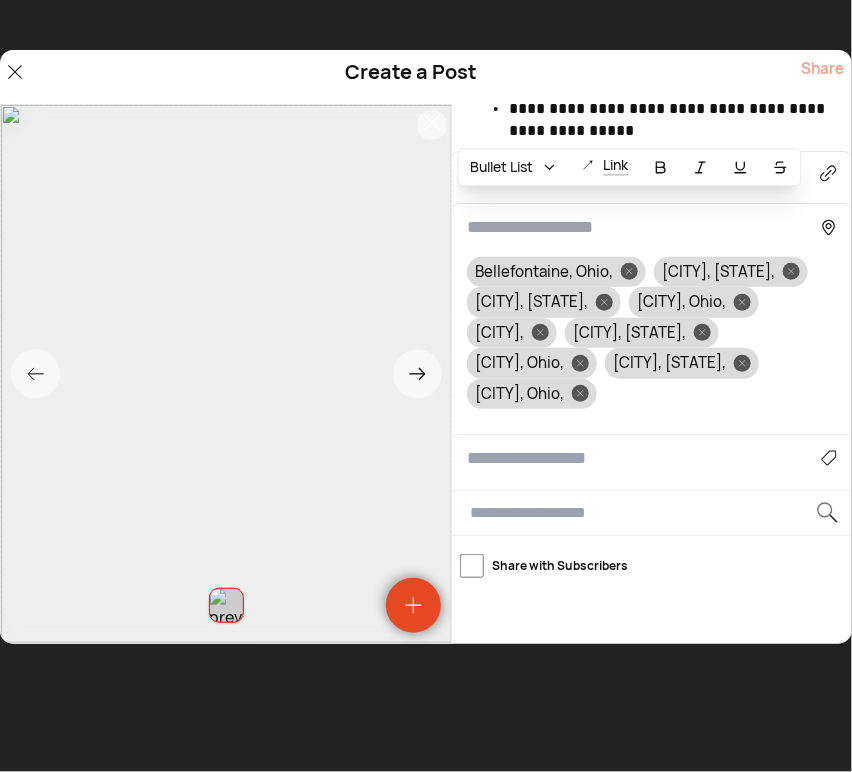 click at bounding box center (644, 227) 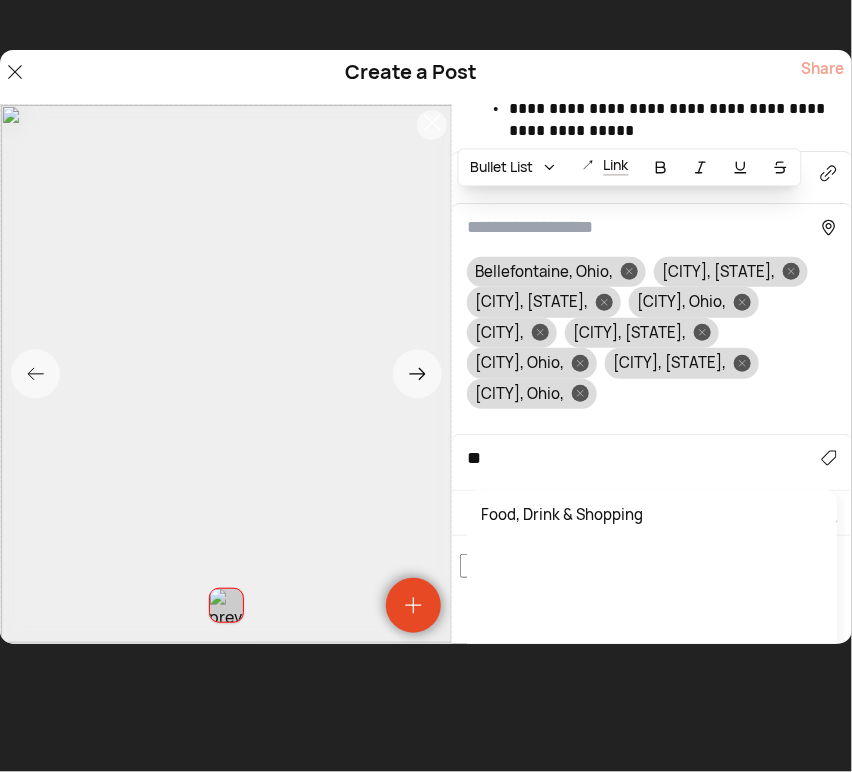 type on "*" 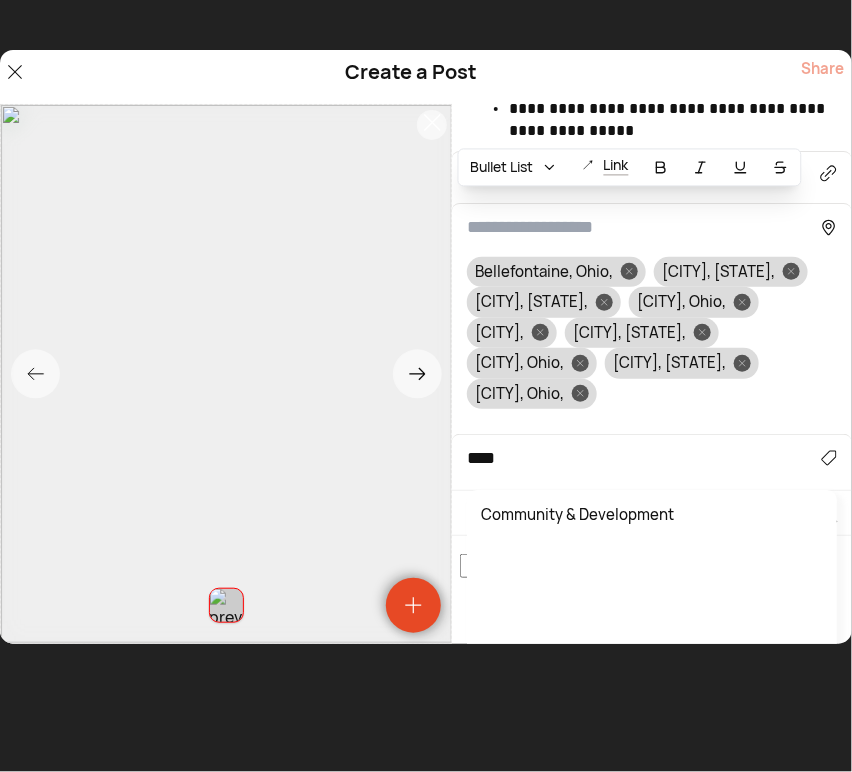 click on "Community & Development" at bounding box center (652, 515) 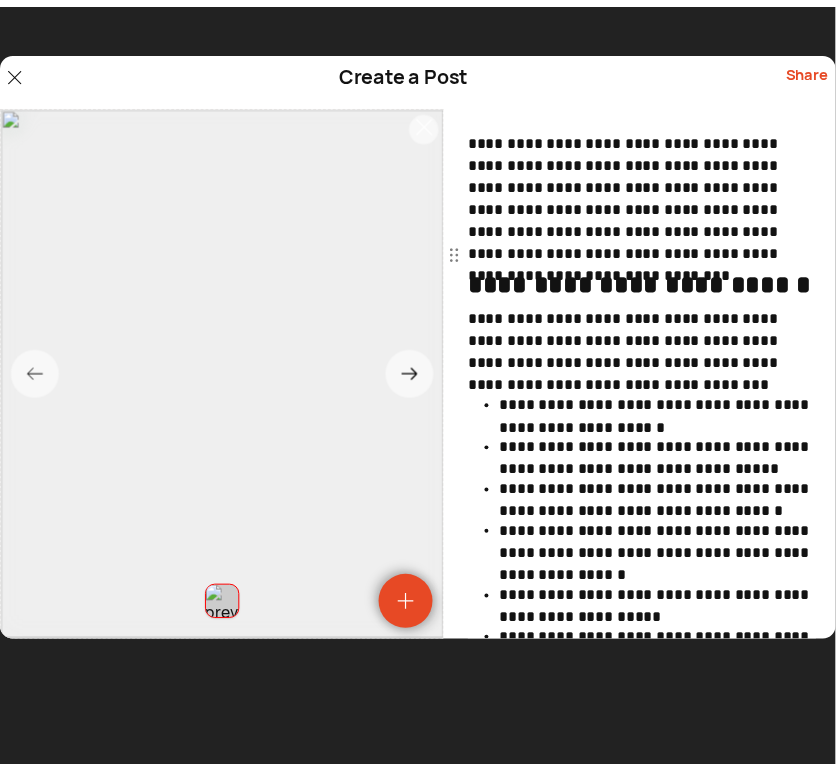 scroll, scrollTop: 0, scrollLeft: 0, axis: both 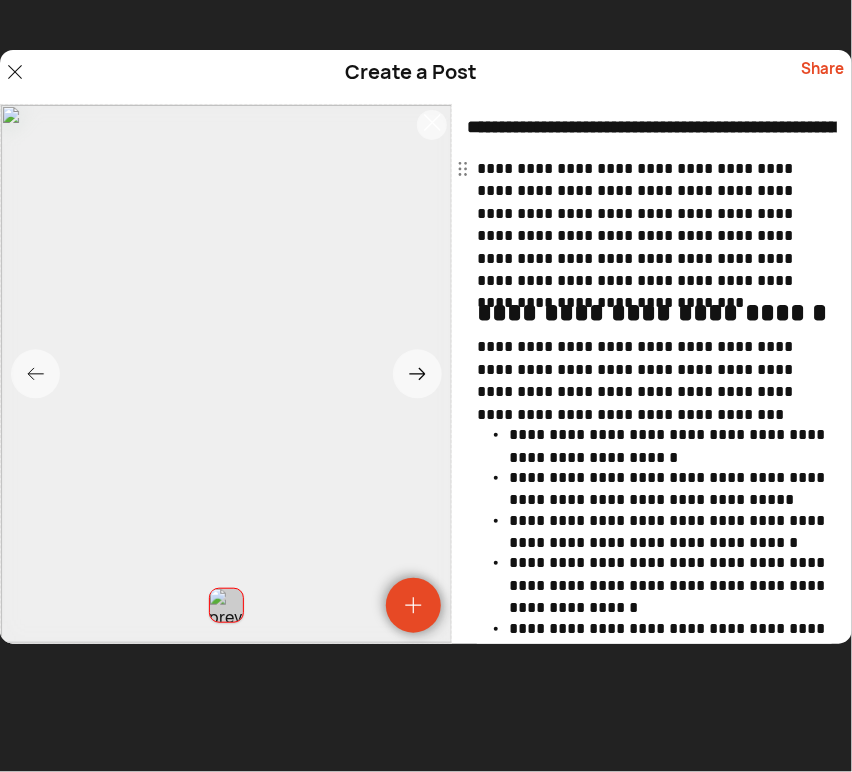 click on "Share" at bounding box center (822, 77) 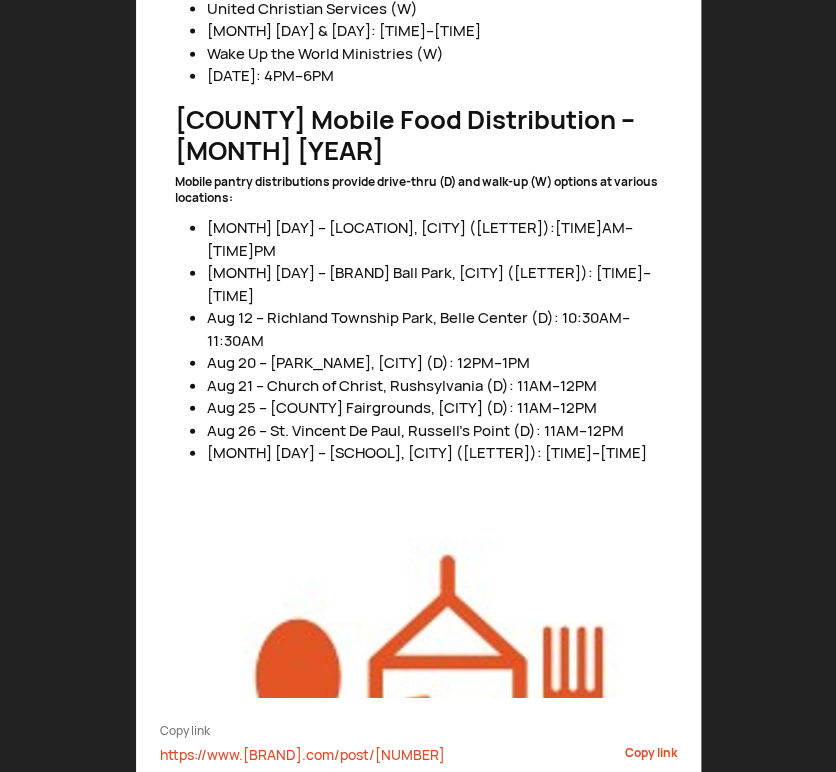 scroll, scrollTop: 1198, scrollLeft: 0, axis: vertical 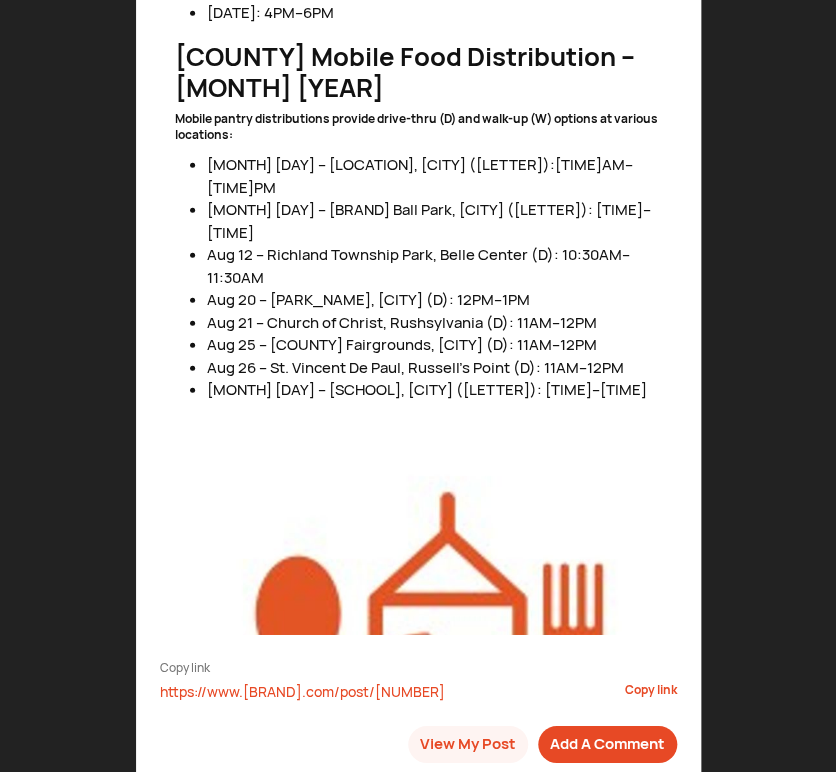 click on "Copy link" at bounding box center (651, 691) 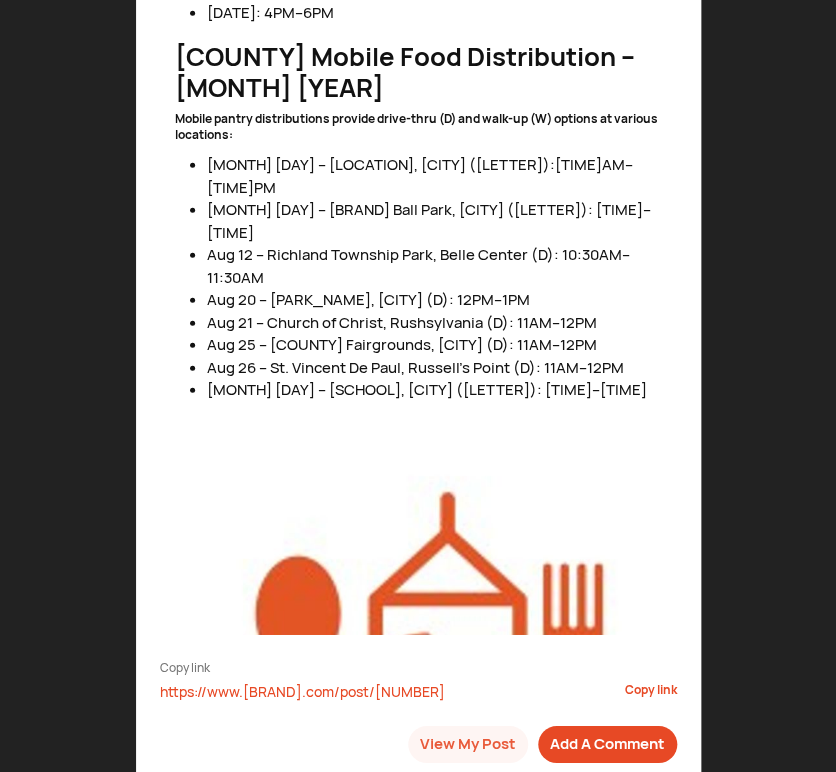 click on "View My Post" at bounding box center (468, 744) 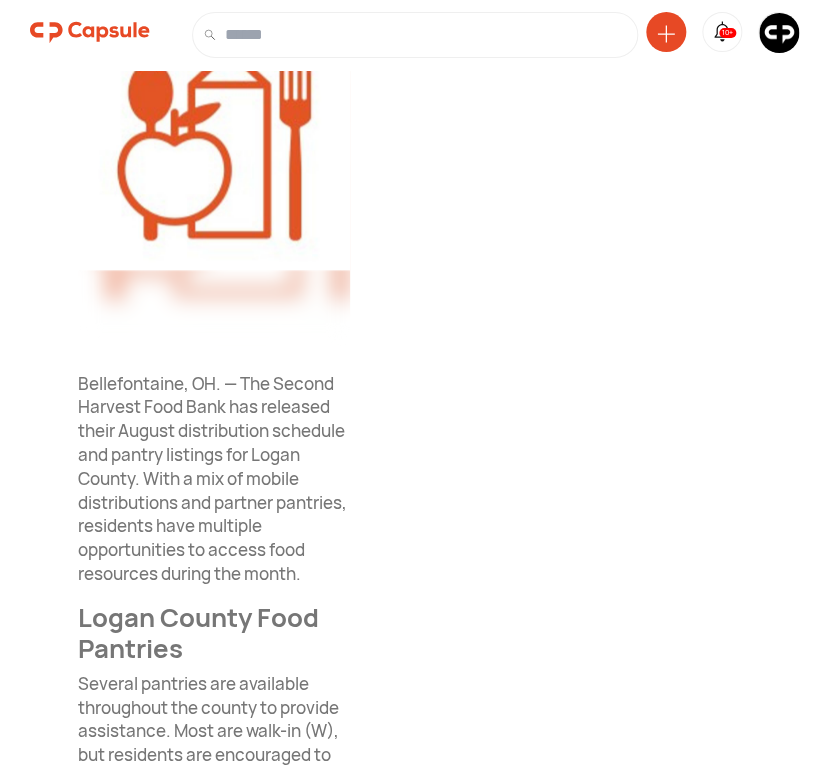 scroll, scrollTop: 740, scrollLeft: 0, axis: vertical 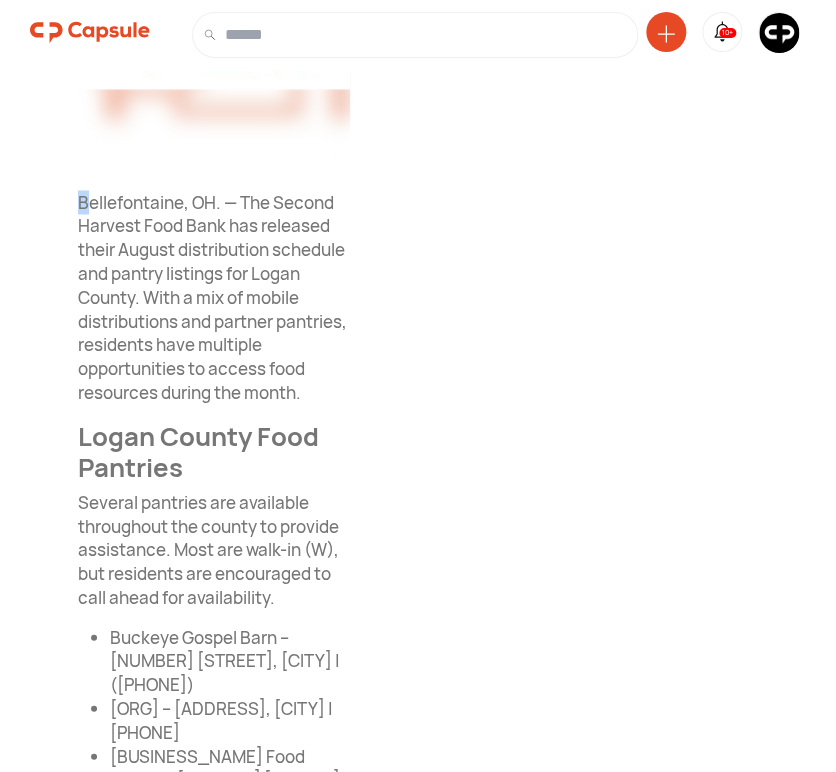 drag, startPoint x: 80, startPoint y: 200, endPoint x: 93, endPoint y: 179, distance: 24.698177 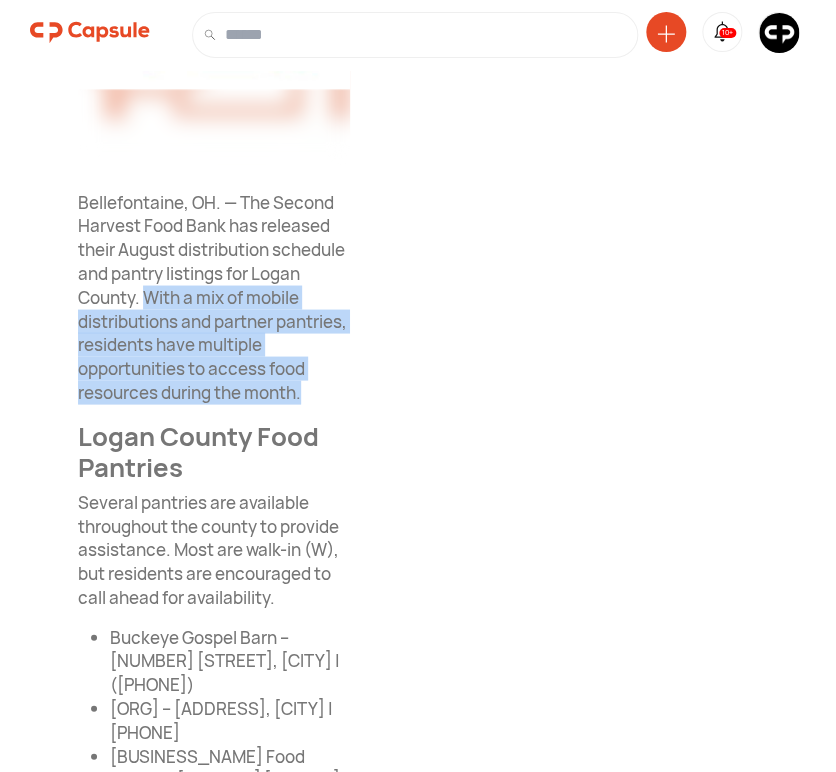 drag, startPoint x: 194, startPoint y: 294, endPoint x: 325, endPoint y: 382, distance: 157.81319 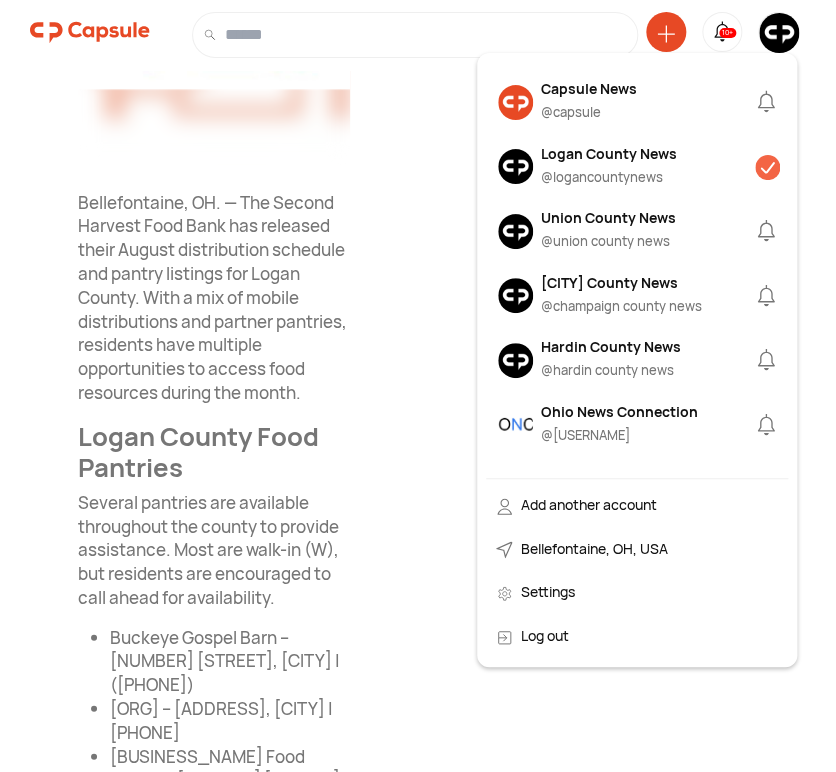 click on "[CITY] County News" at bounding box center [621, 282] 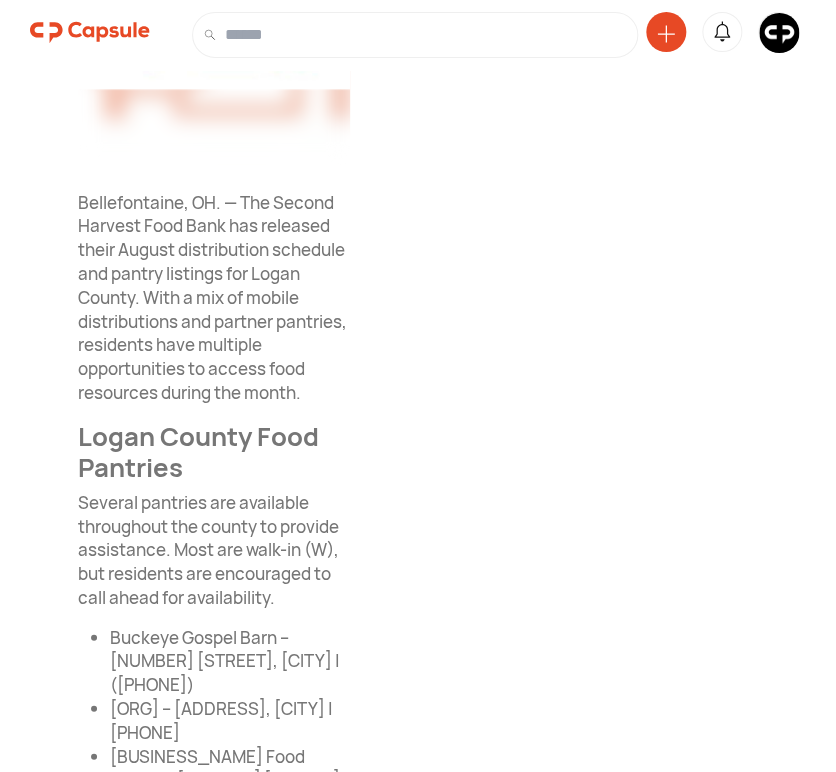 click at bounding box center [779, 33] 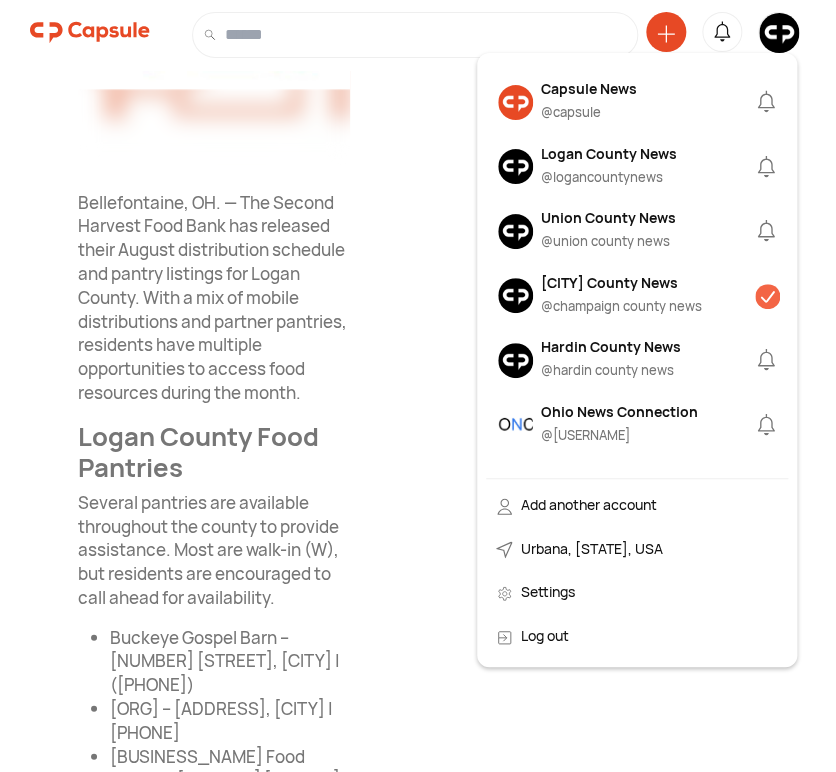 click on "[CITY] County News" at bounding box center [621, 282] 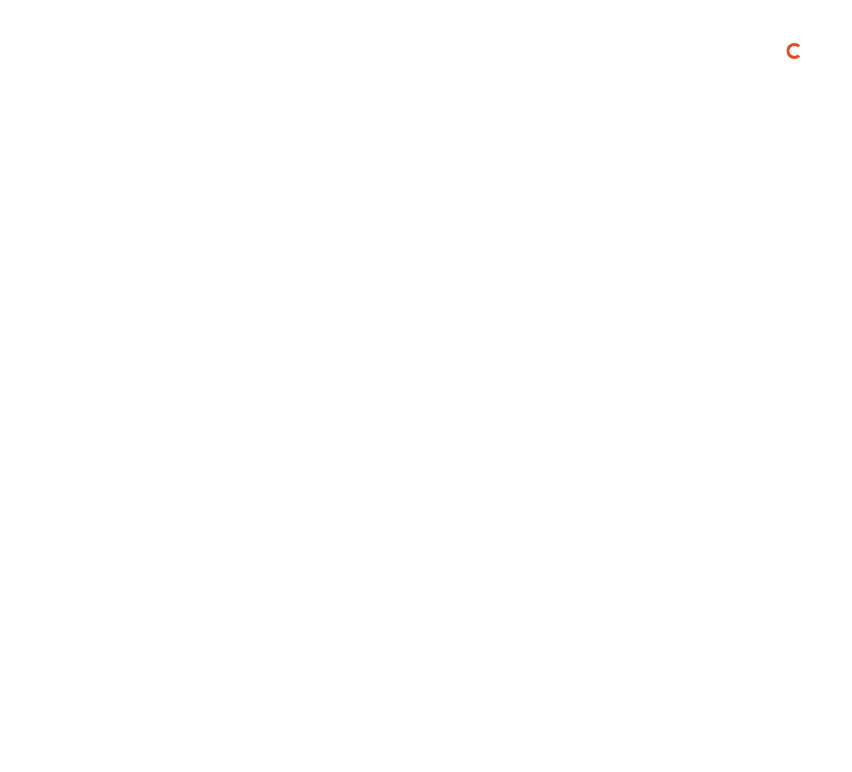 scroll, scrollTop: 0, scrollLeft: 0, axis: both 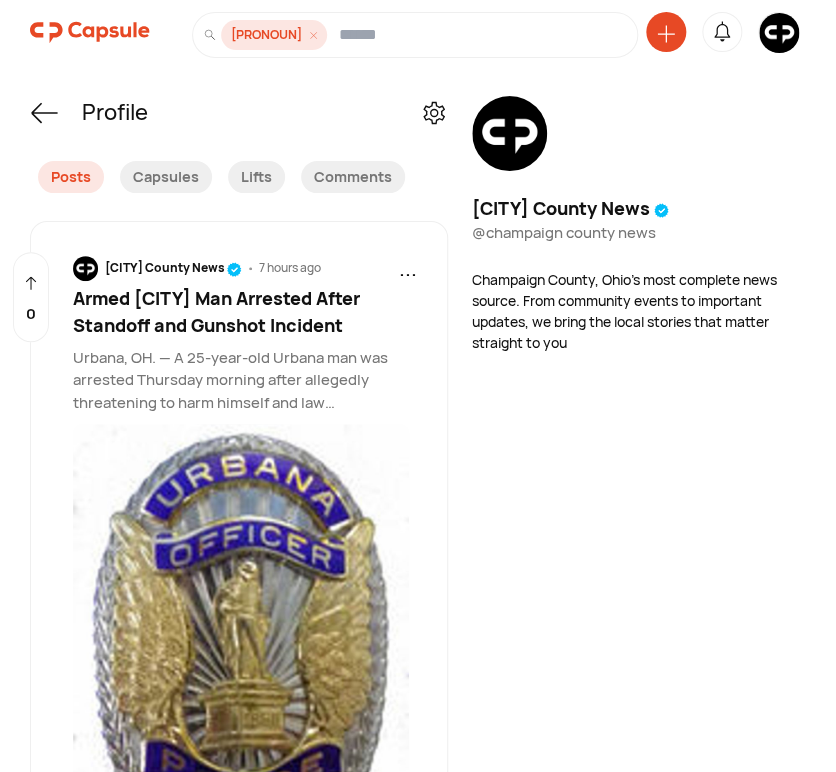 click 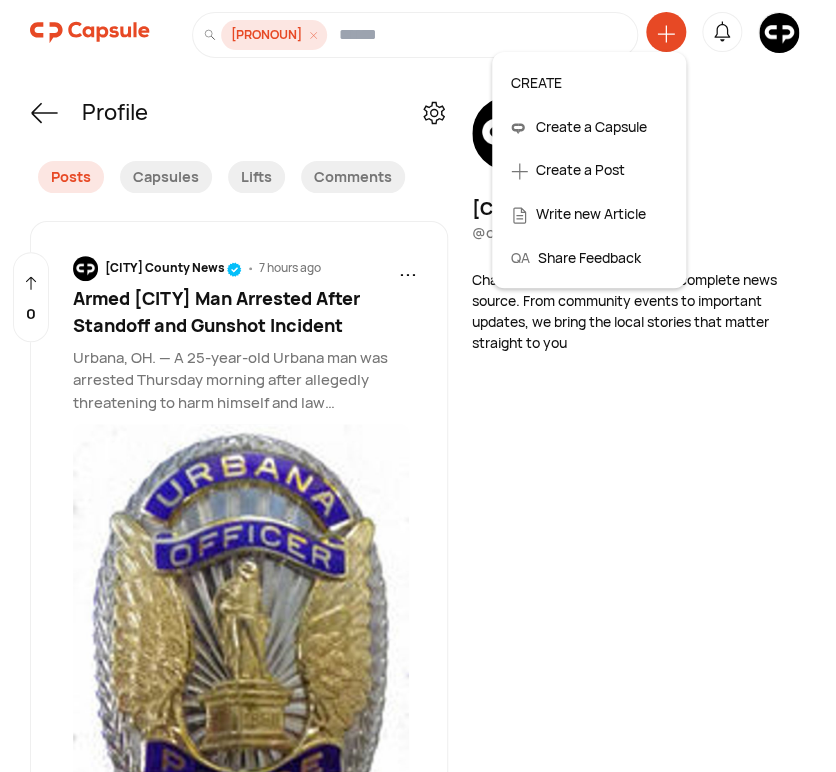 click on "Create a Post" at bounding box center [589, 170] 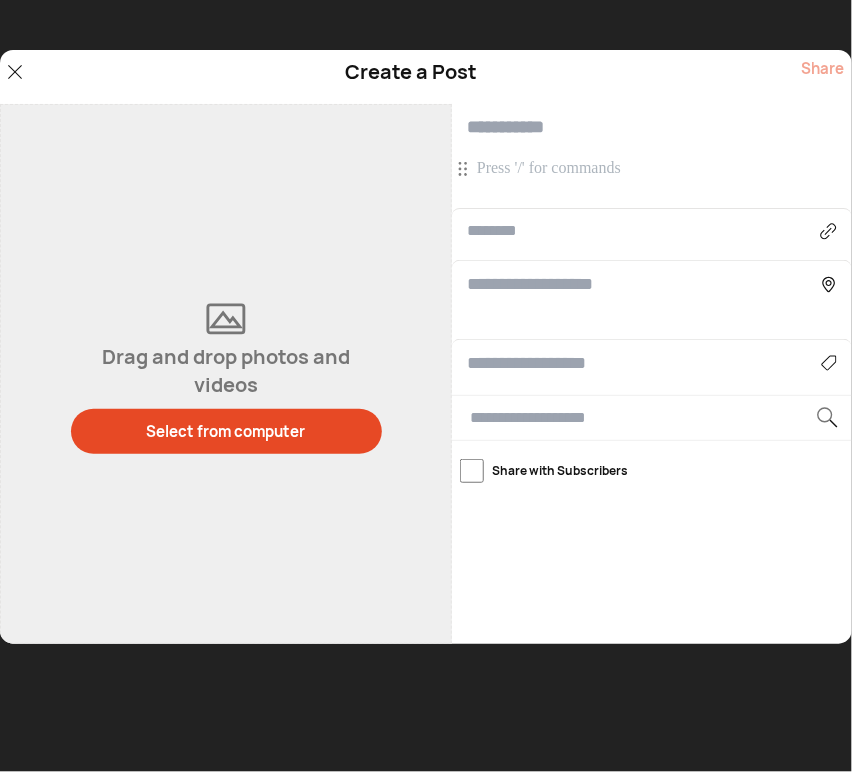 click at bounding box center [654, 169] 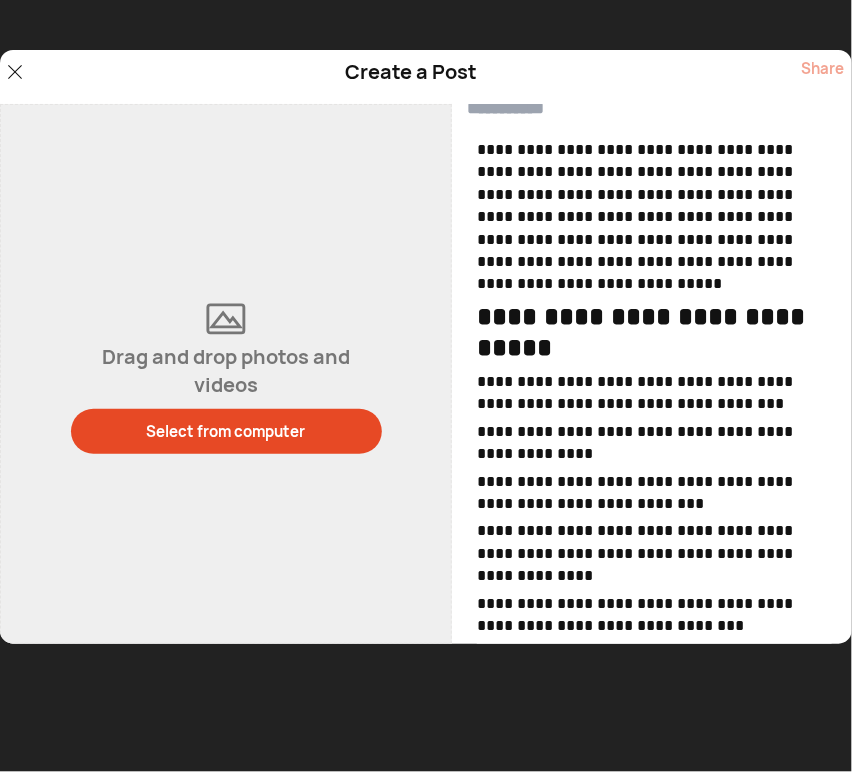 scroll, scrollTop: 0, scrollLeft: 0, axis: both 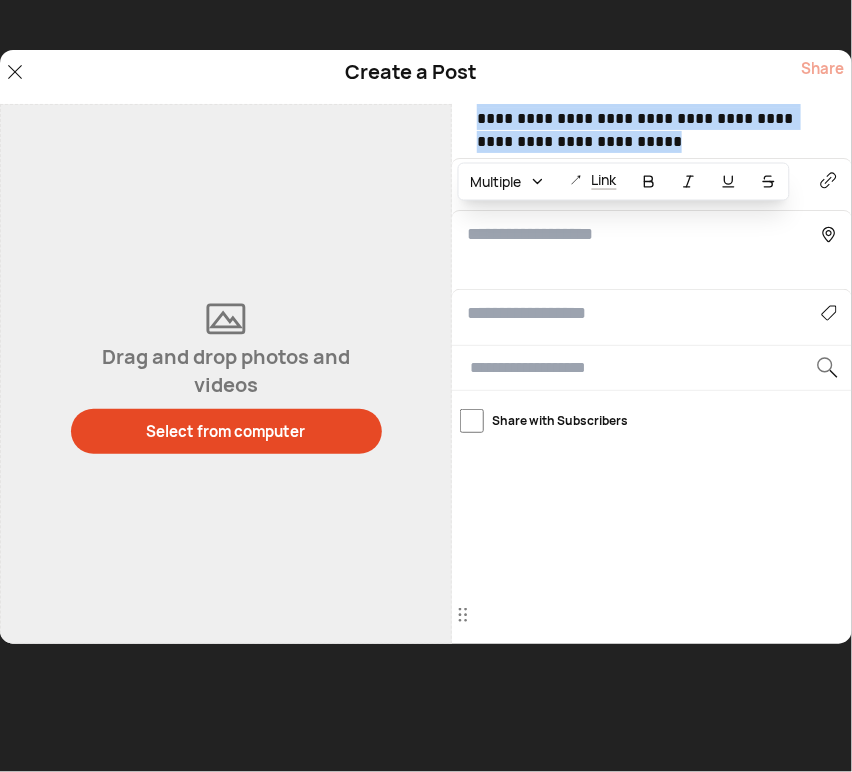 drag, startPoint x: 477, startPoint y: 167, endPoint x: 677, endPoint y: 275, distance: 227.29716 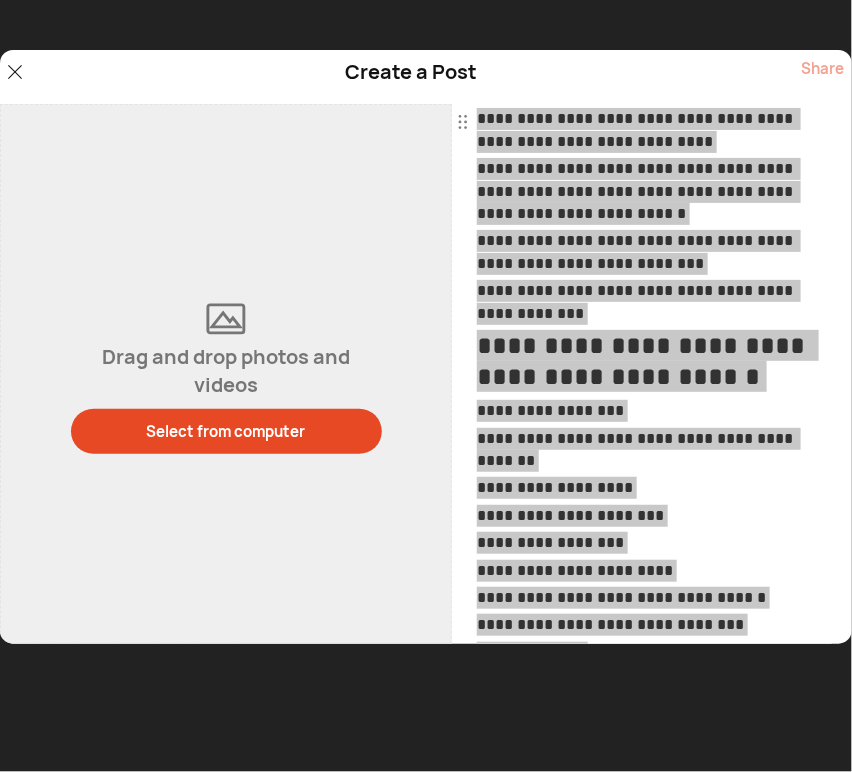 scroll, scrollTop: 0, scrollLeft: 0, axis: both 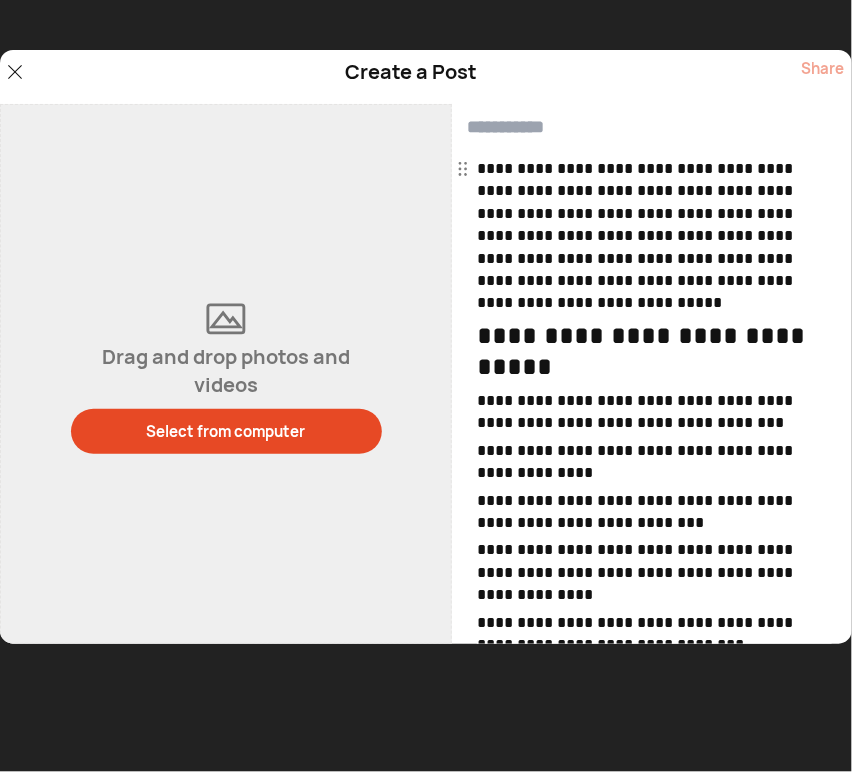 click at bounding box center (652, 127) 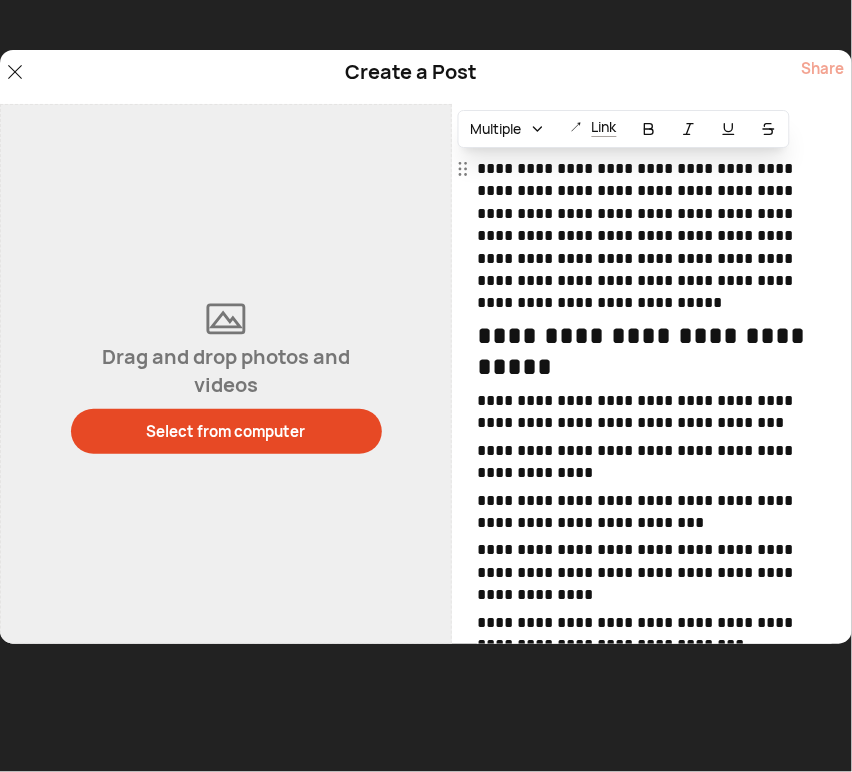 paste on "**********" 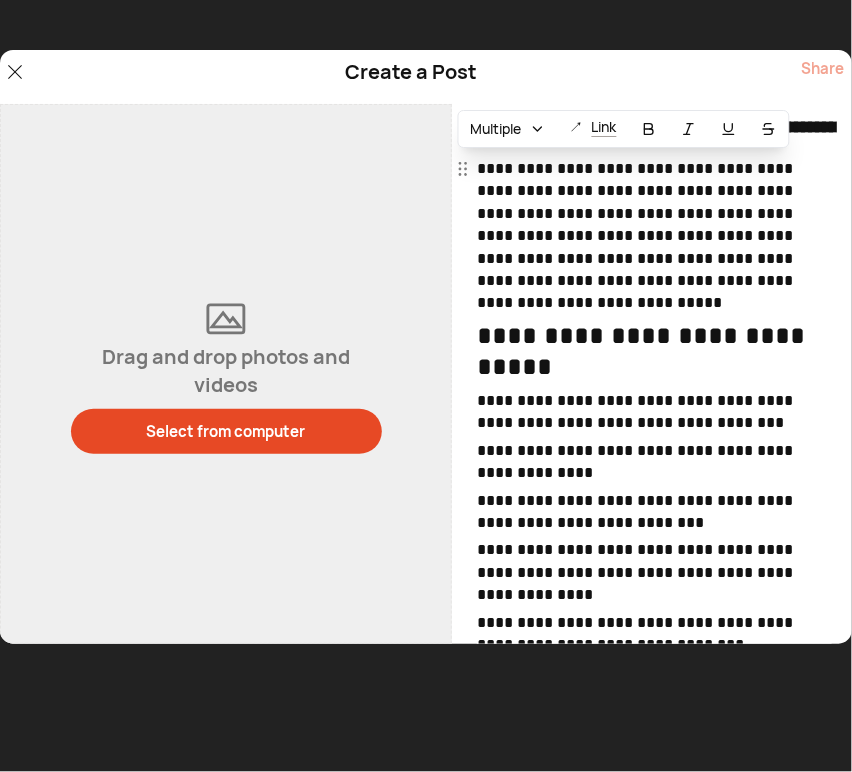 scroll, scrollTop: 0, scrollLeft: 190, axis: horizontal 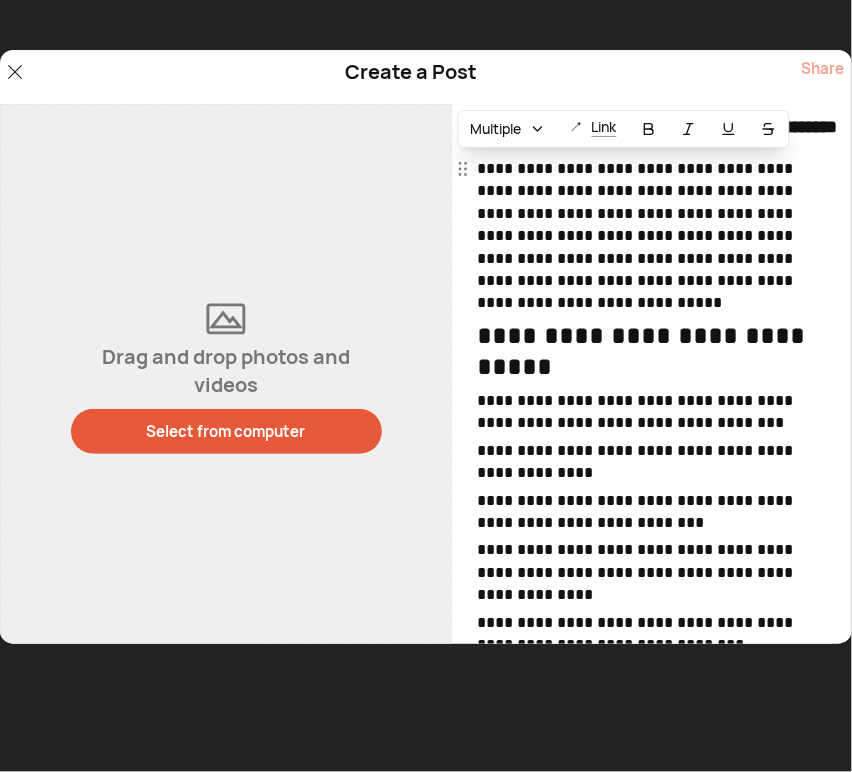 type on "**********" 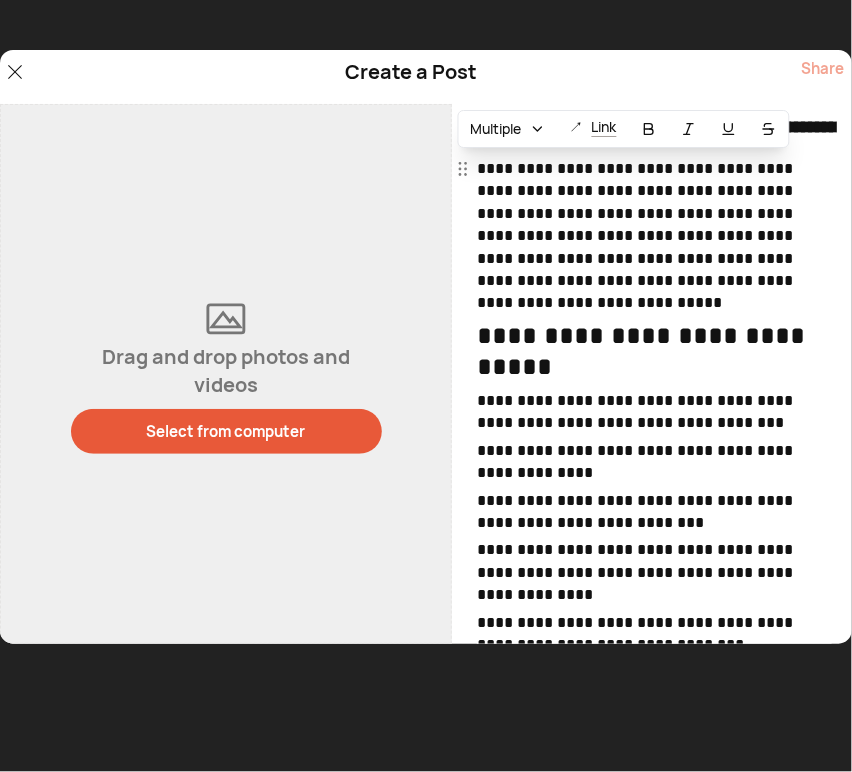 click on "Select from computer" at bounding box center [226, 431] 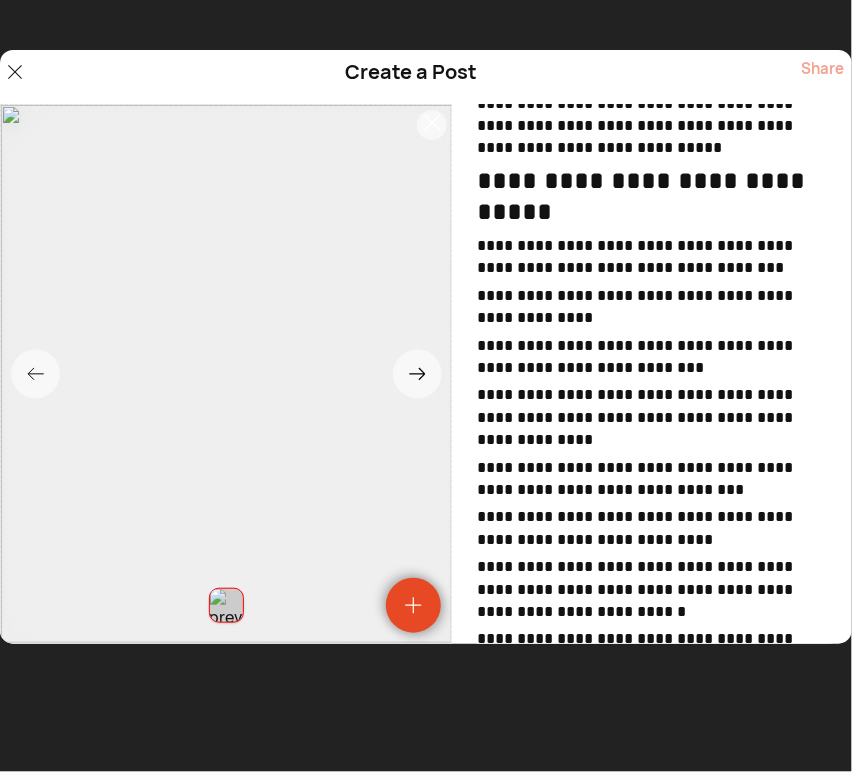 scroll, scrollTop: 184, scrollLeft: 0, axis: vertical 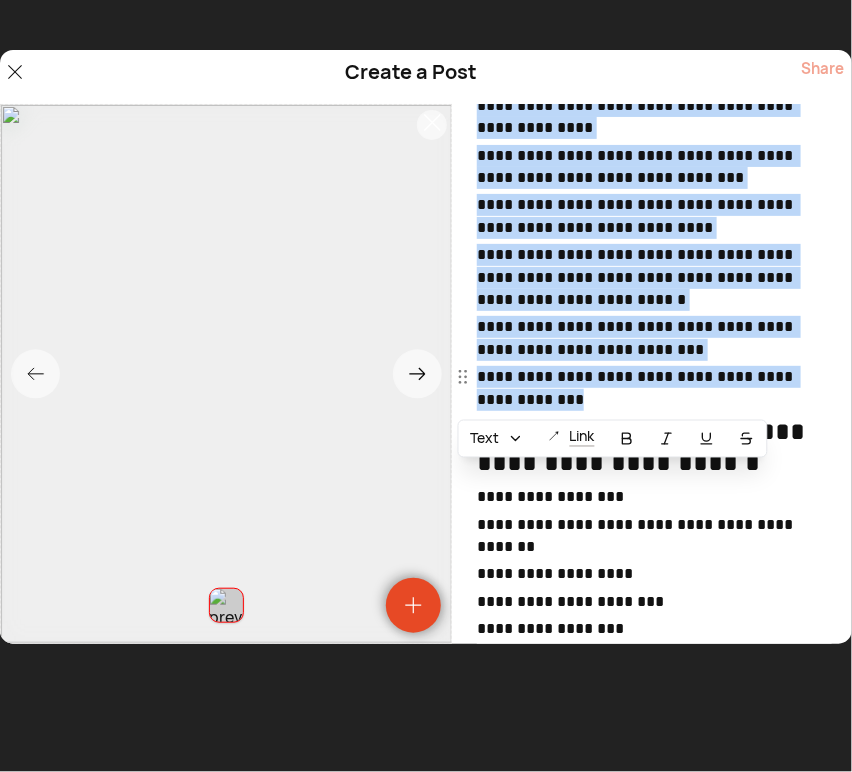 drag, startPoint x: 480, startPoint y: 268, endPoint x: 608, endPoint y: 390, distance: 176.8276 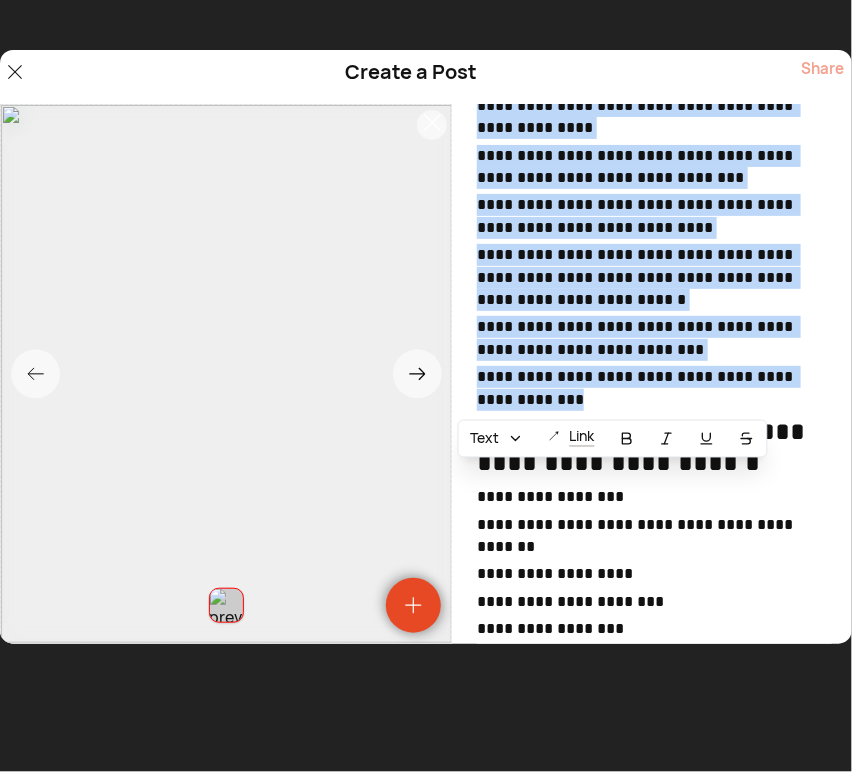 click on "Text" at bounding box center [484, 439] 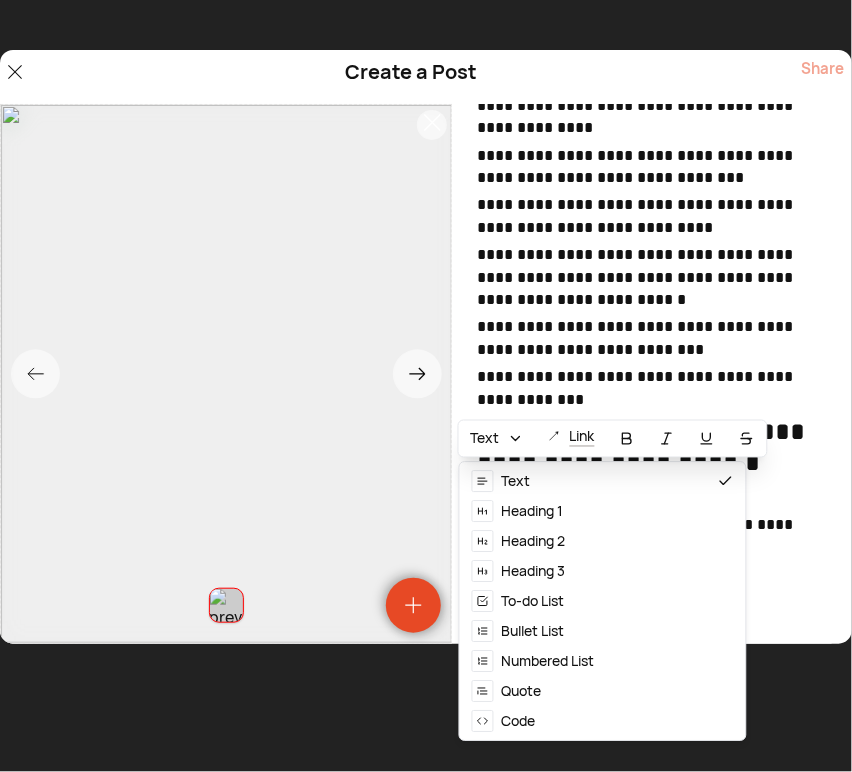 click on "Bullet List" at bounding box center (533, 631) 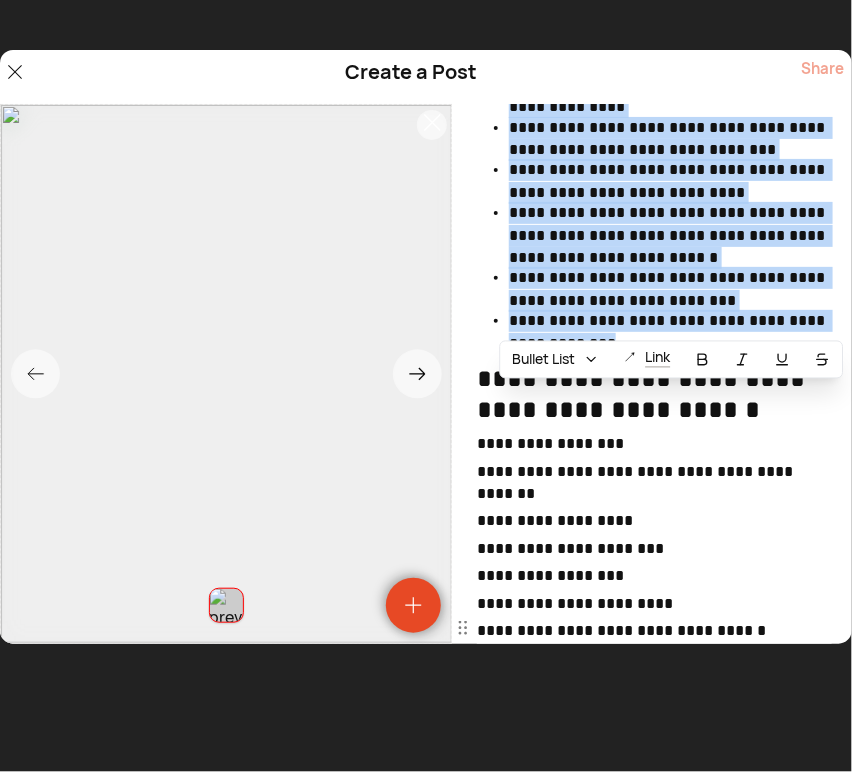 scroll, scrollTop: 414, scrollLeft: 0, axis: vertical 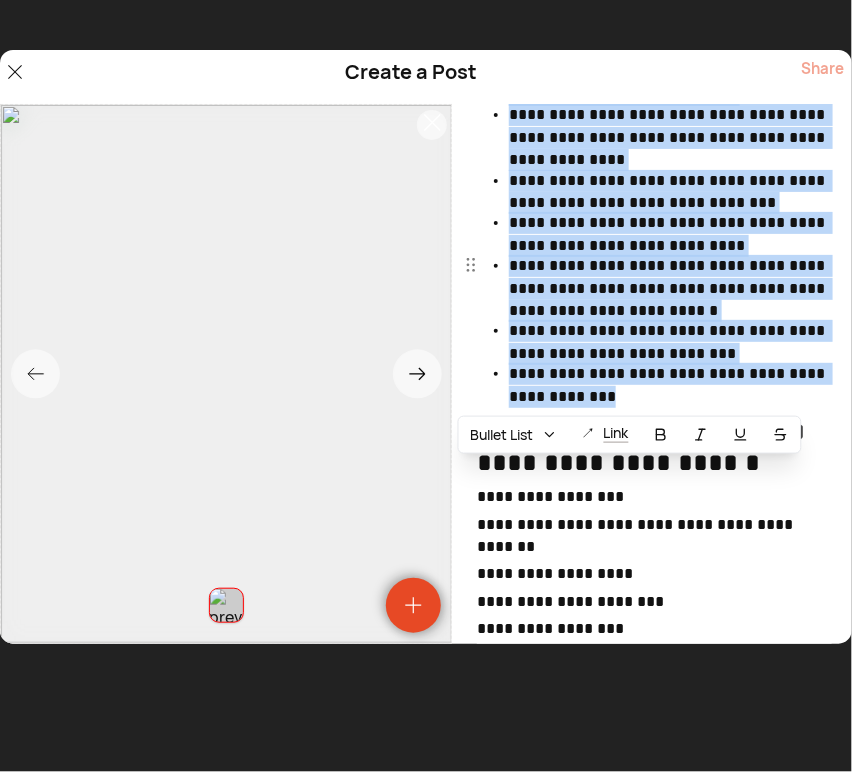 click on "**********" at bounding box center (670, 288) 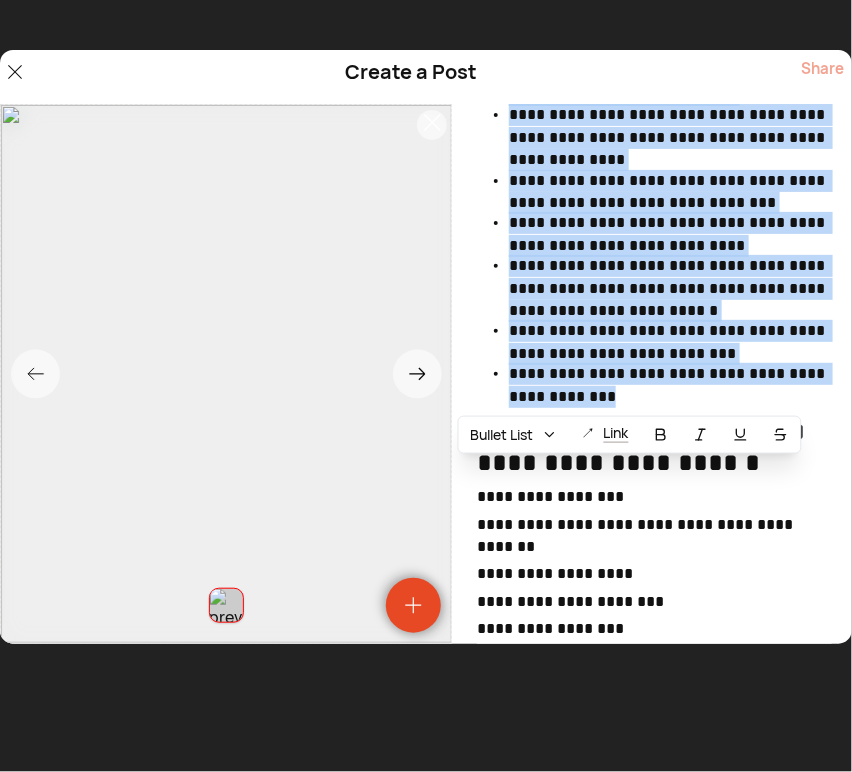 scroll, scrollTop: 600, scrollLeft: 0, axis: vertical 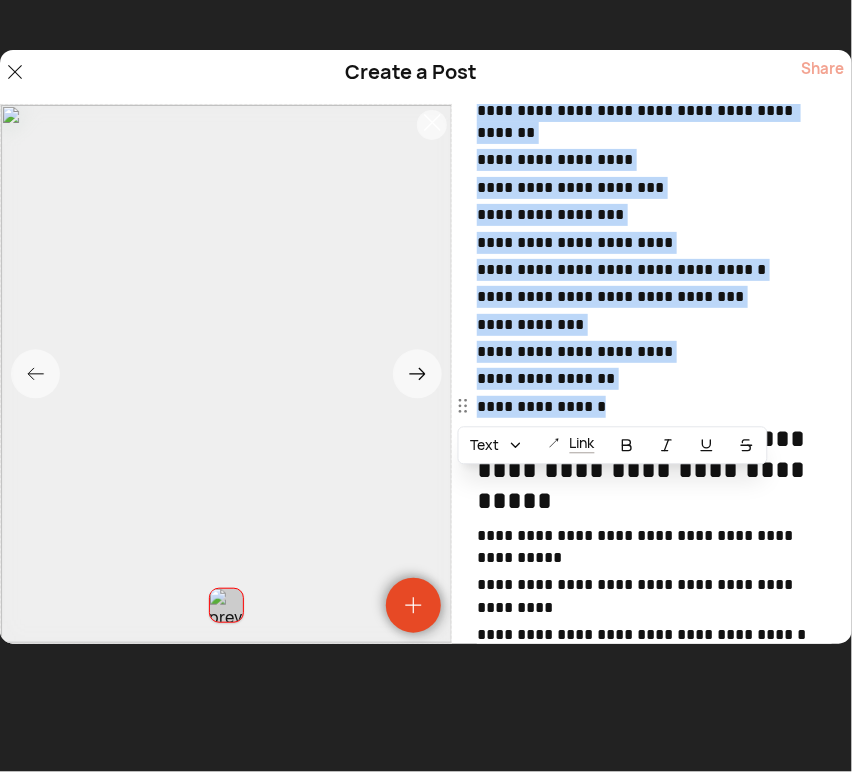 drag, startPoint x: 480, startPoint y: 310, endPoint x: 641, endPoint y: 402, distance: 185.43193 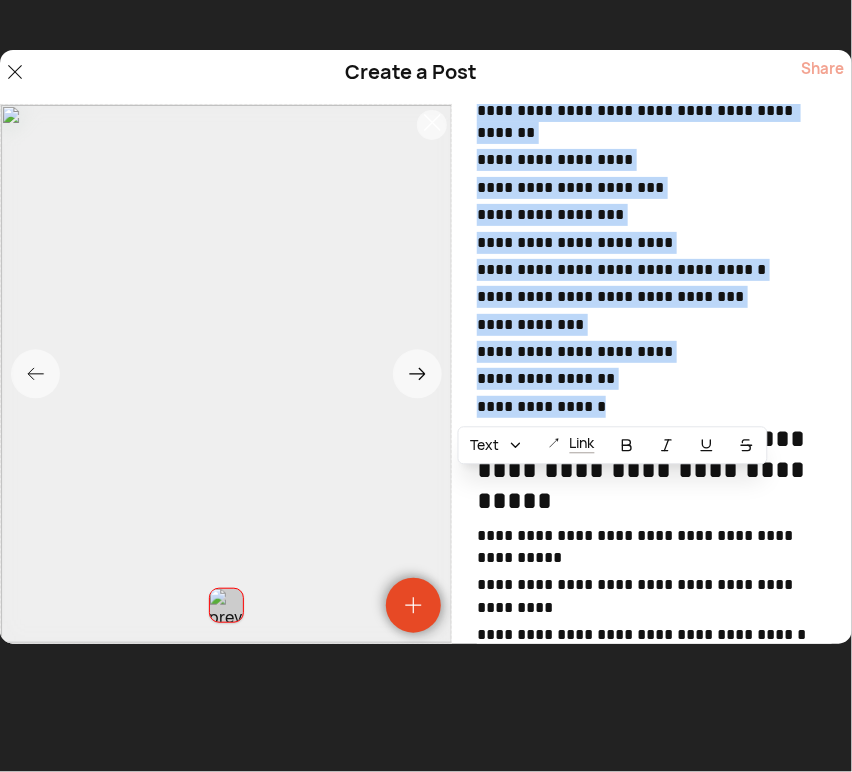 click 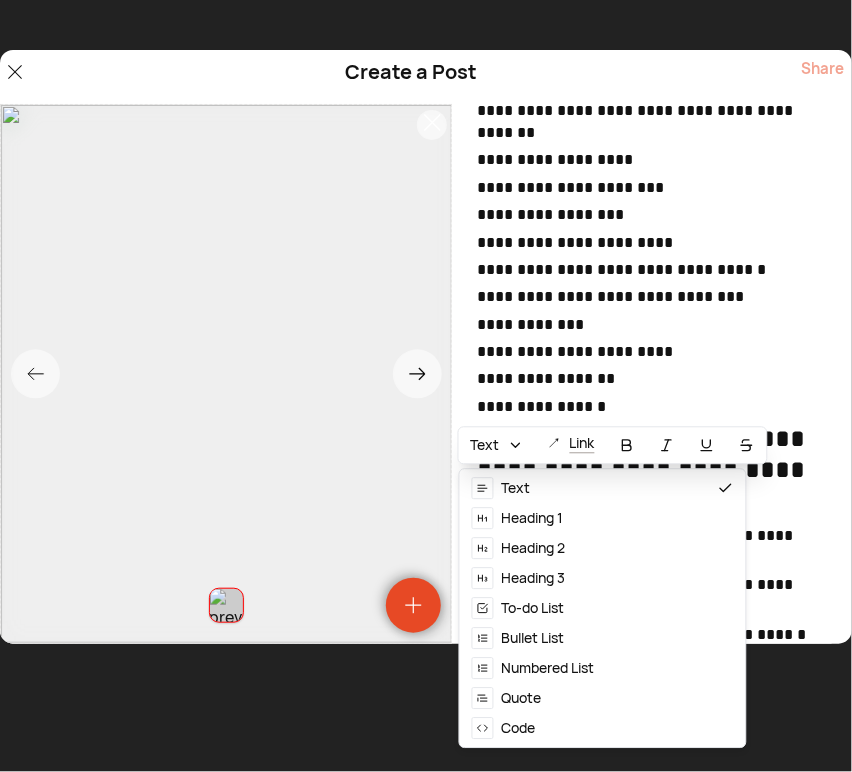 click on "Bullet List" at bounding box center [533, 638] 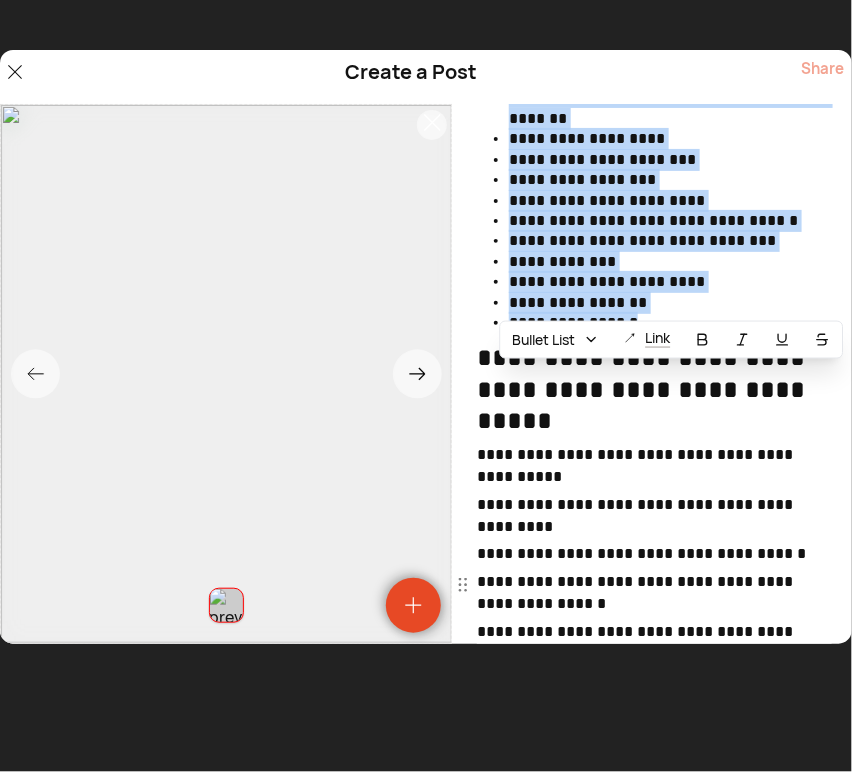 scroll, scrollTop: 745, scrollLeft: 0, axis: vertical 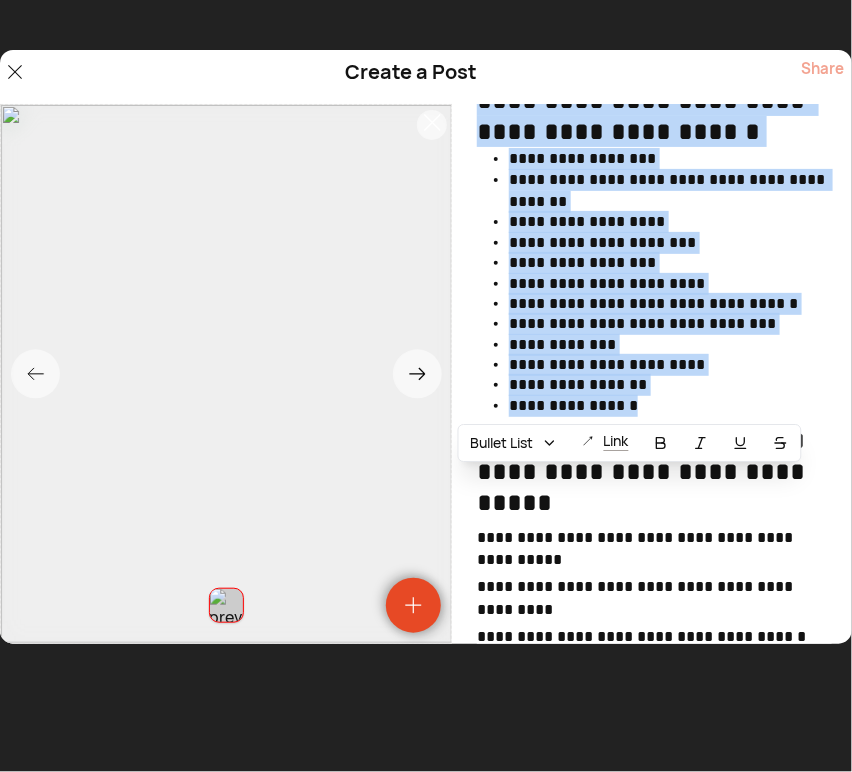 click on "**********" at bounding box center (670, 284) 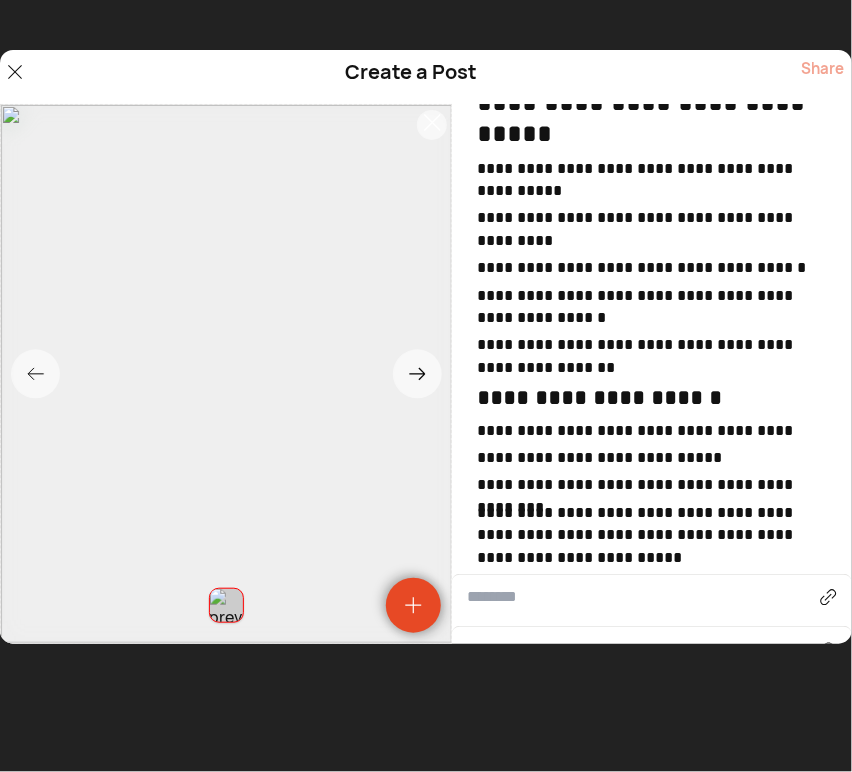 scroll, scrollTop: 1115, scrollLeft: 0, axis: vertical 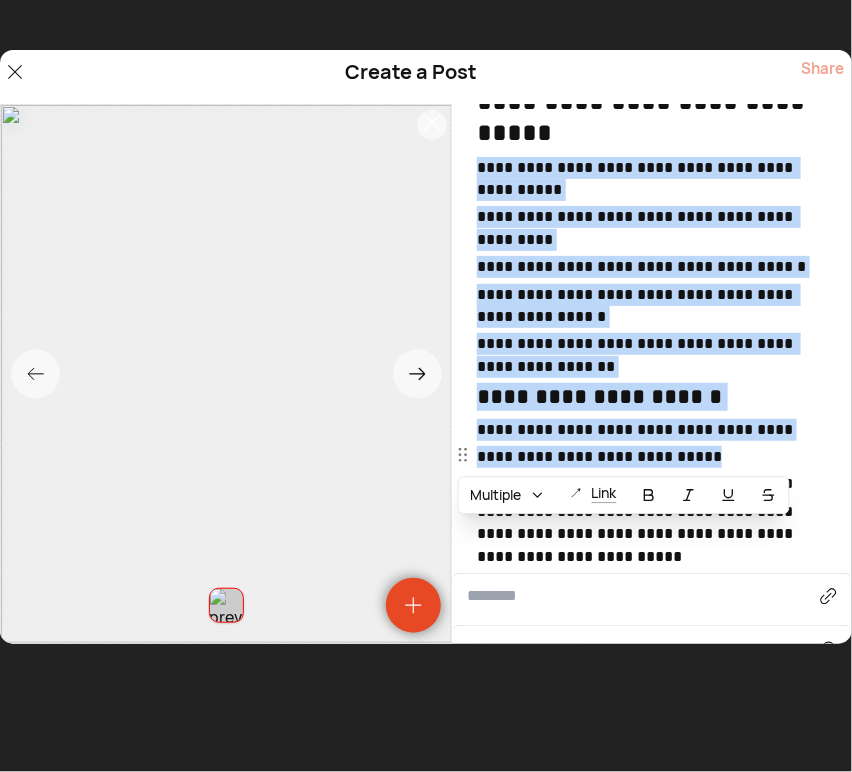 drag, startPoint x: 479, startPoint y: 163, endPoint x: 738, endPoint y: 454, distance: 389.56644 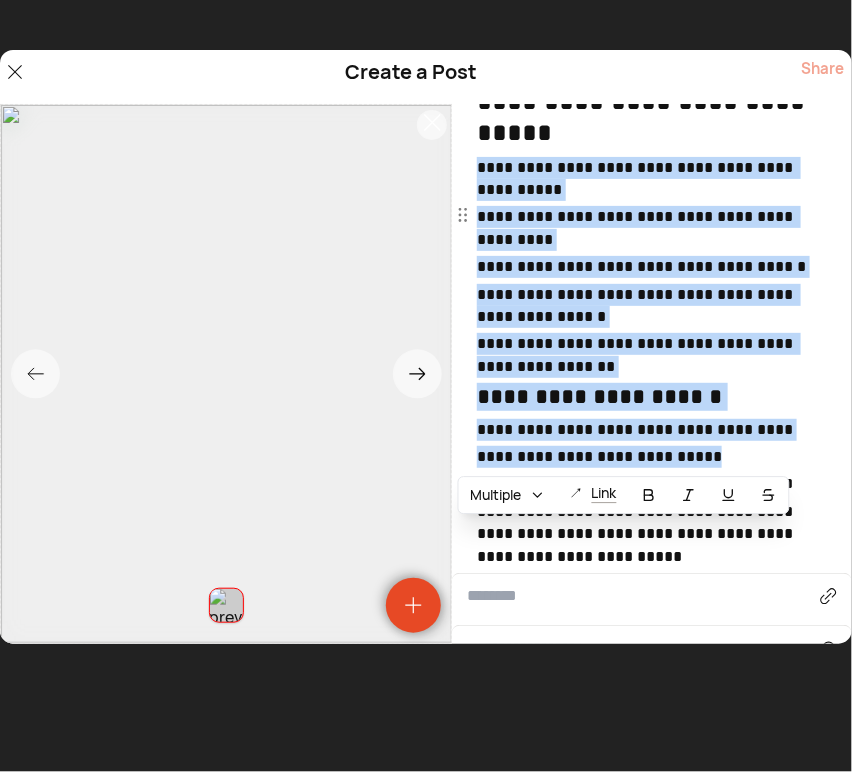 click on "**********" at bounding box center [654, 228] 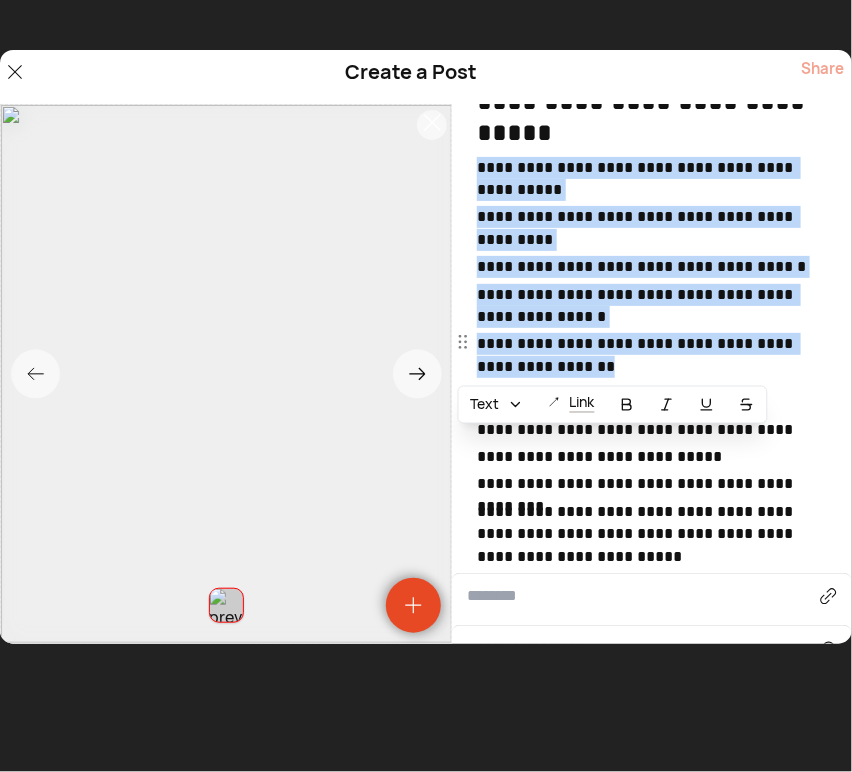 drag, startPoint x: 480, startPoint y: 162, endPoint x: 714, endPoint y: 367, distance: 311.09644 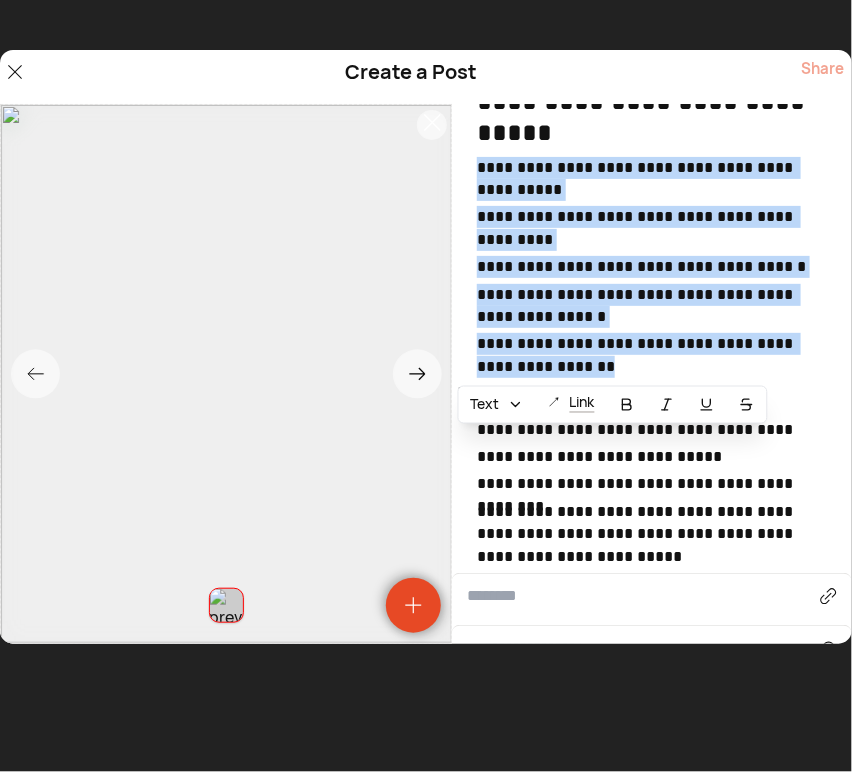 click on "Text" at bounding box center [496, 404] 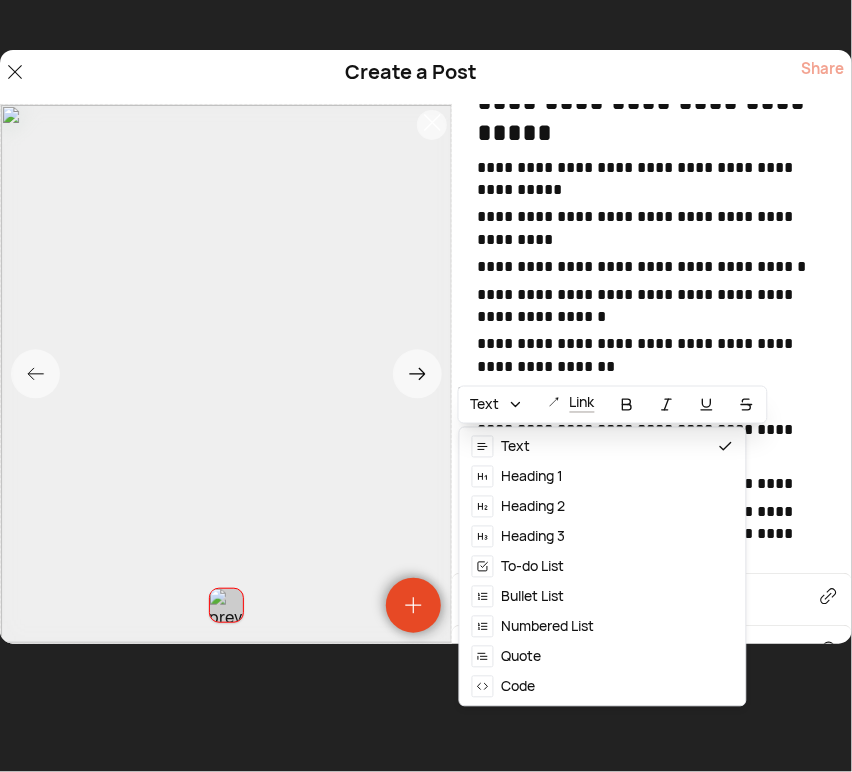 click on "Bullet List" at bounding box center (533, 597) 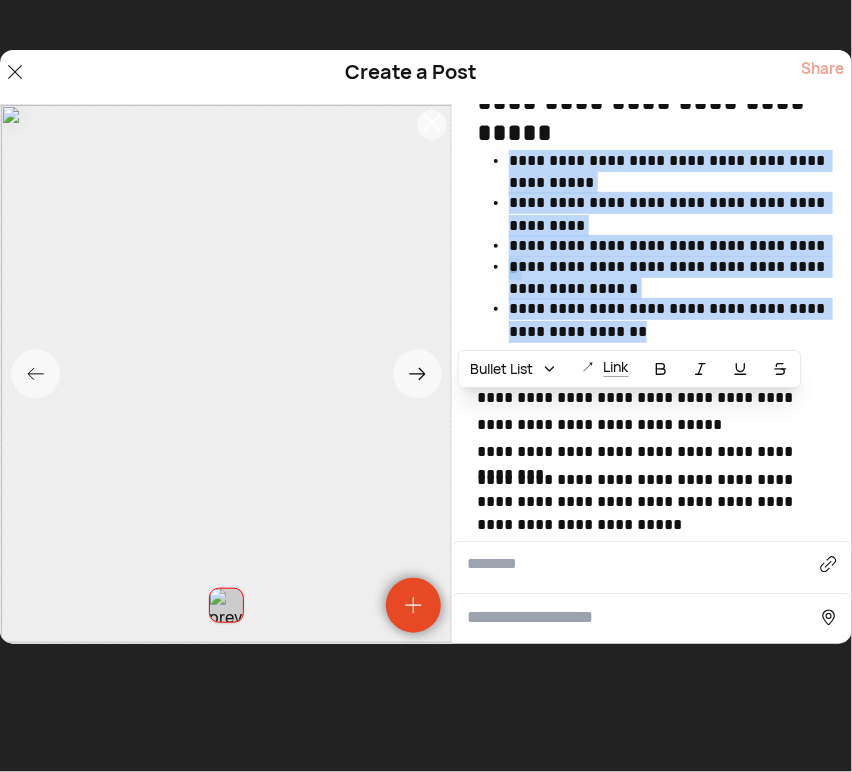 click on "**********" at bounding box center [670, 320] 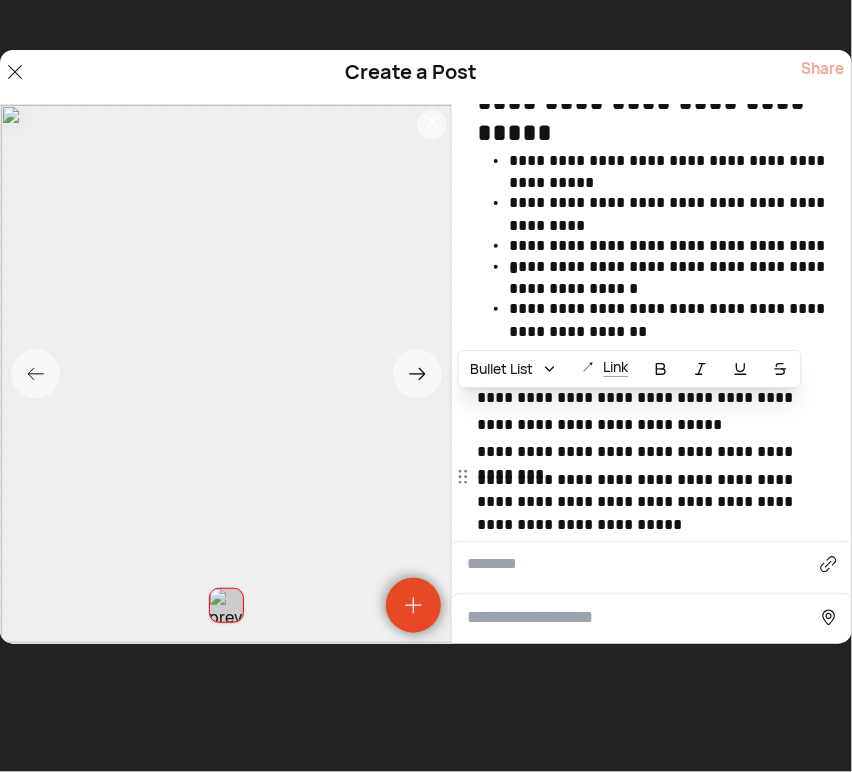click on "**********" at bounding box center [654, 502] 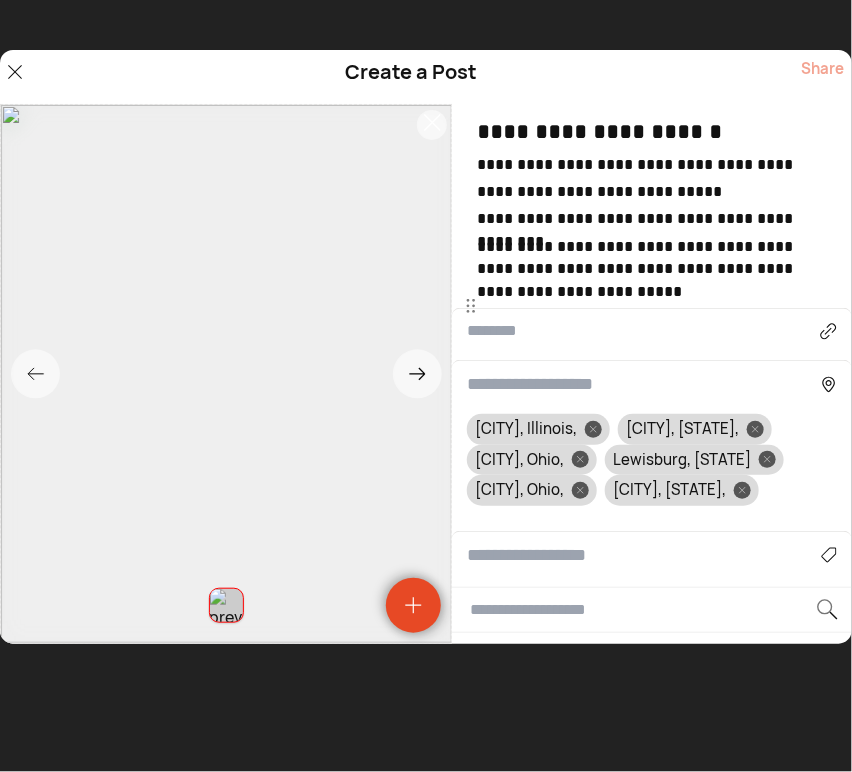 scroll, scrollTop: 1617, scrollLeft: 0, axis: vertical 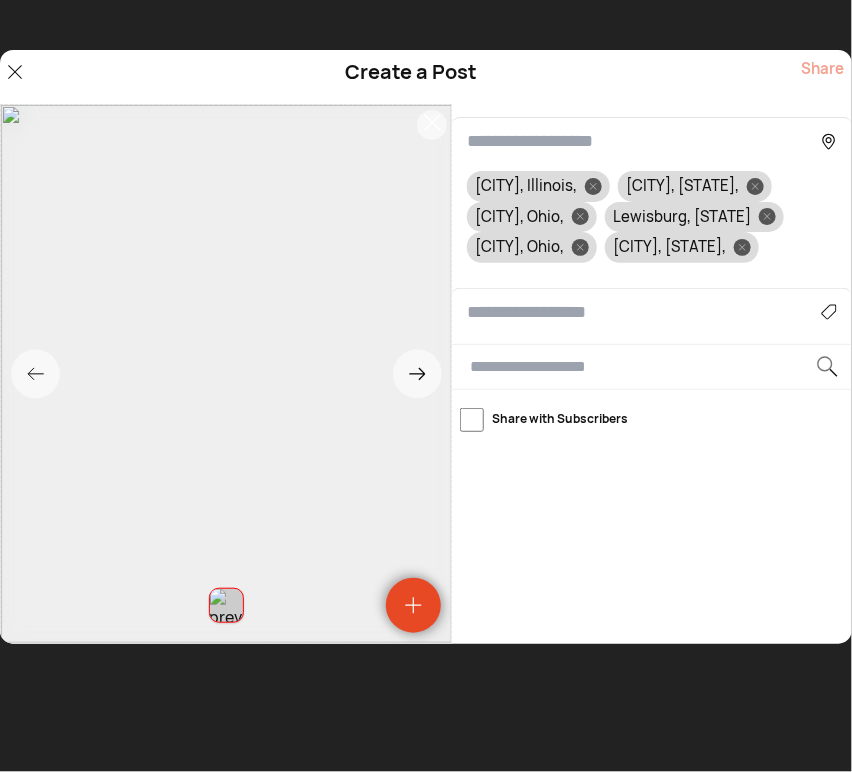 click 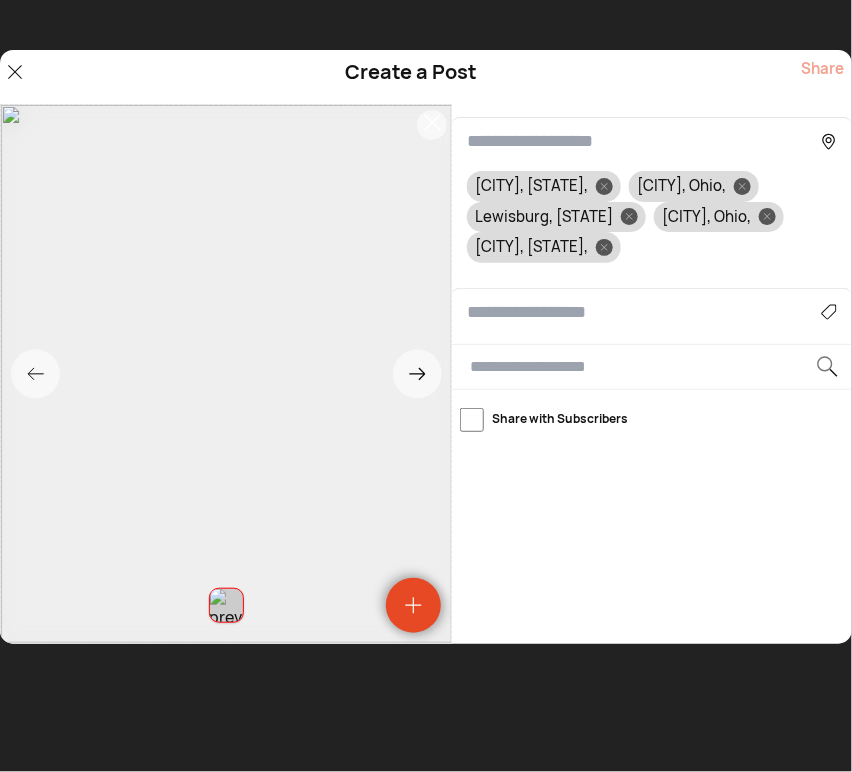 scroll, scrollTop: 1587, scrollLeft: 0, axis: vertical 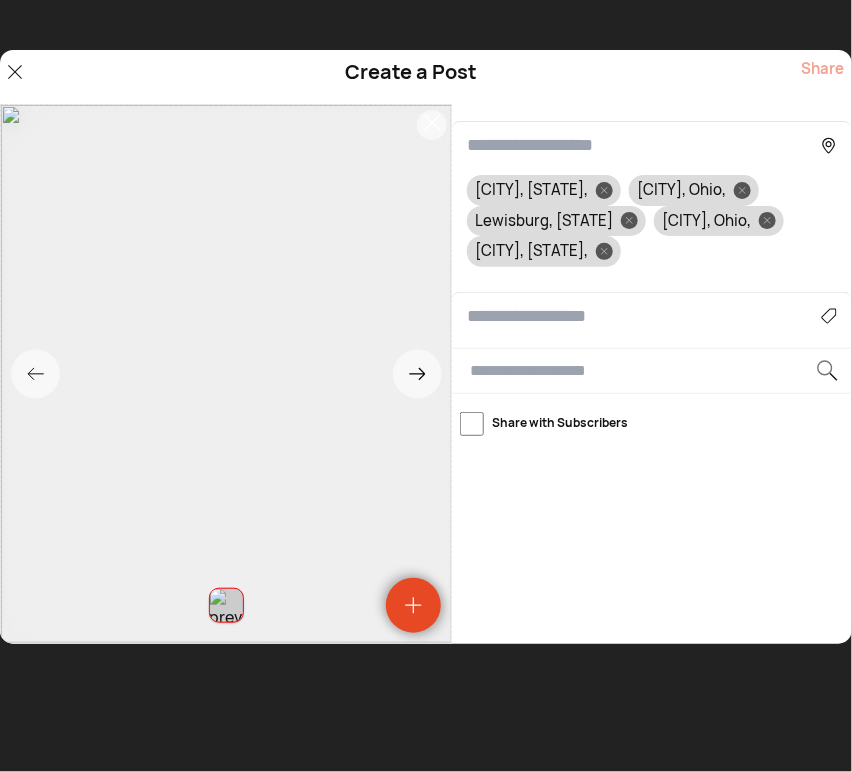 click 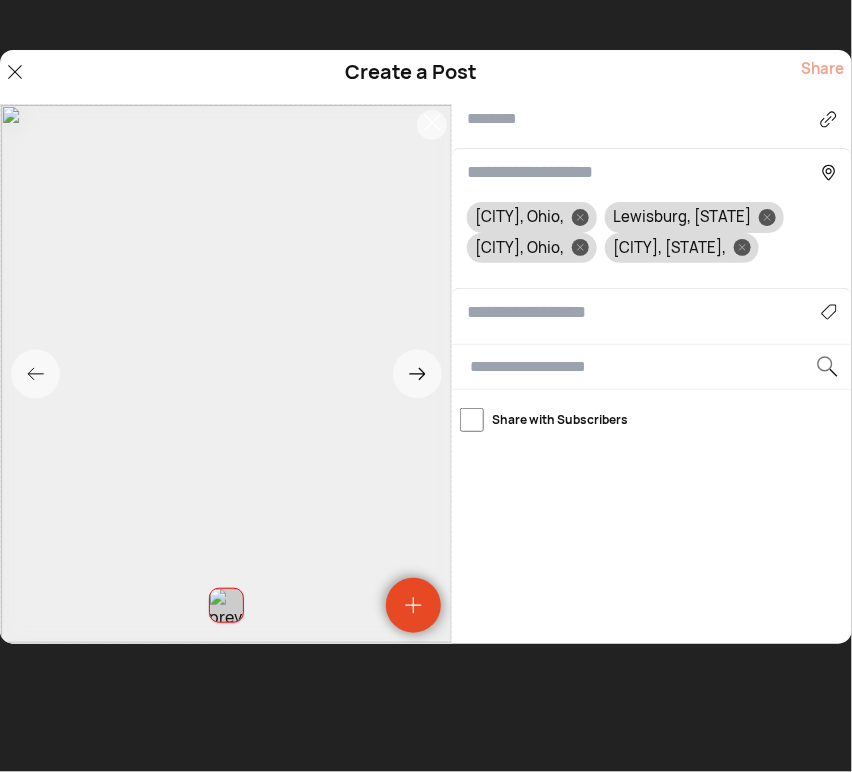 click 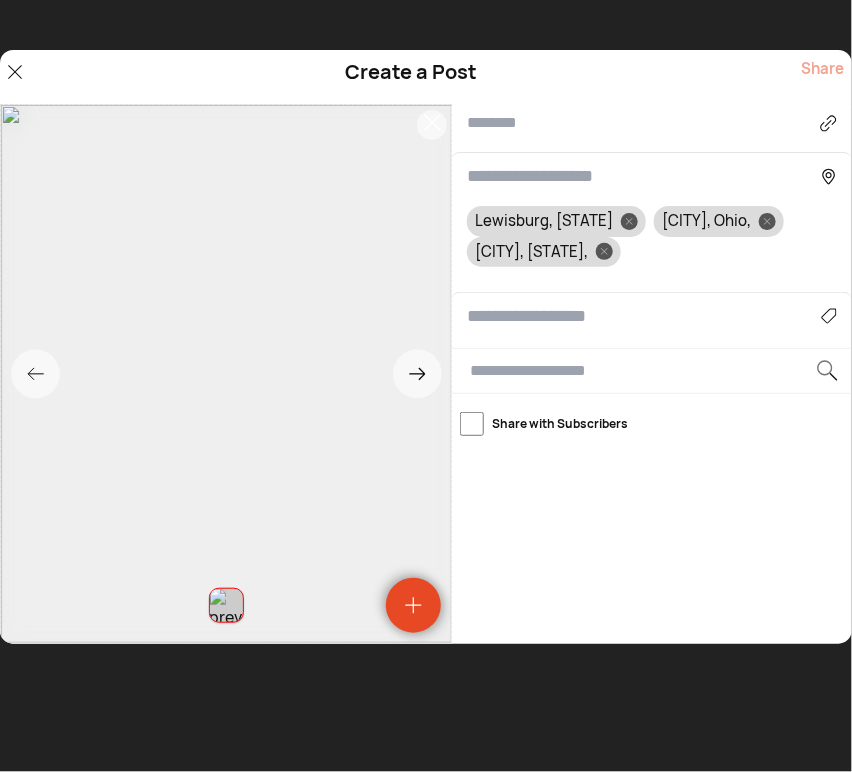 click at bounding box center (644, 176) 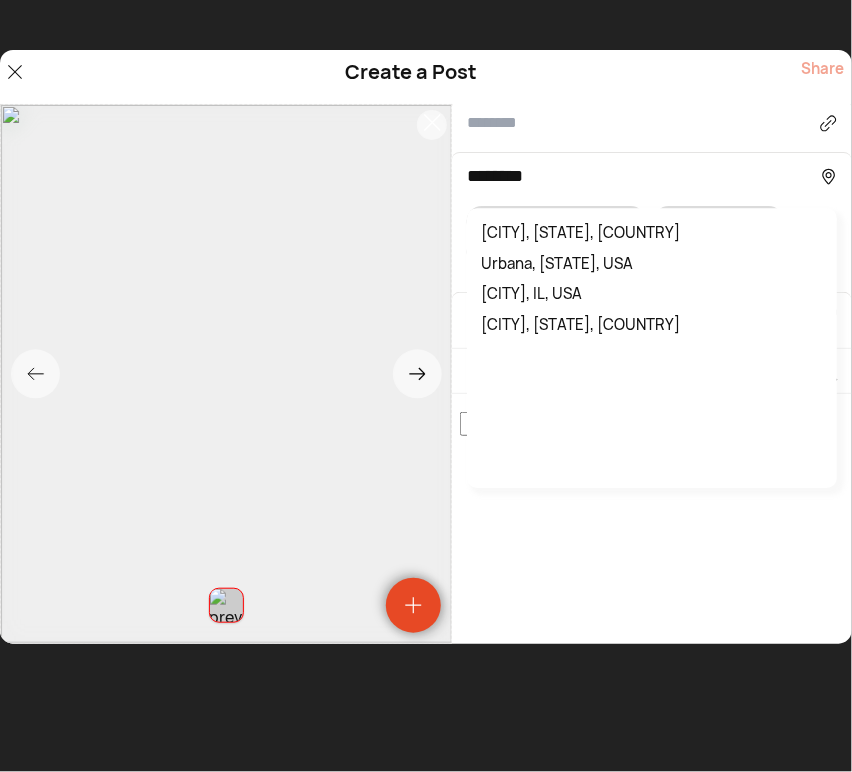 click on "Urbana, [STATE], USA" at bounding box center (652, 264) 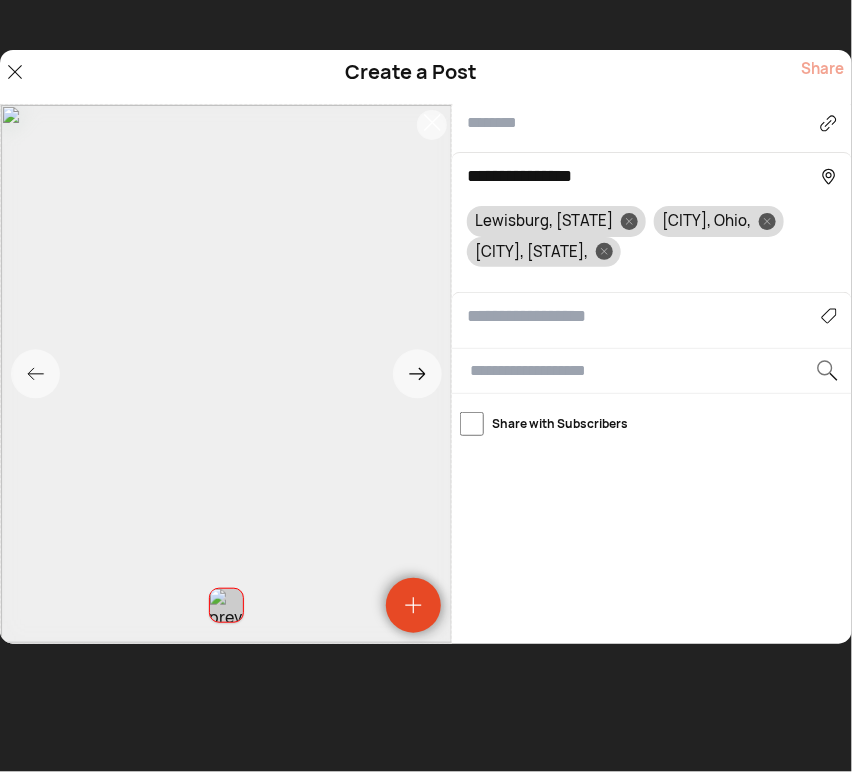 type 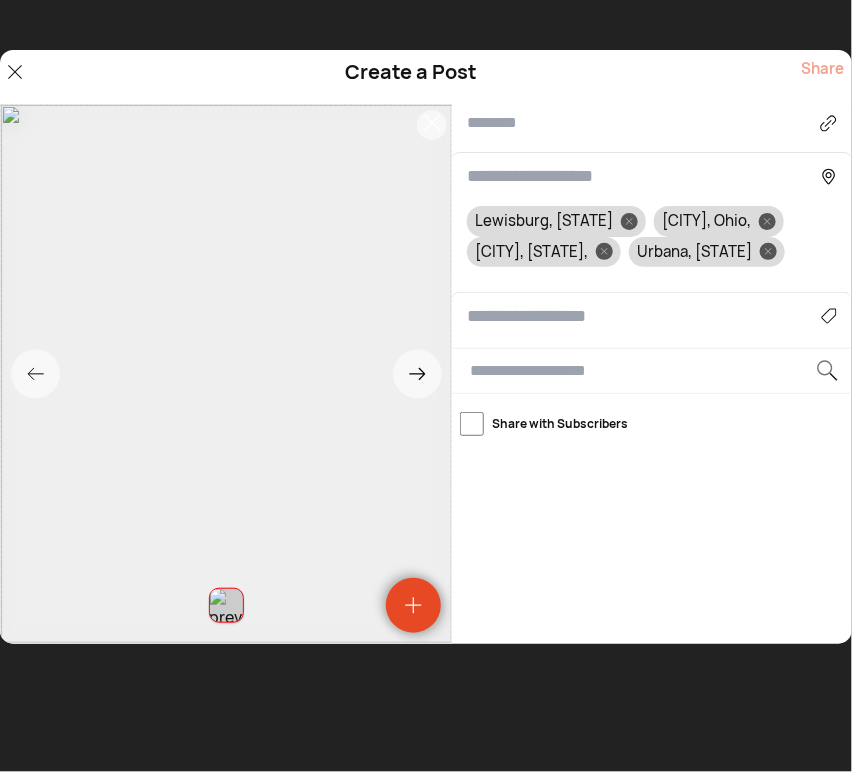 click at bounding box center (644, 316) 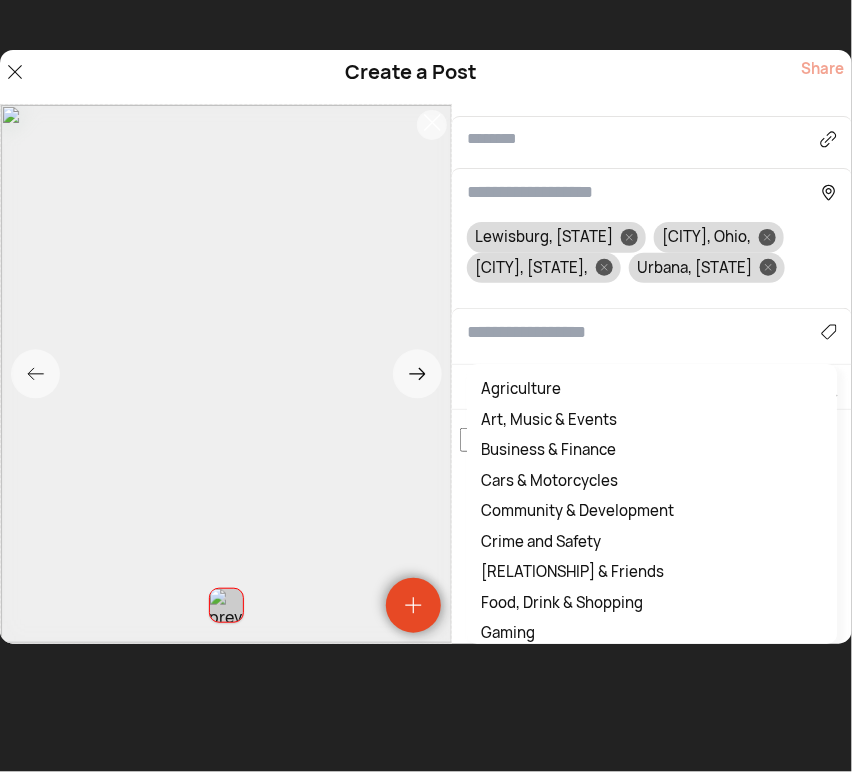 scroll, scrollTop: 1536, scrollLeft: 0, axis: vertical 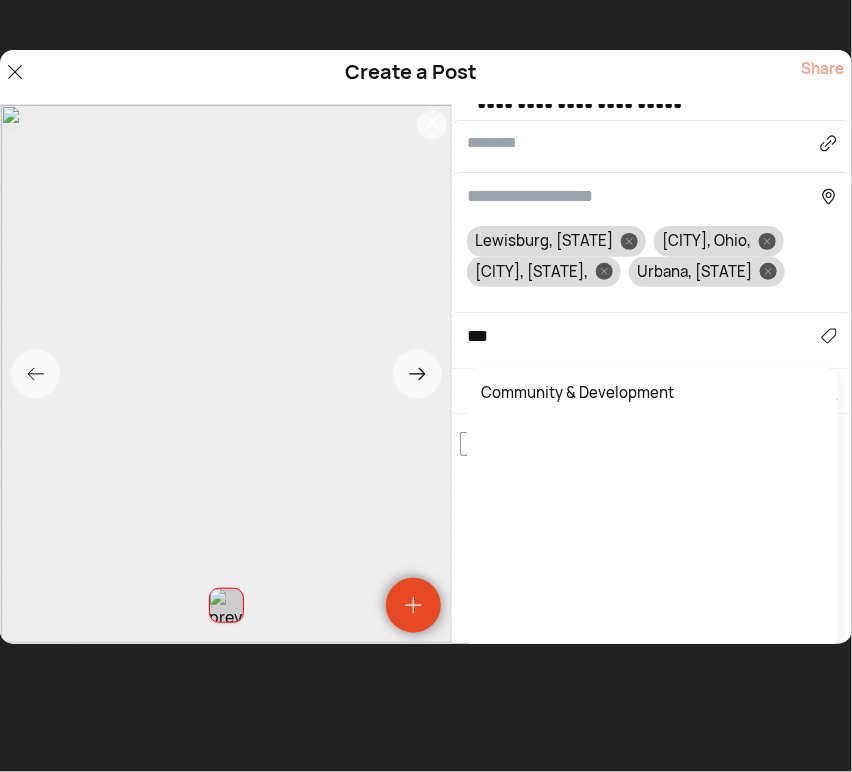 click on "Community & Development" at bounding box center (652, 393) 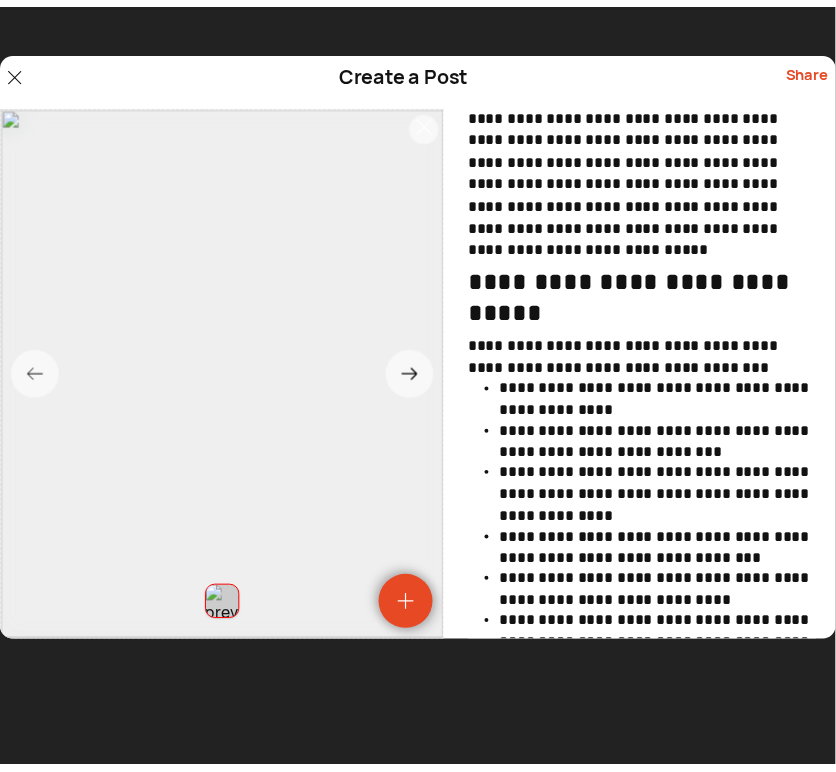 scroll, scrollTop: 0, scrollLeft: 0, axis: both 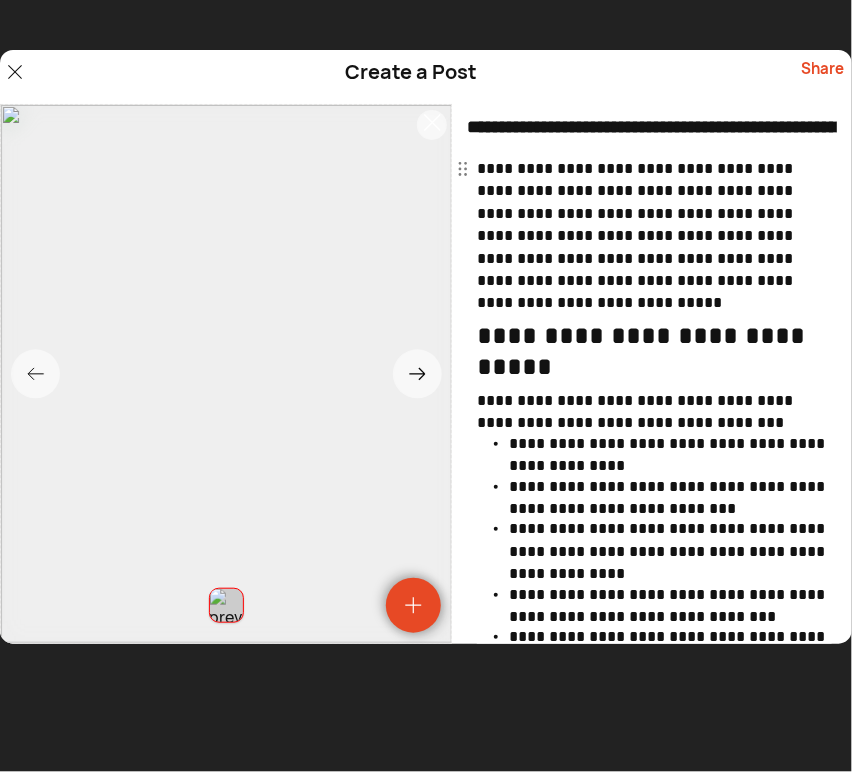 click on "Share" at bounding box center [822, 77] 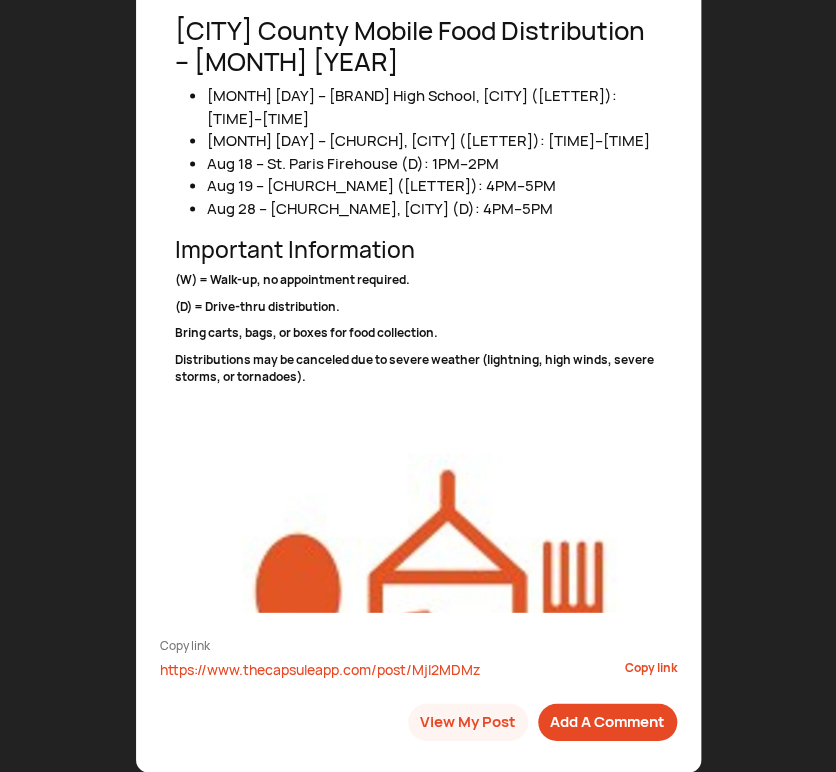 scroll, scrollTop: 982, scrollLeft: 0, axis: vertical 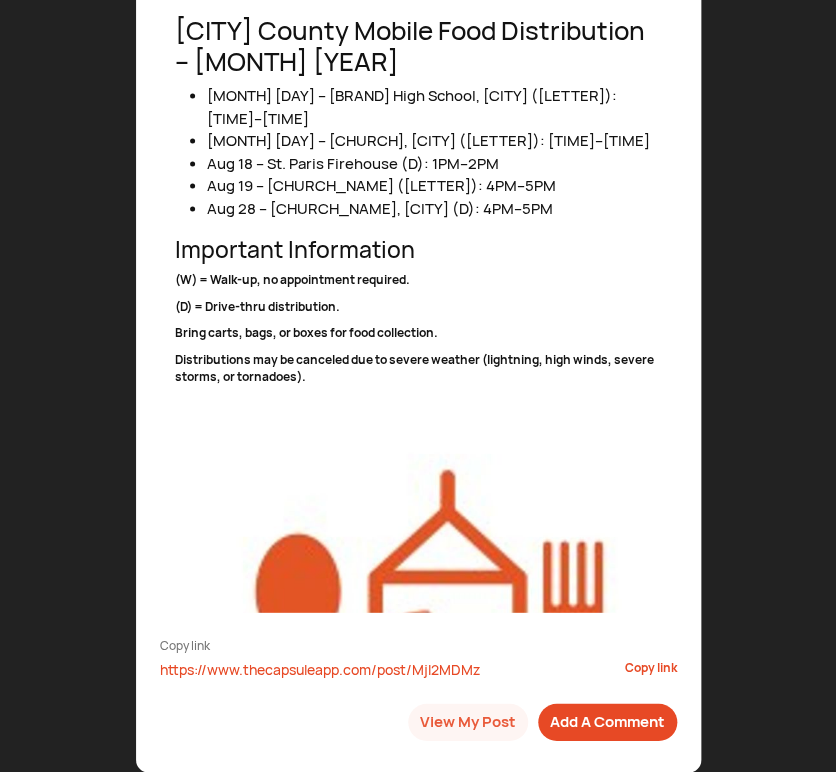 click on "View My Post" at bounding box center (468, 721) 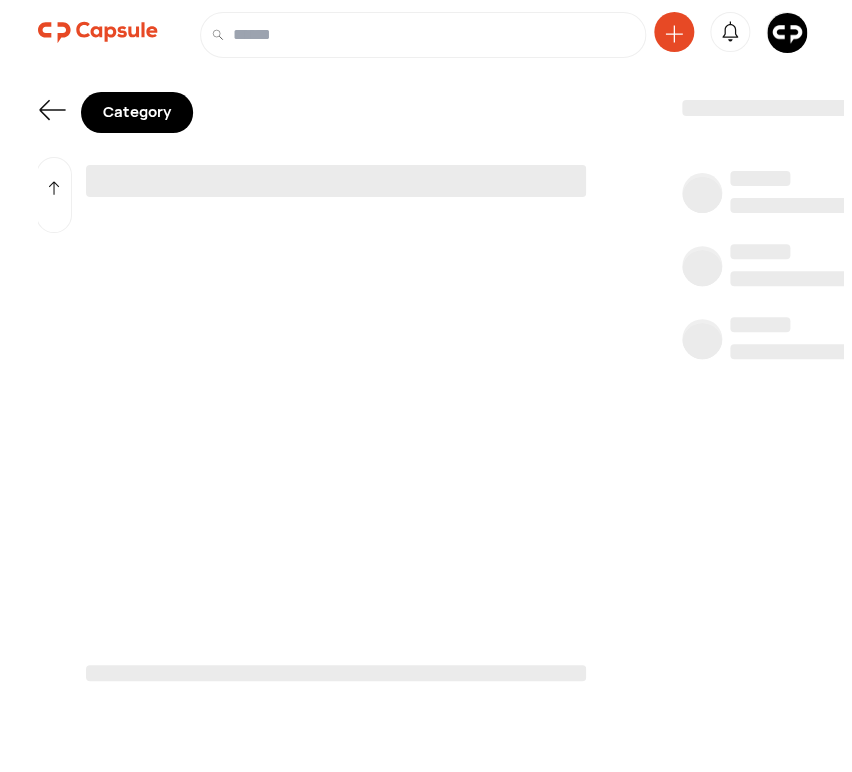 scroll, scrollTop: 0, scrollLeft: 0, axis: both 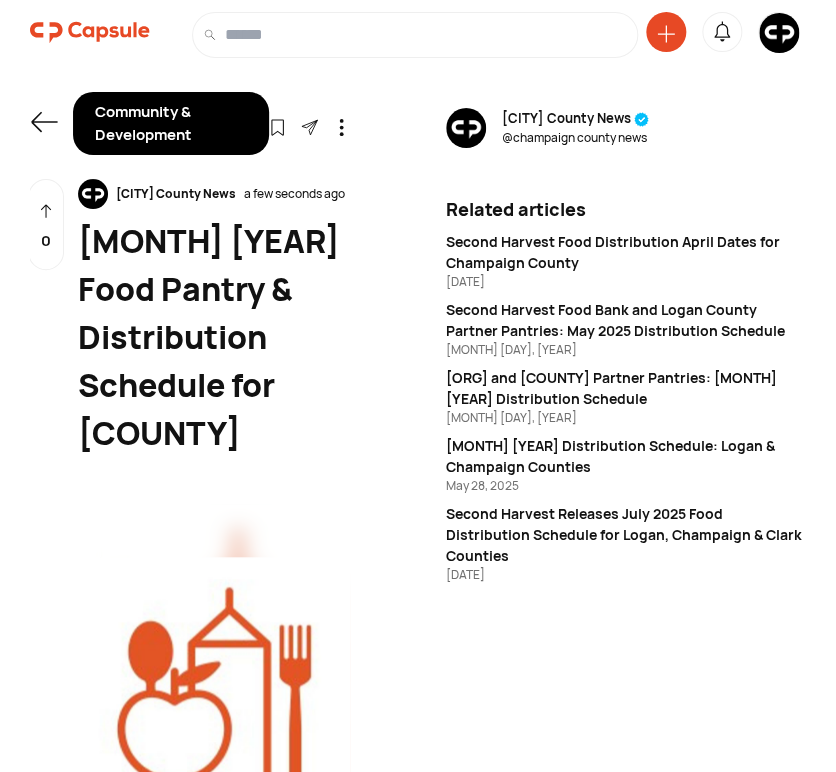 click 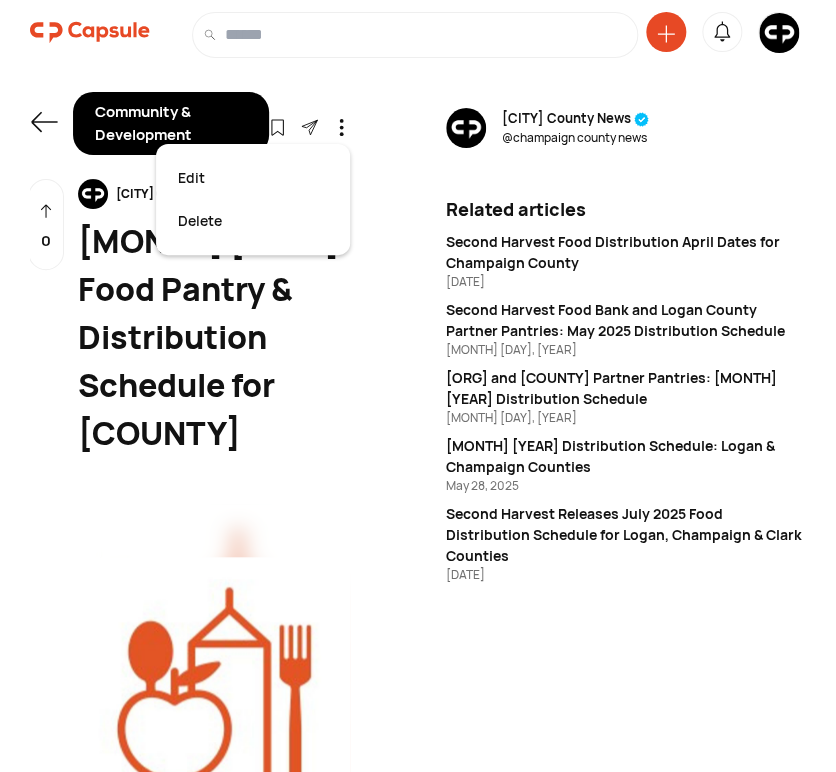 click on "Edit" at bounding box center [253, 178] 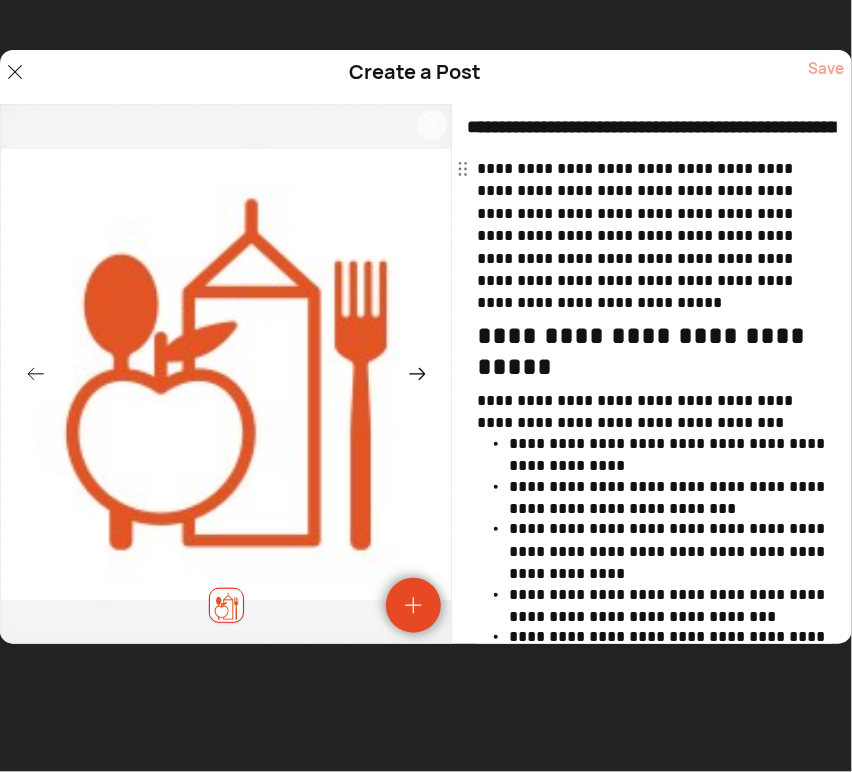 click on "**********" at bounding box center [652, 127] 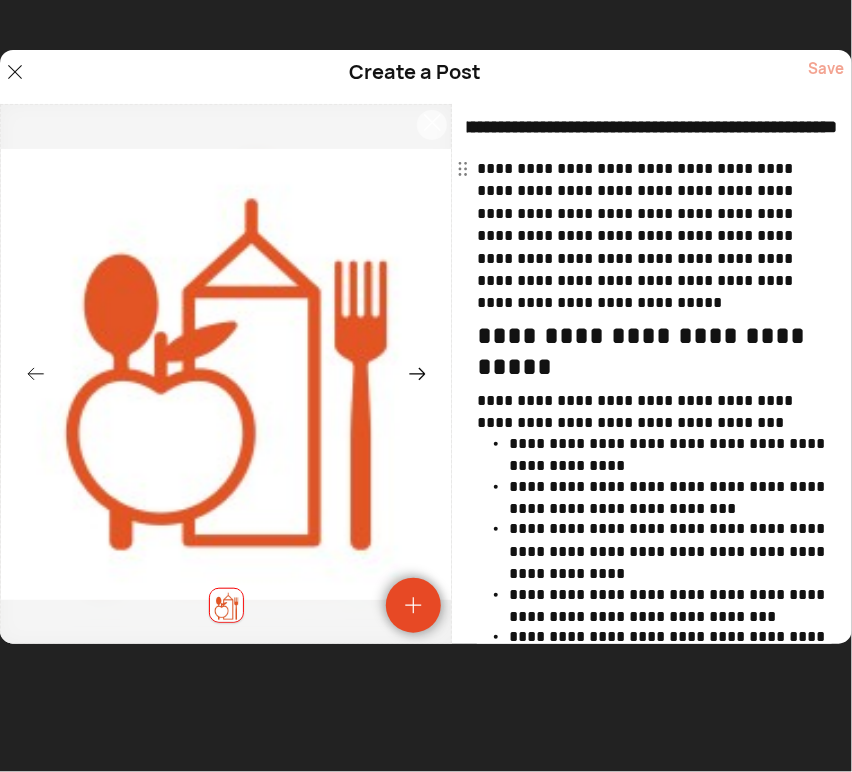 scroll, scrollTop: 0, scrollLeft: 258, axis: horizontal 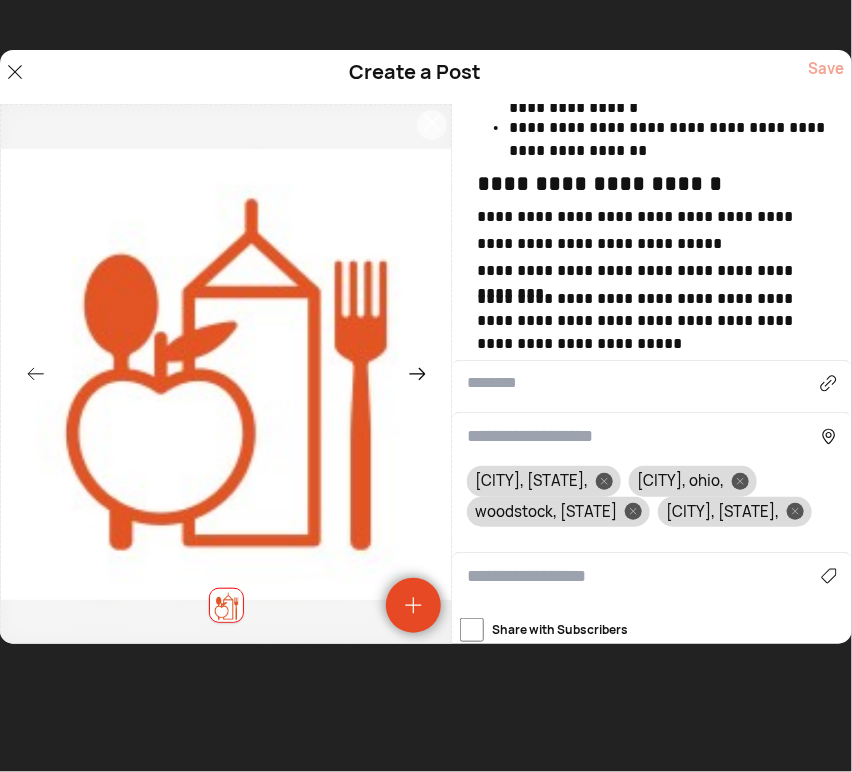 type on "**********" 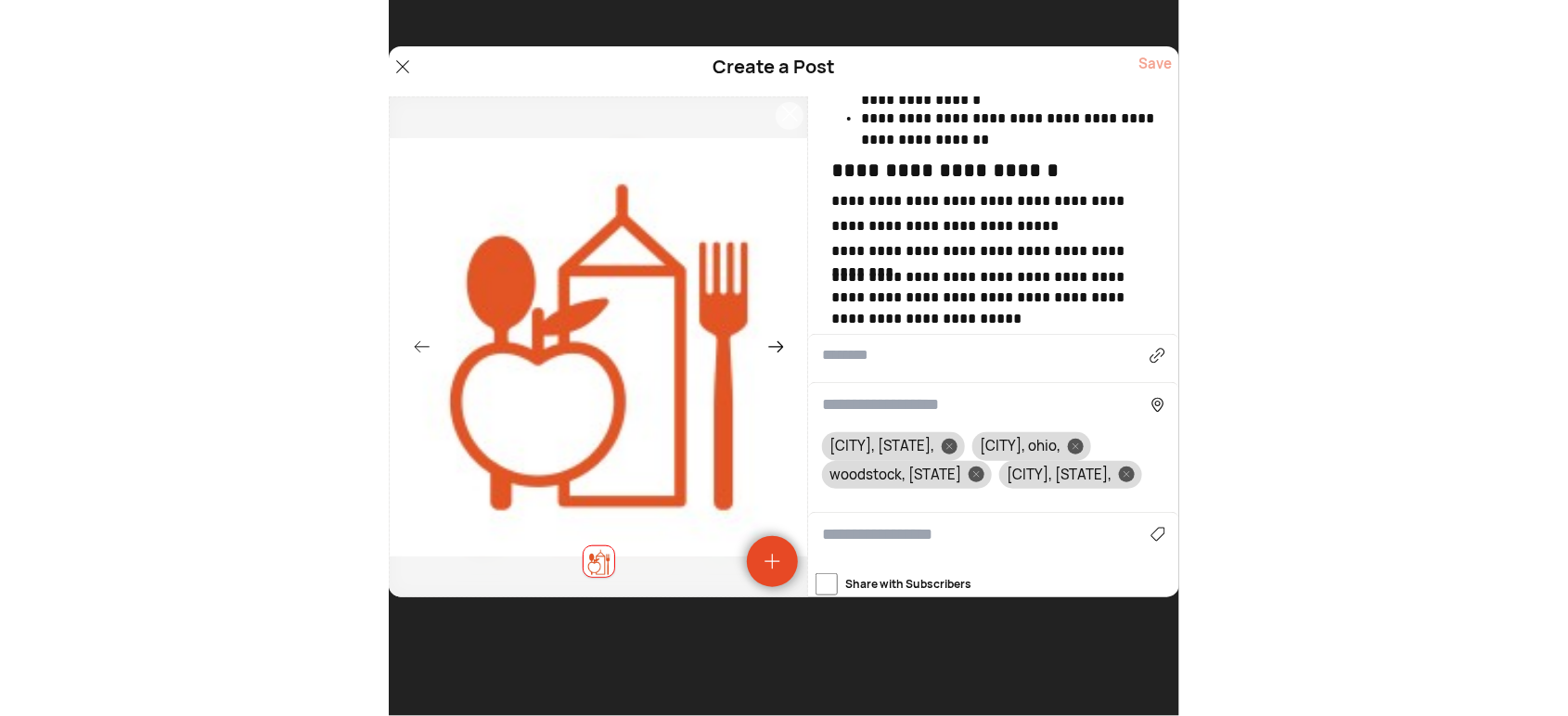 scroll, scrollTop: 0, scrollLeft: 0, axis: both 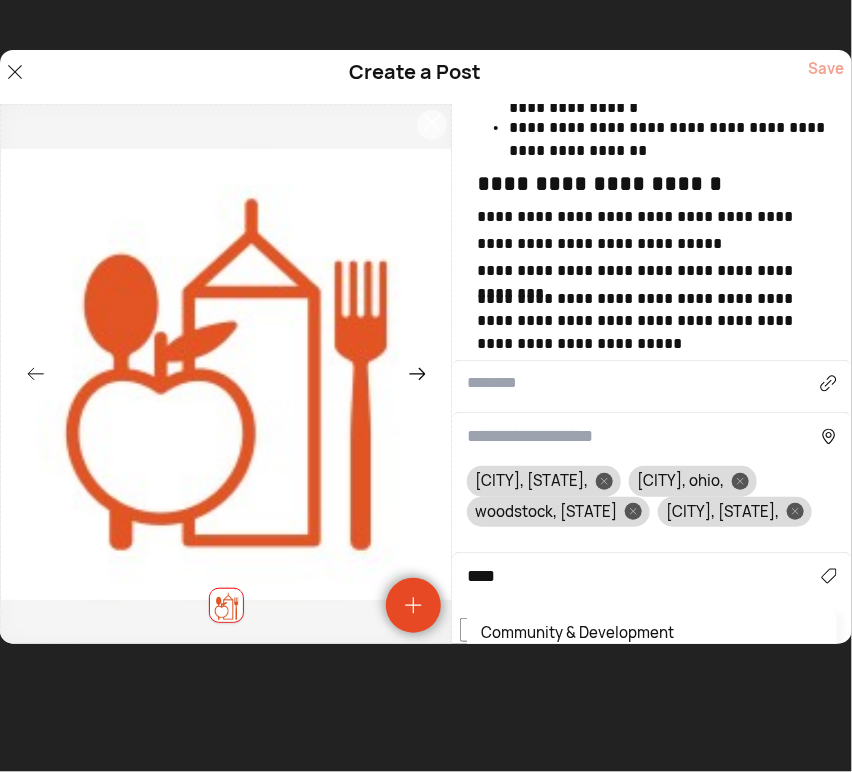 click on "Community & Development" at bounding box center [652, 633] 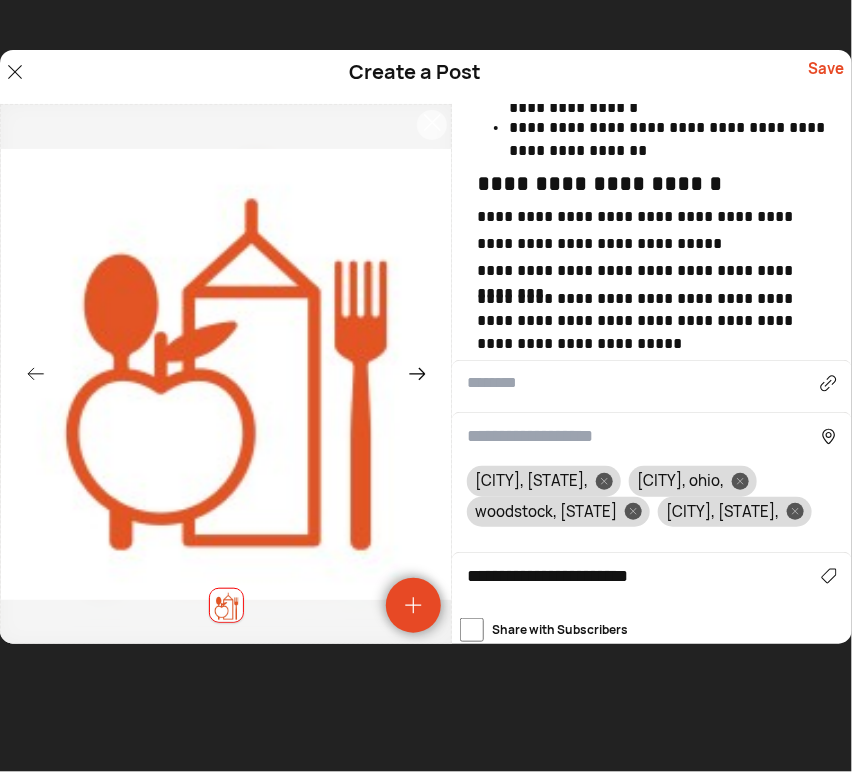 click on "Save" at bounding box center [826, 77] 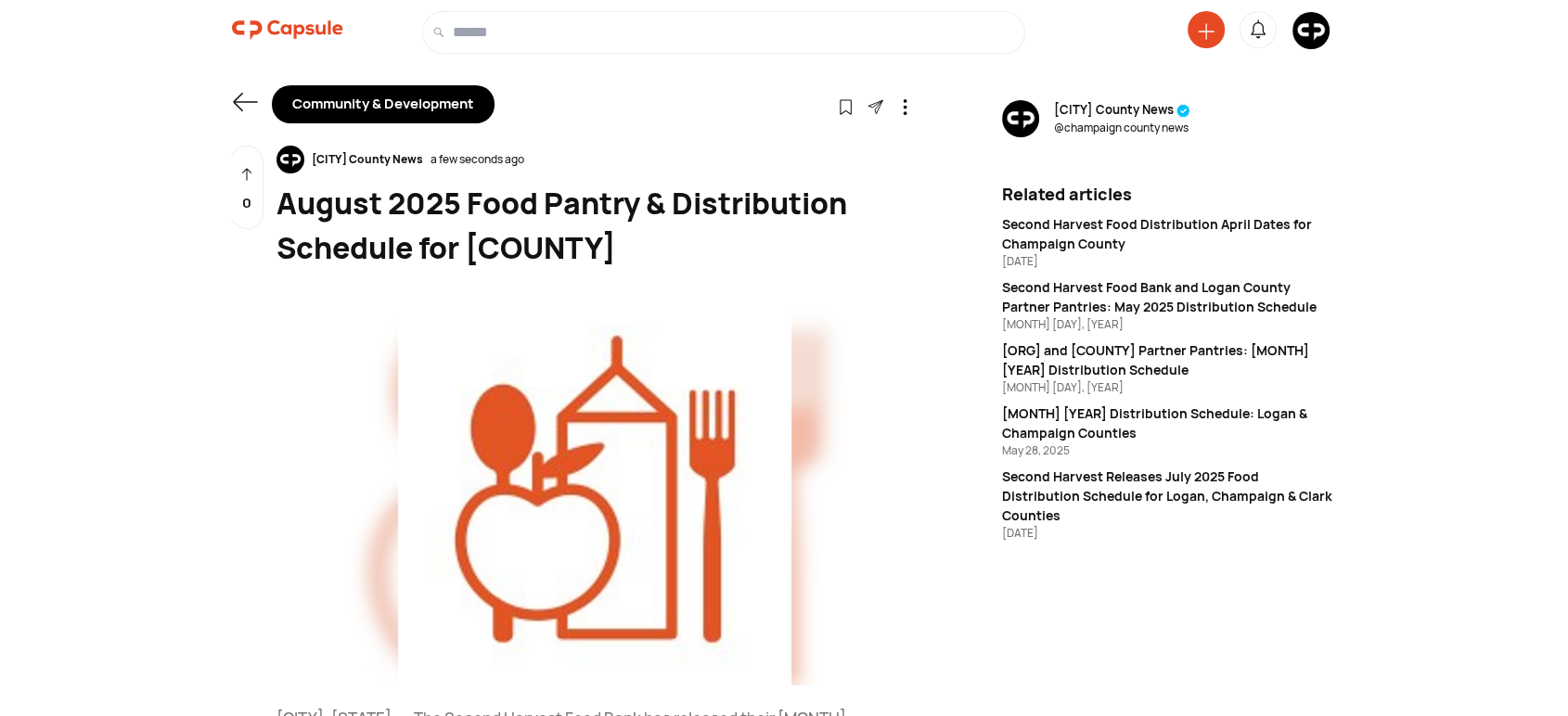 click at bounding box center [1311, 31] 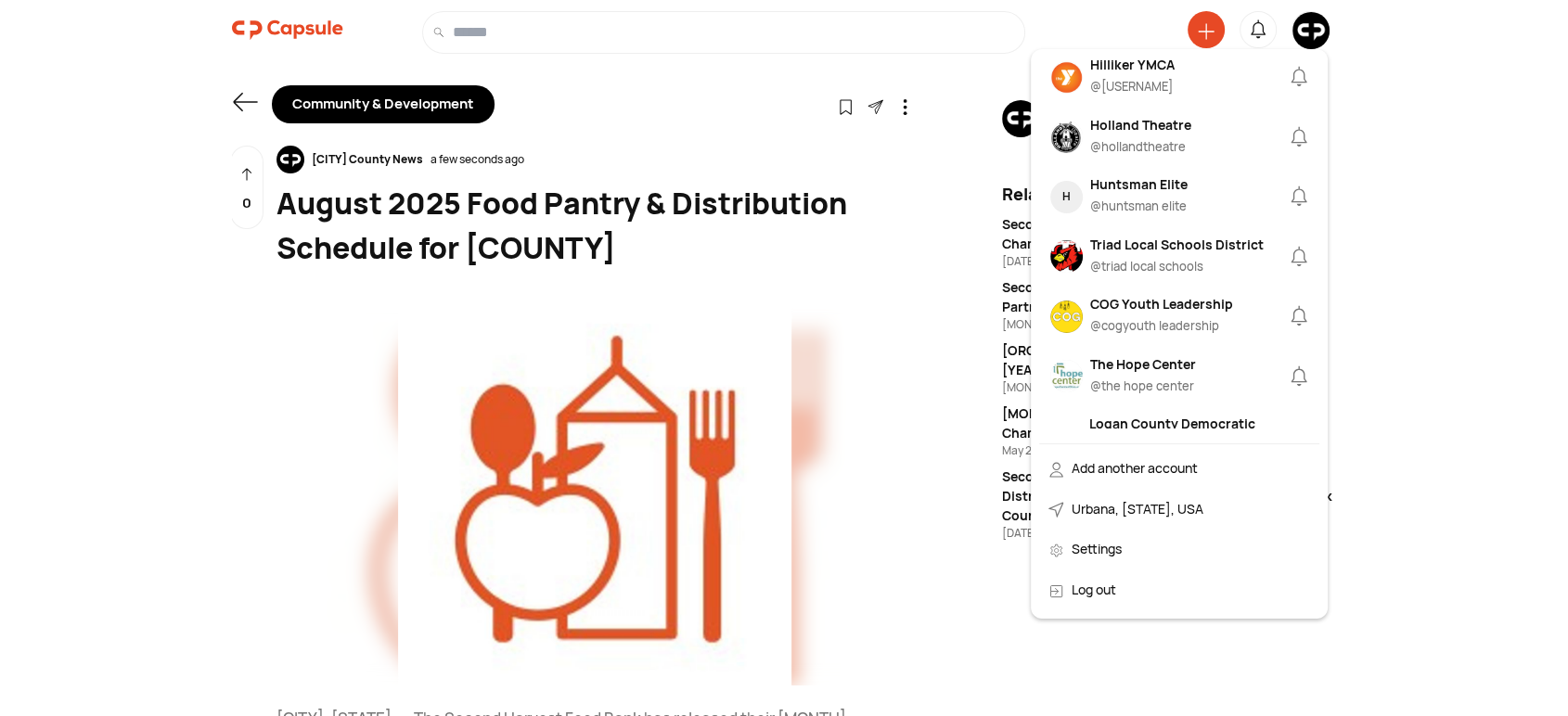 scroll, scrollTop: 2005, scrollLeft: 0, axis: vertical 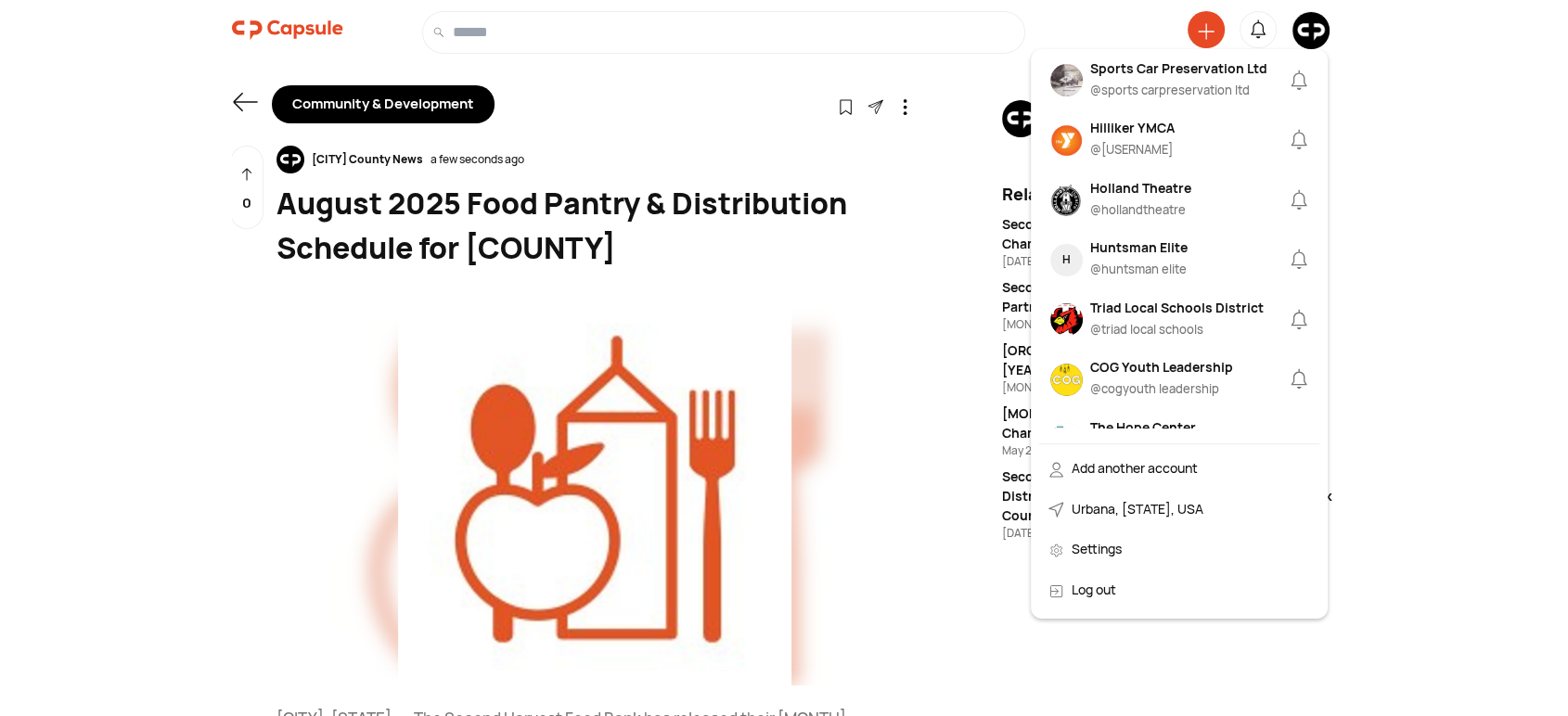 click on "Triad Local Schools District" at bounding box center [1176, 307] 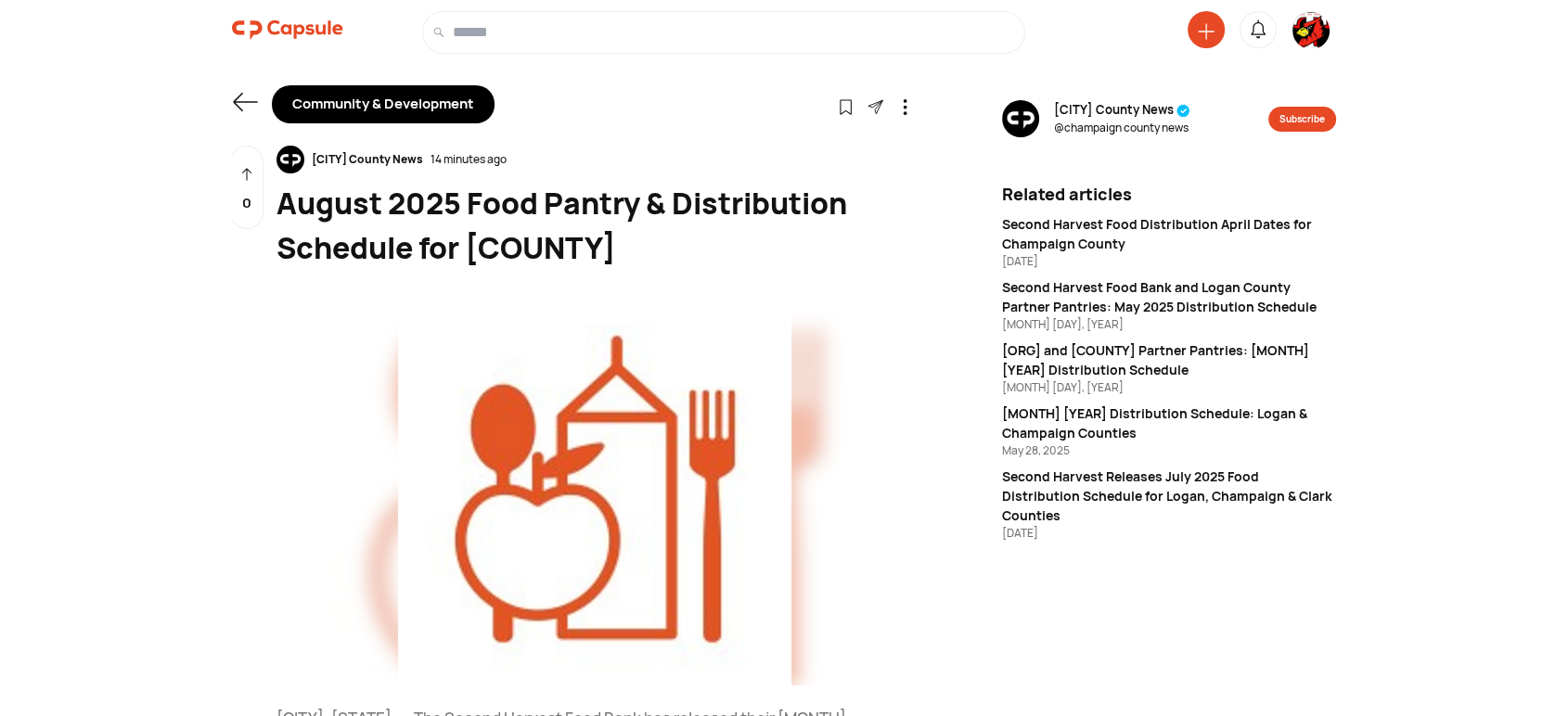 click at bounding box center (1311, 33) 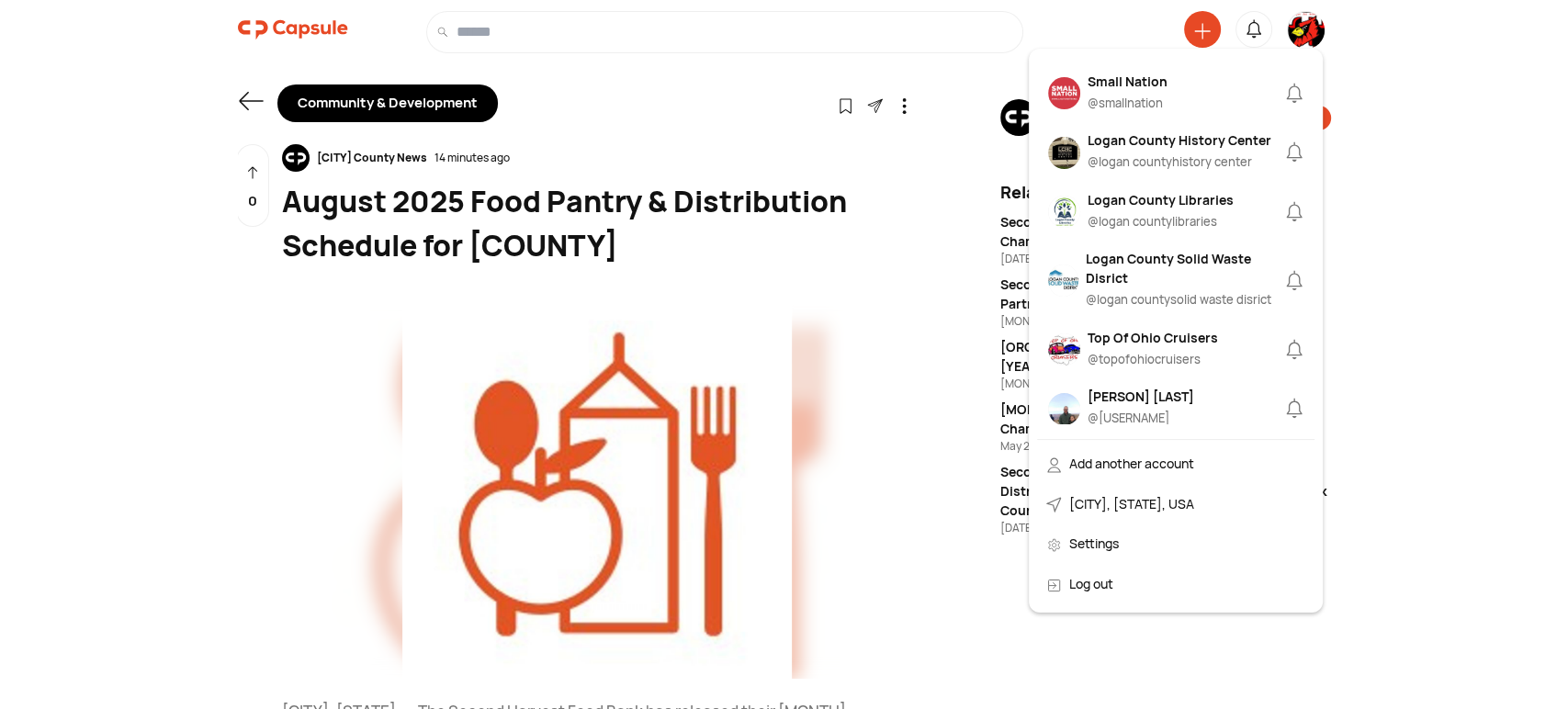 scroll, scrollTop: 2041, scrollLeft: 0, axis: vertical 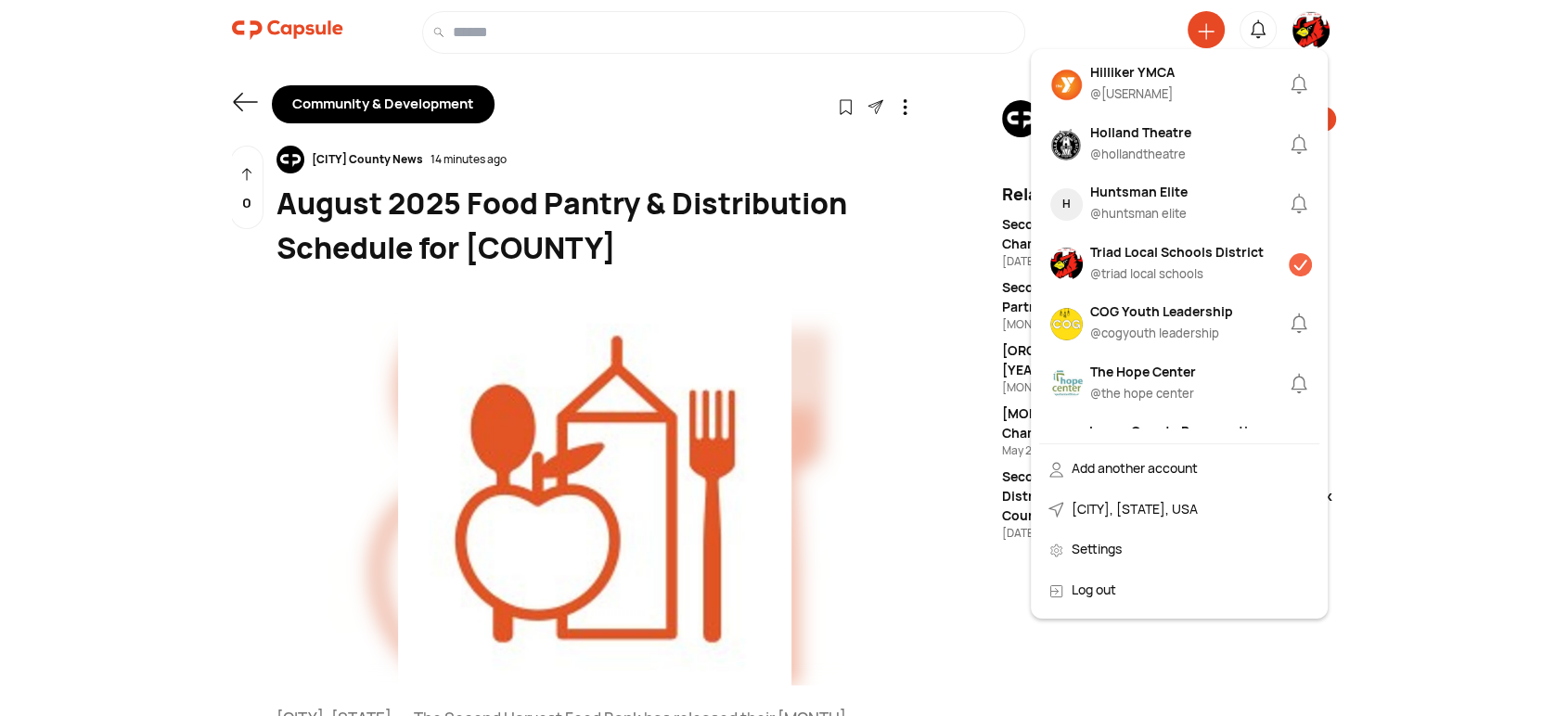 click on "Triad Local Schools District" at bounding box center [1176, 251] 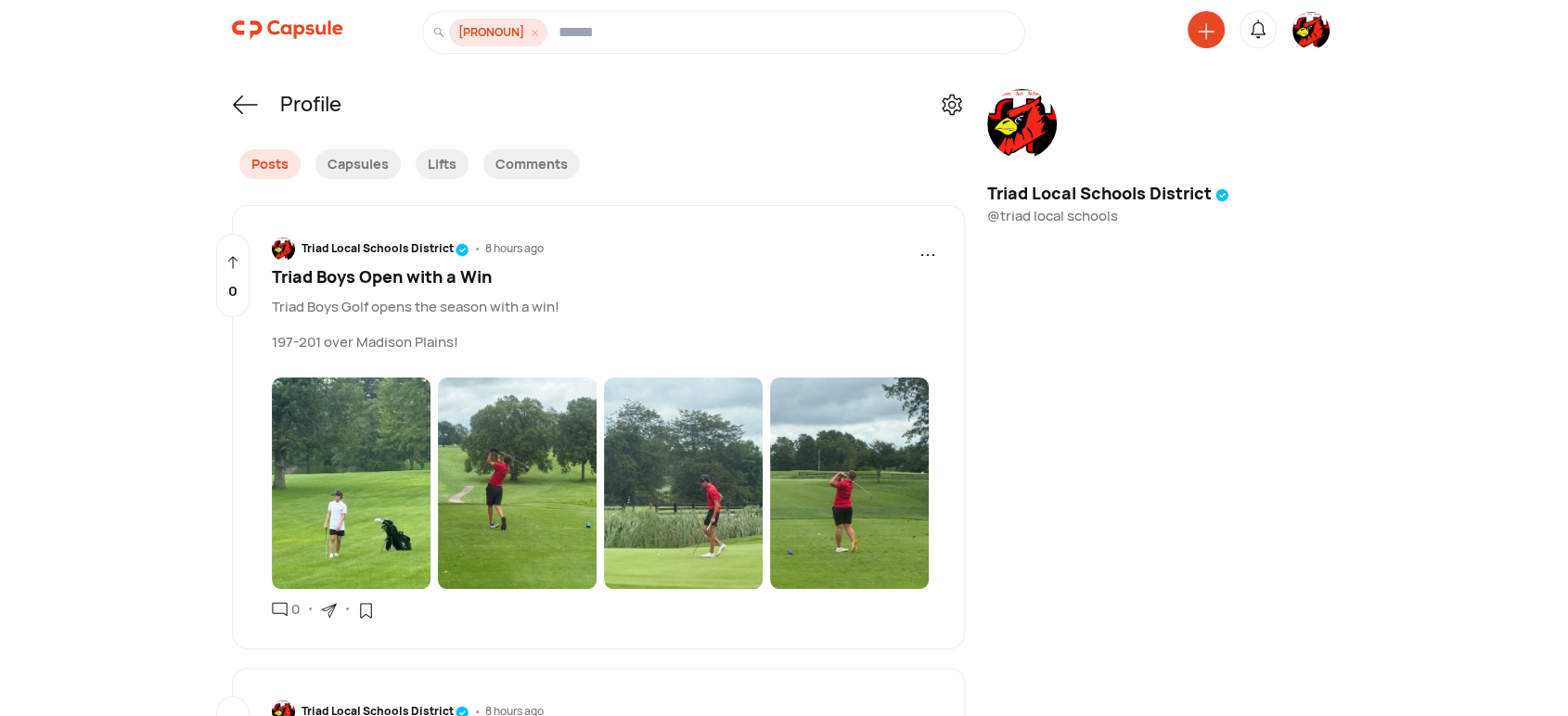 click 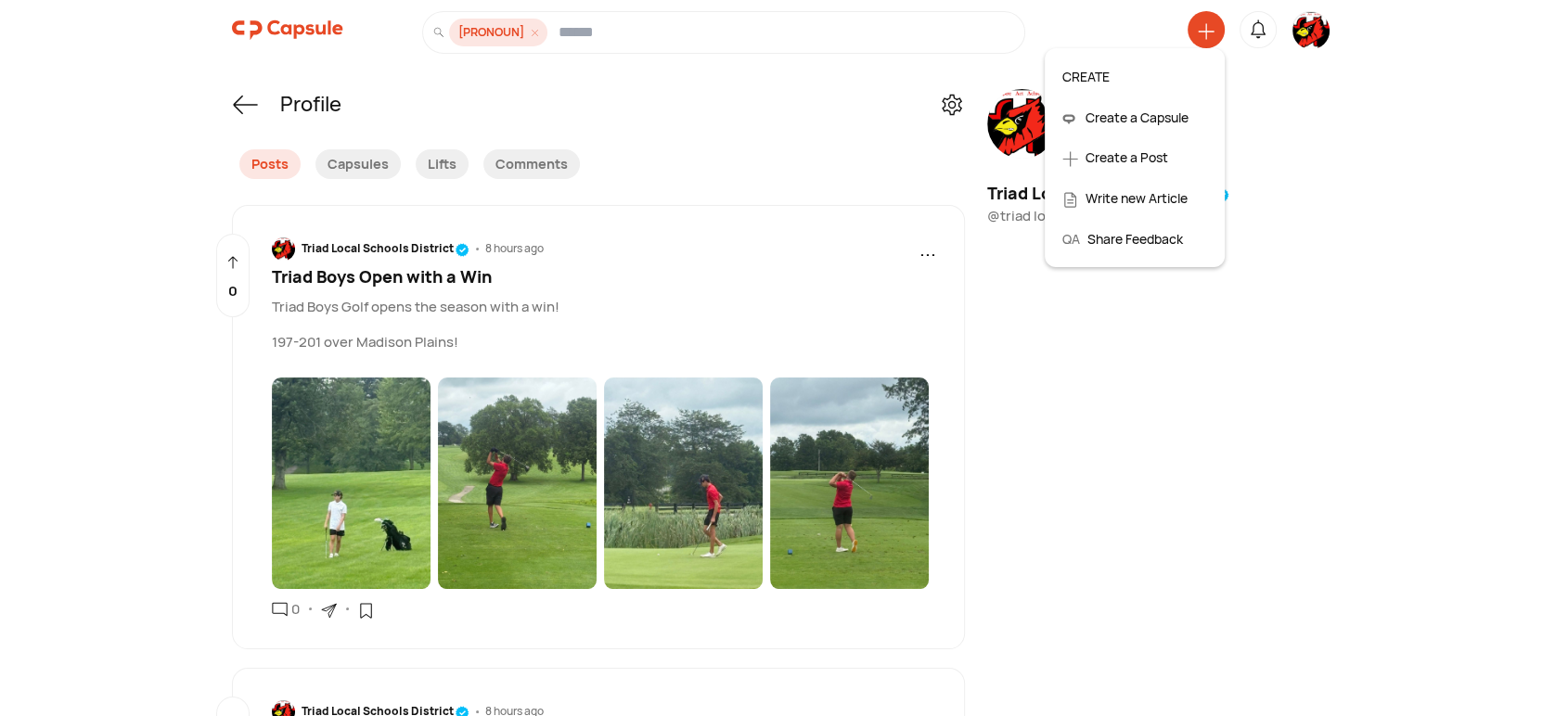 click on "Create a Post" at bounding box center (1135, 158) 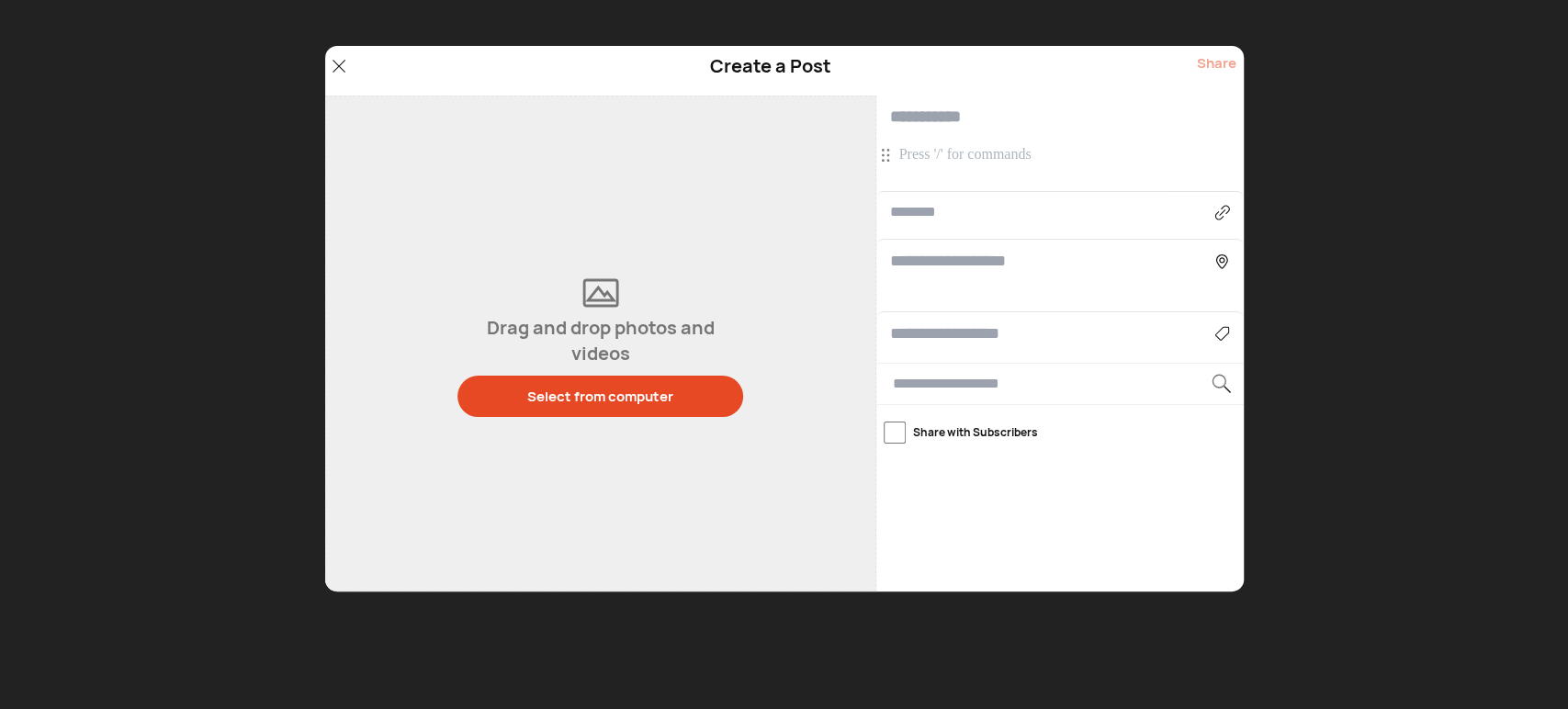 click at bounding box center (1062, 155) 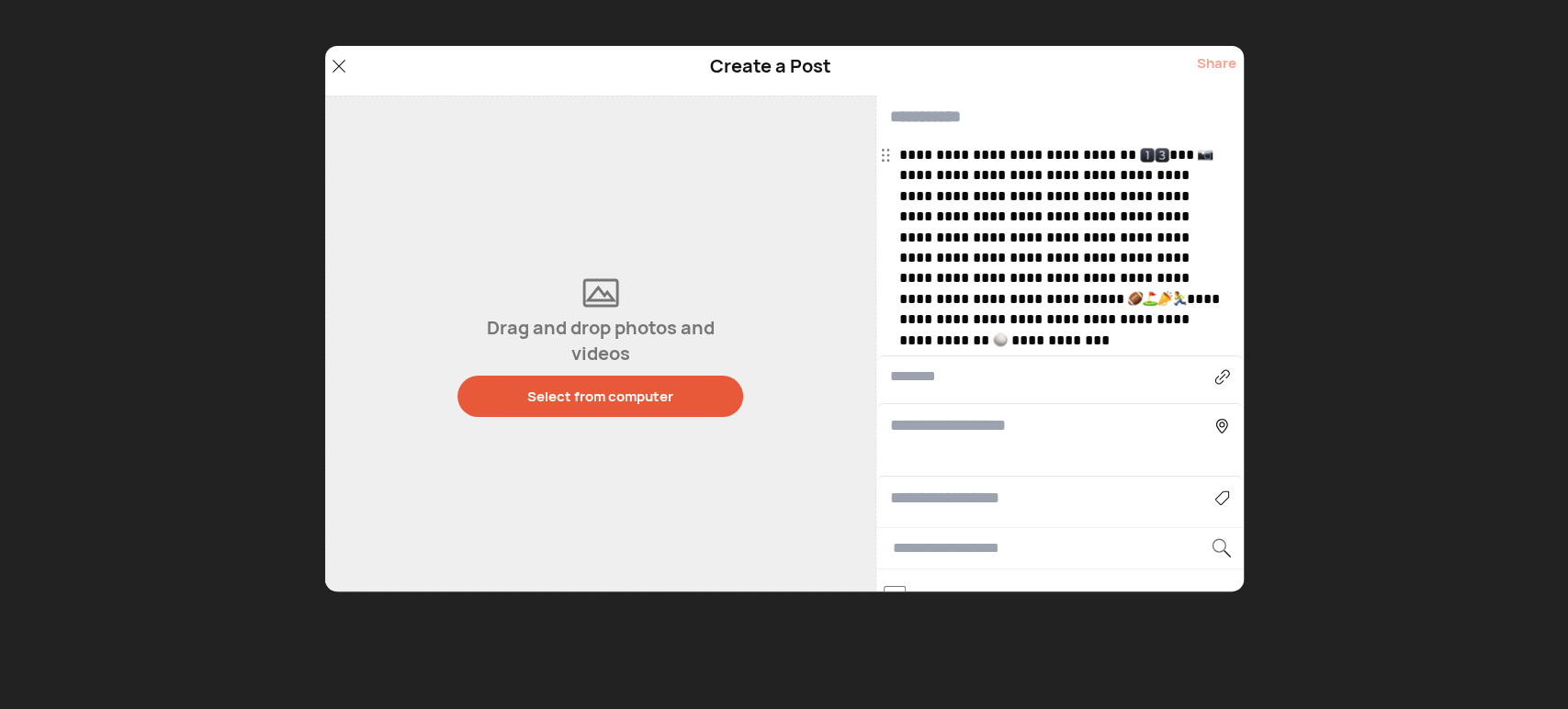 click on "Select from computer" at bounding box center [600, 396] 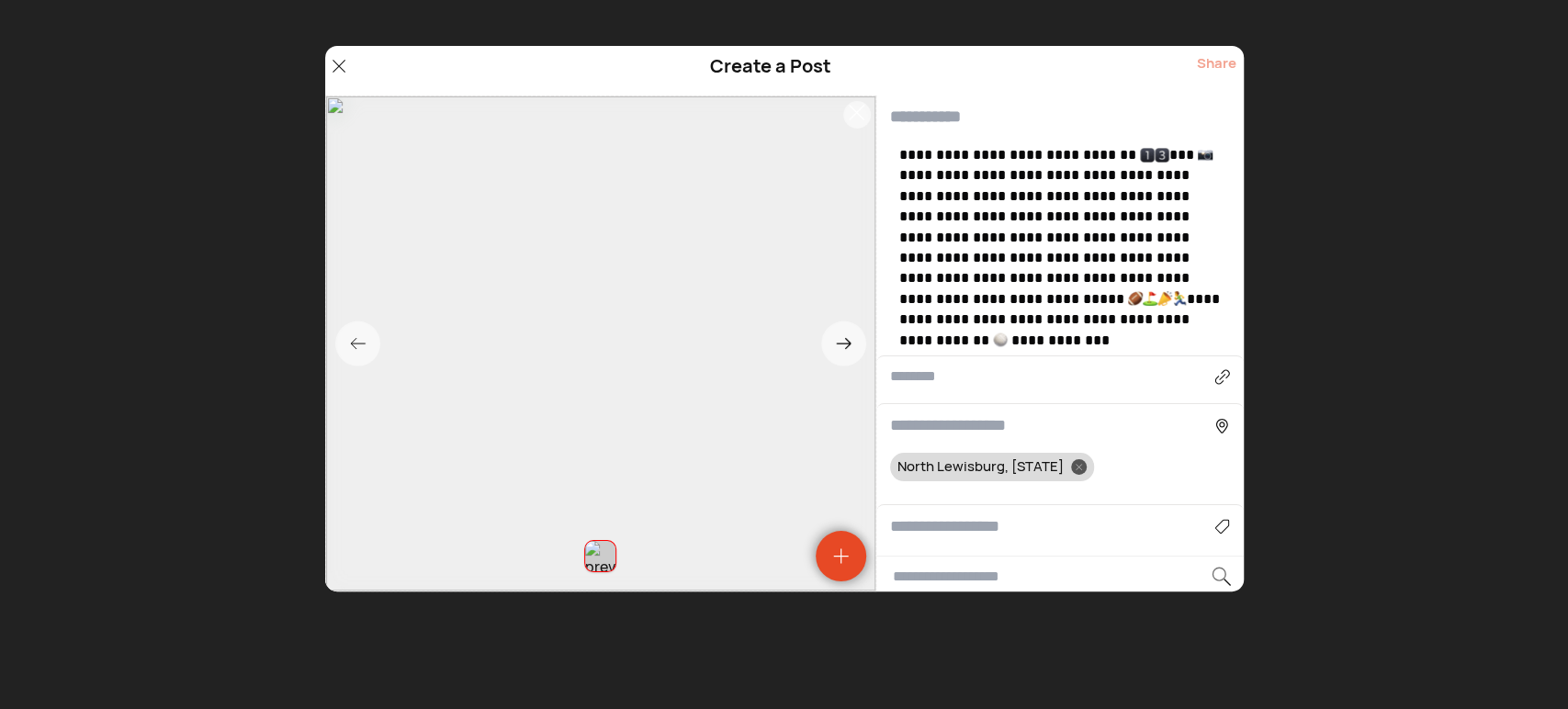 click on "**********" at bounding box center (1061, 247) 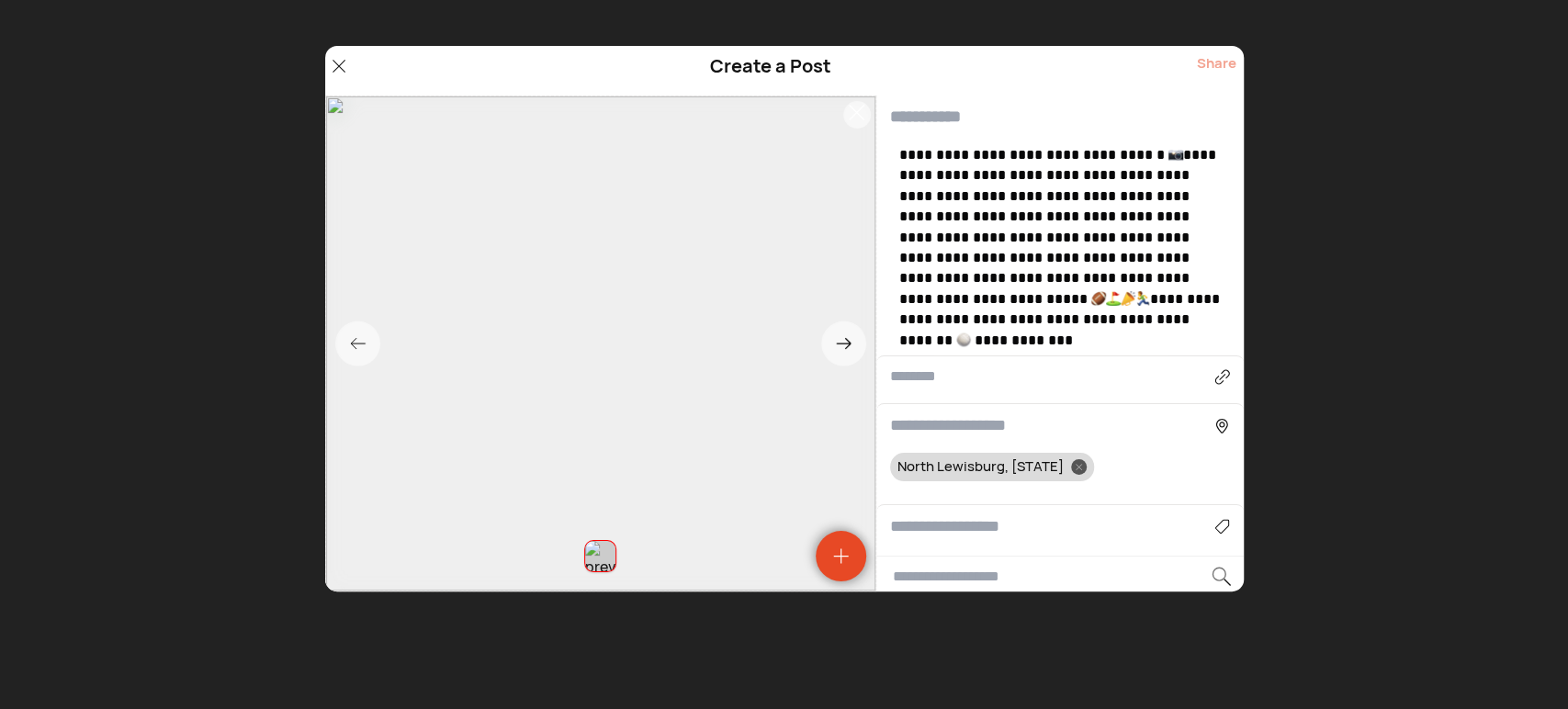 type 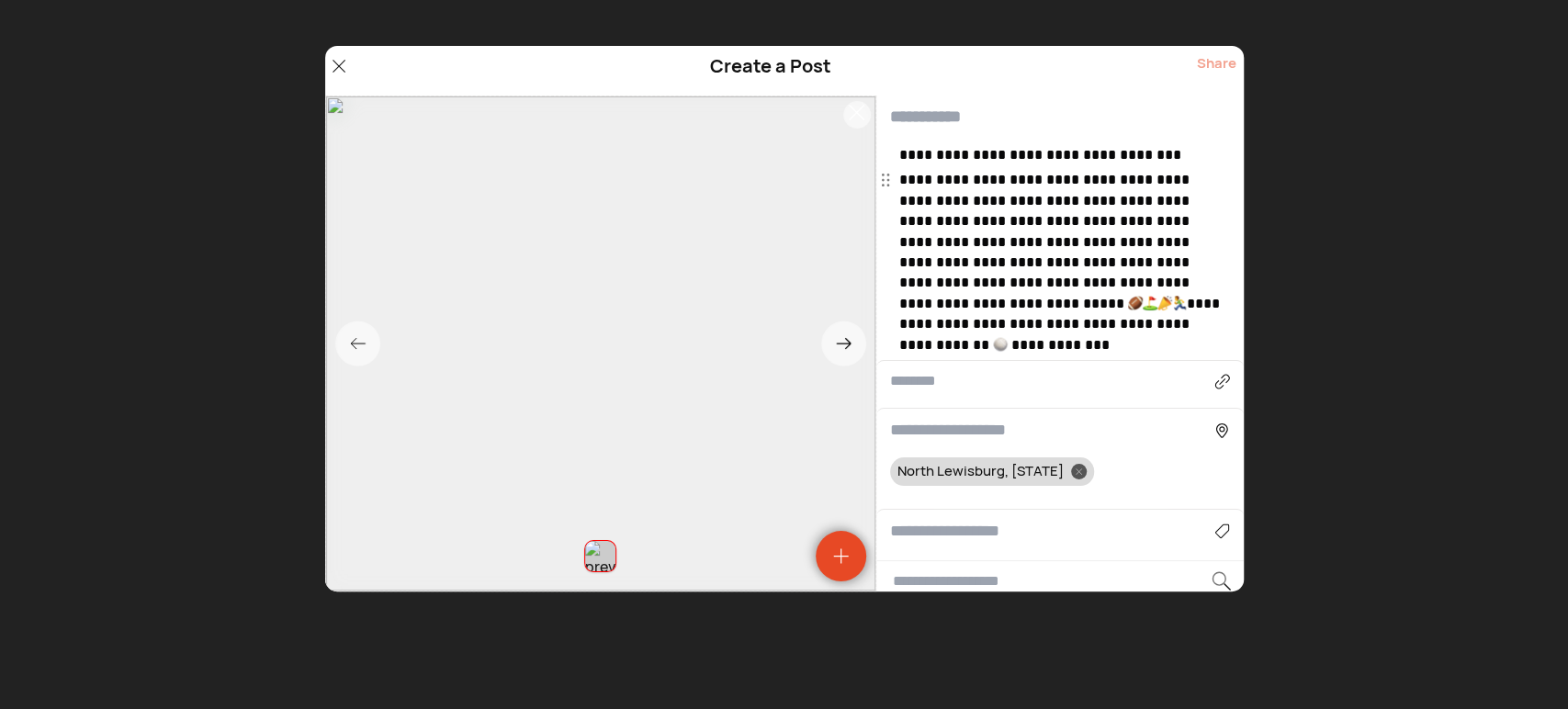 click on "**********" at bounding box center (1061, 262) 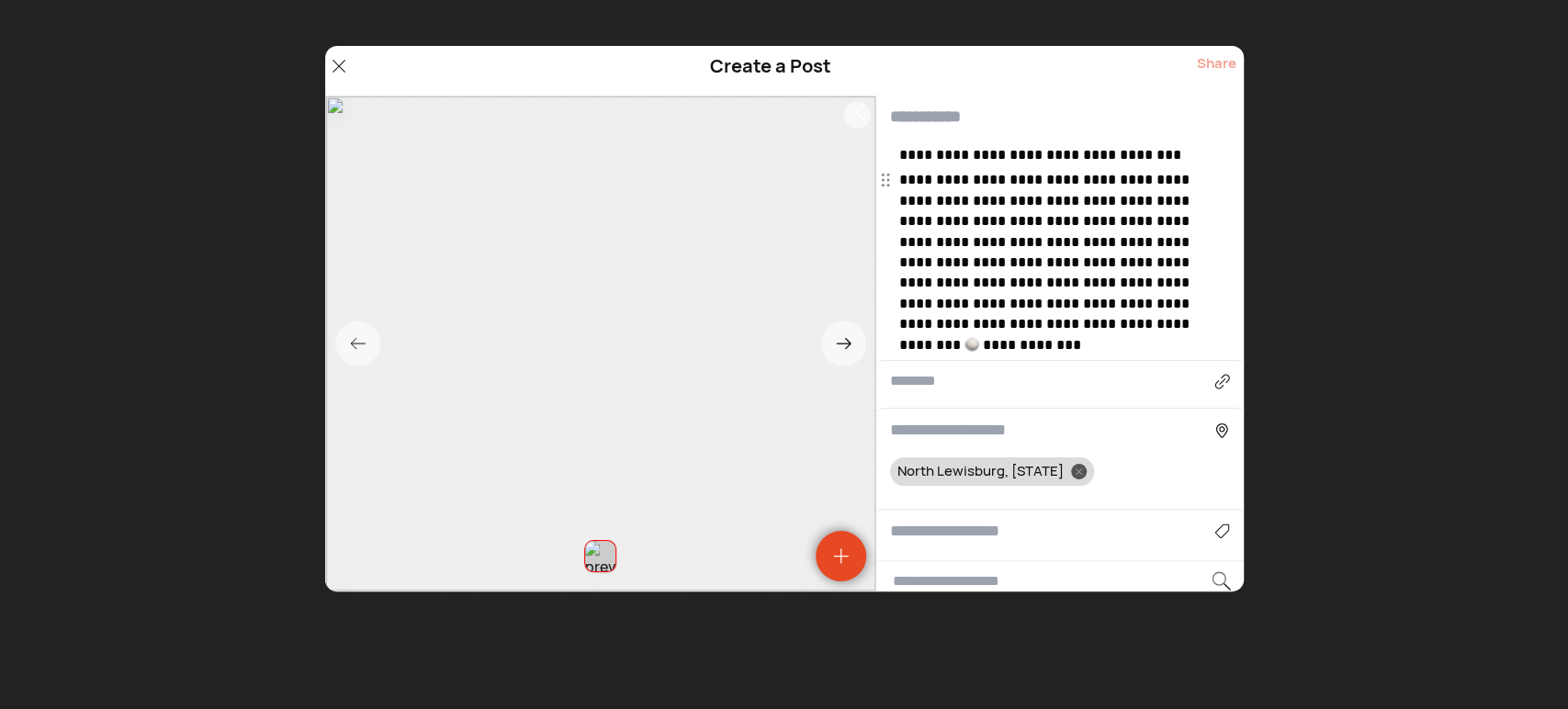 click on "**********" at bounding box center (1046, 262) 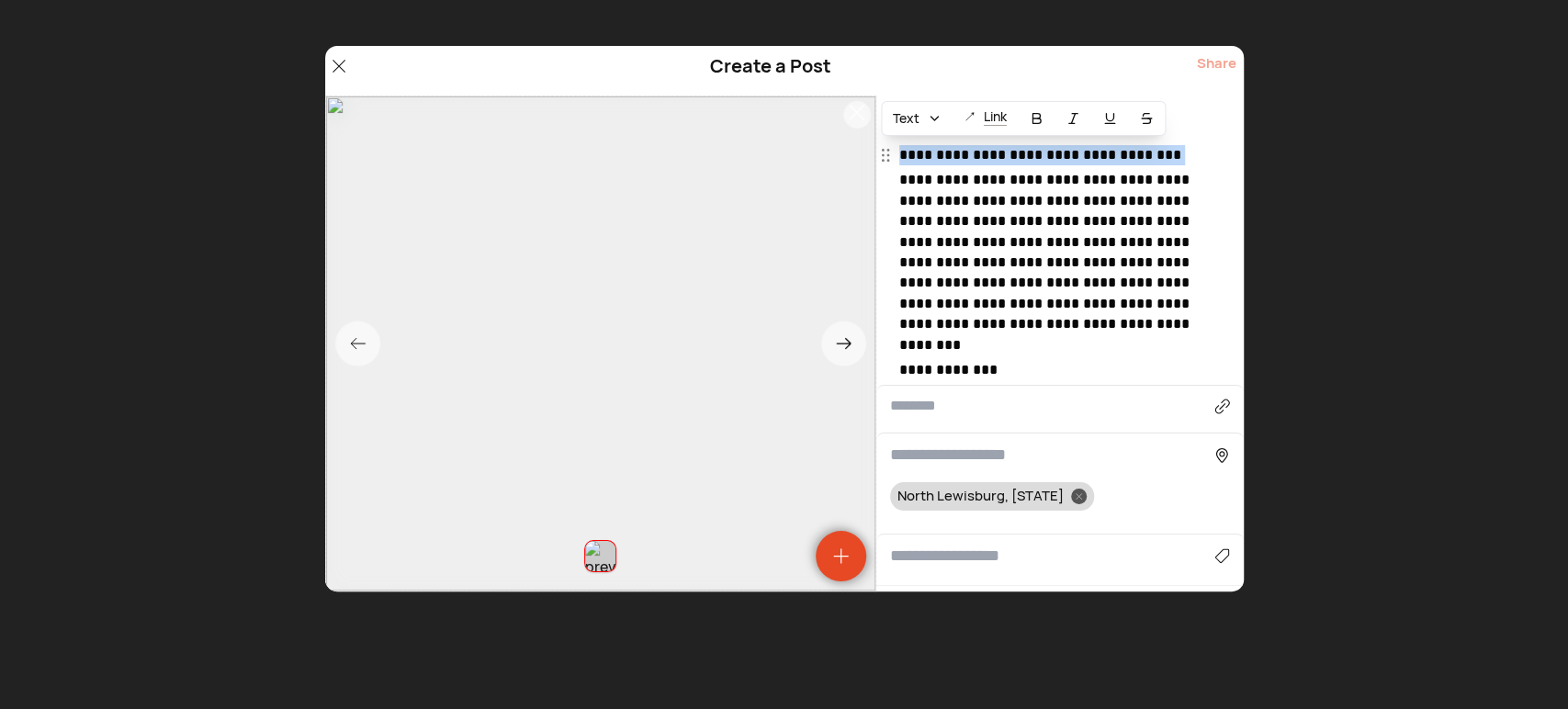 drag, startPoint x: 900, startPoint y: 181, endPoint x: 898, endPoint y: 160, distance: 21.095023 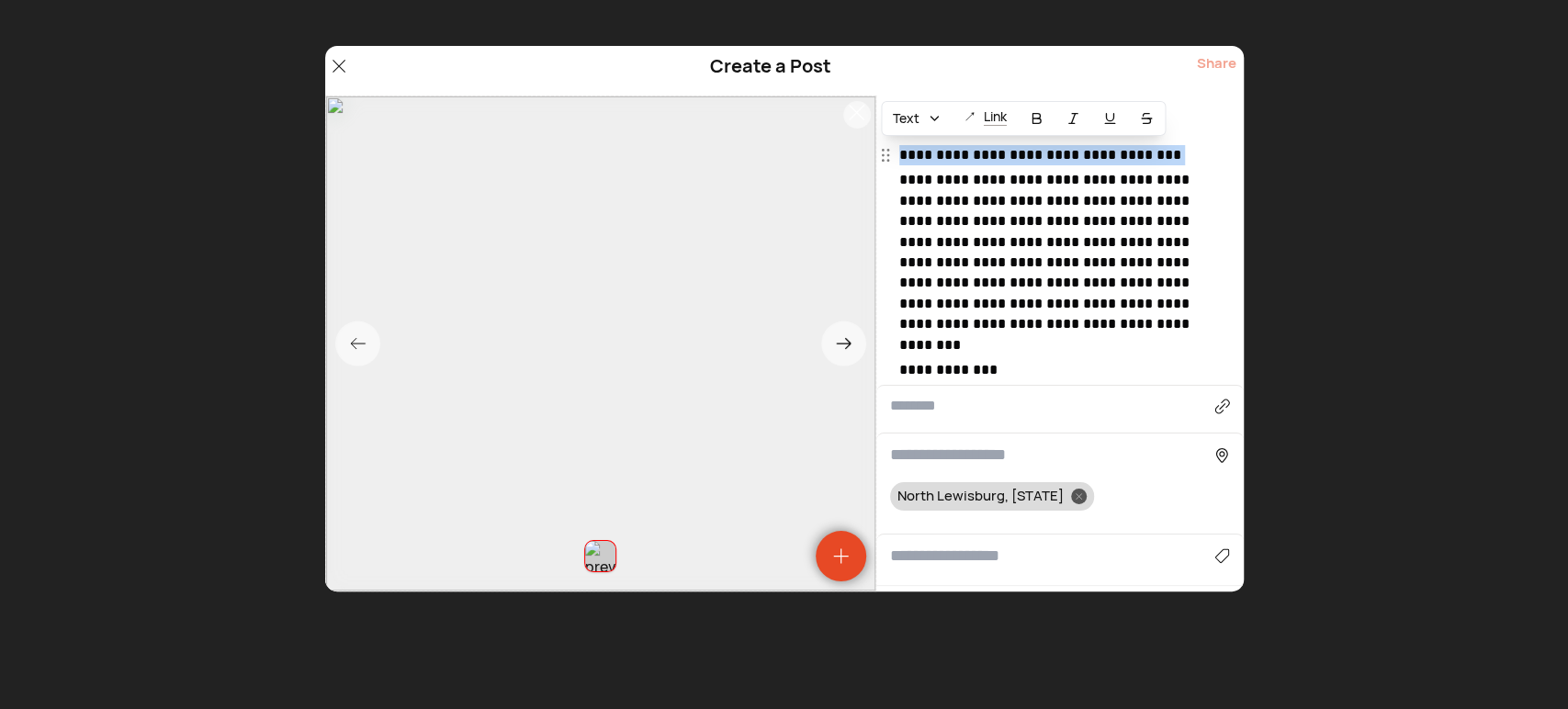 click on "**********" at bounding box center [1062, 263] 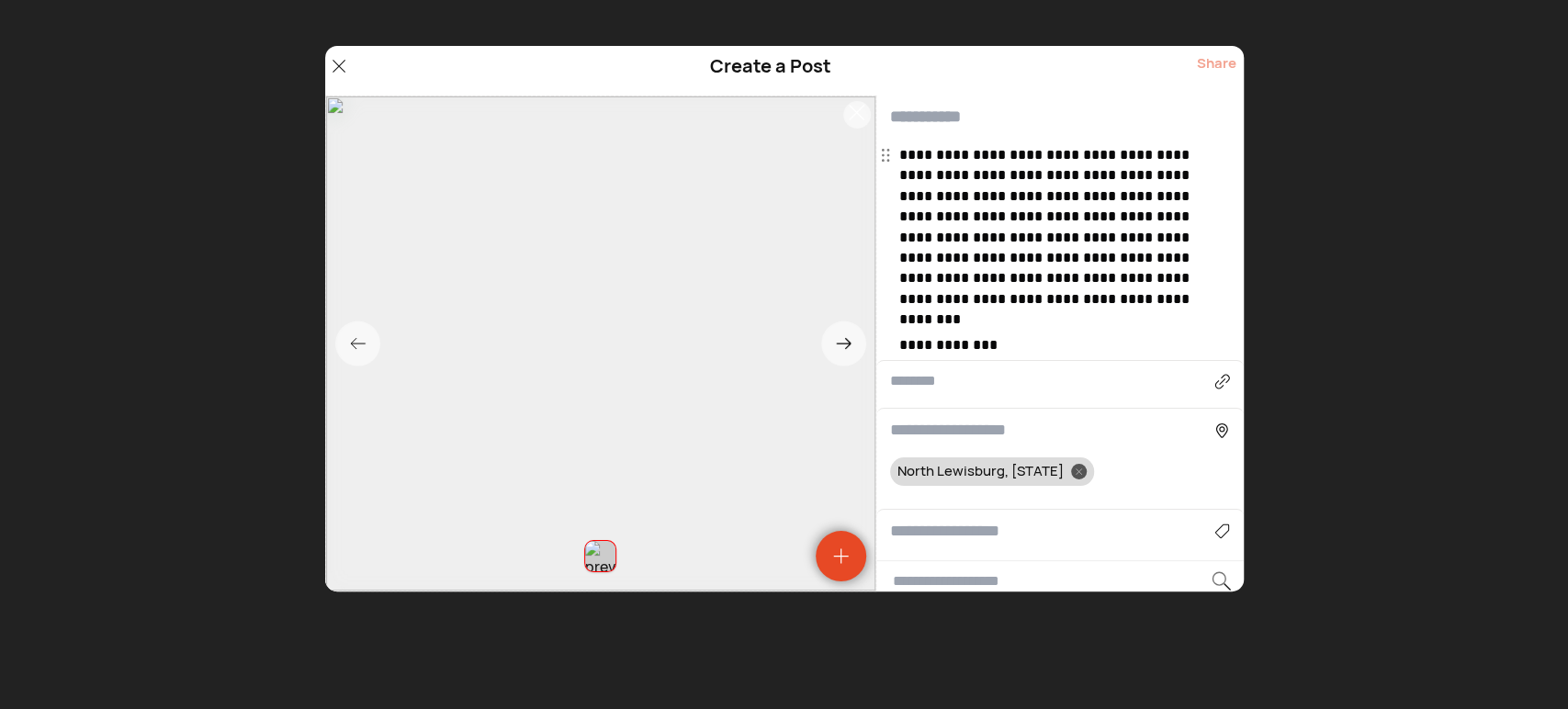 click at bounding box center [1060, 117] 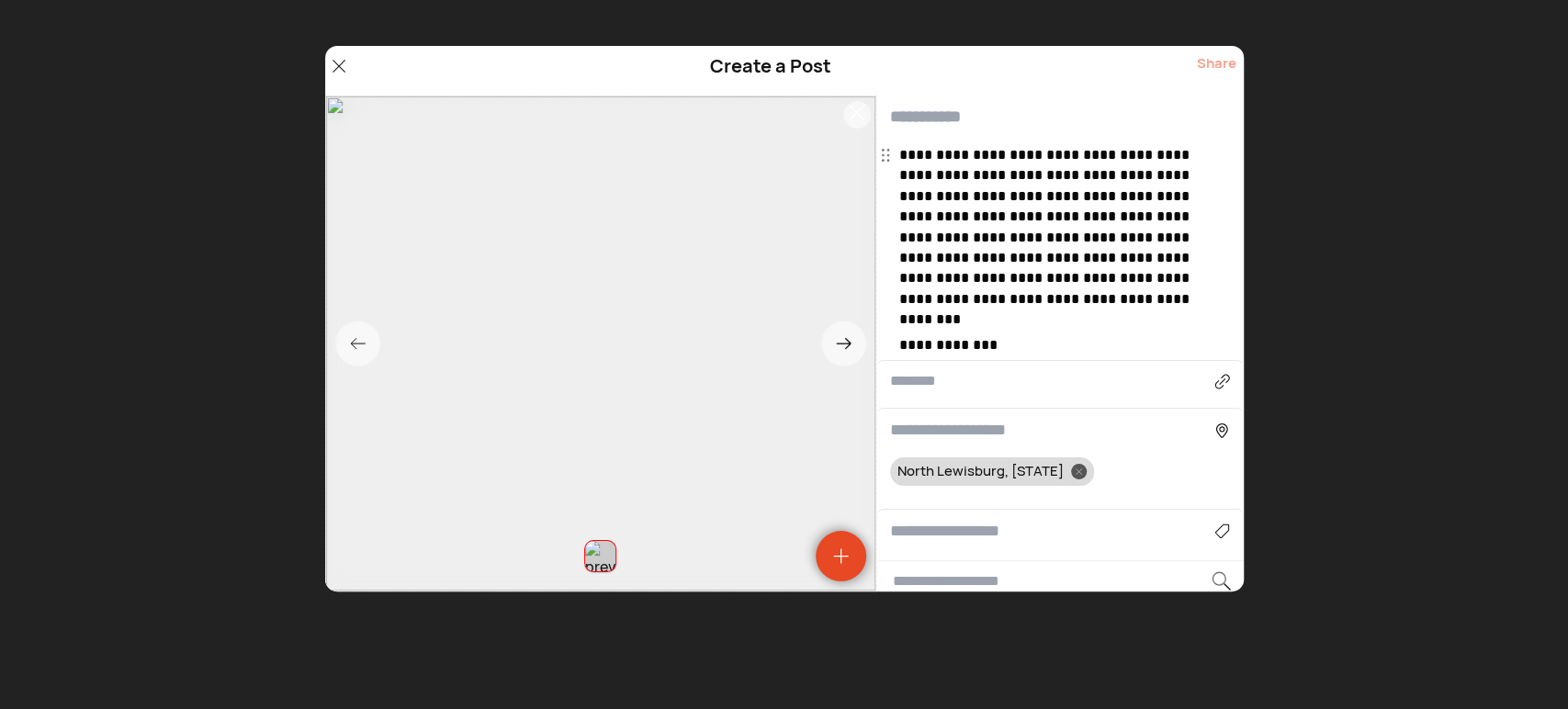 paste on "**********" 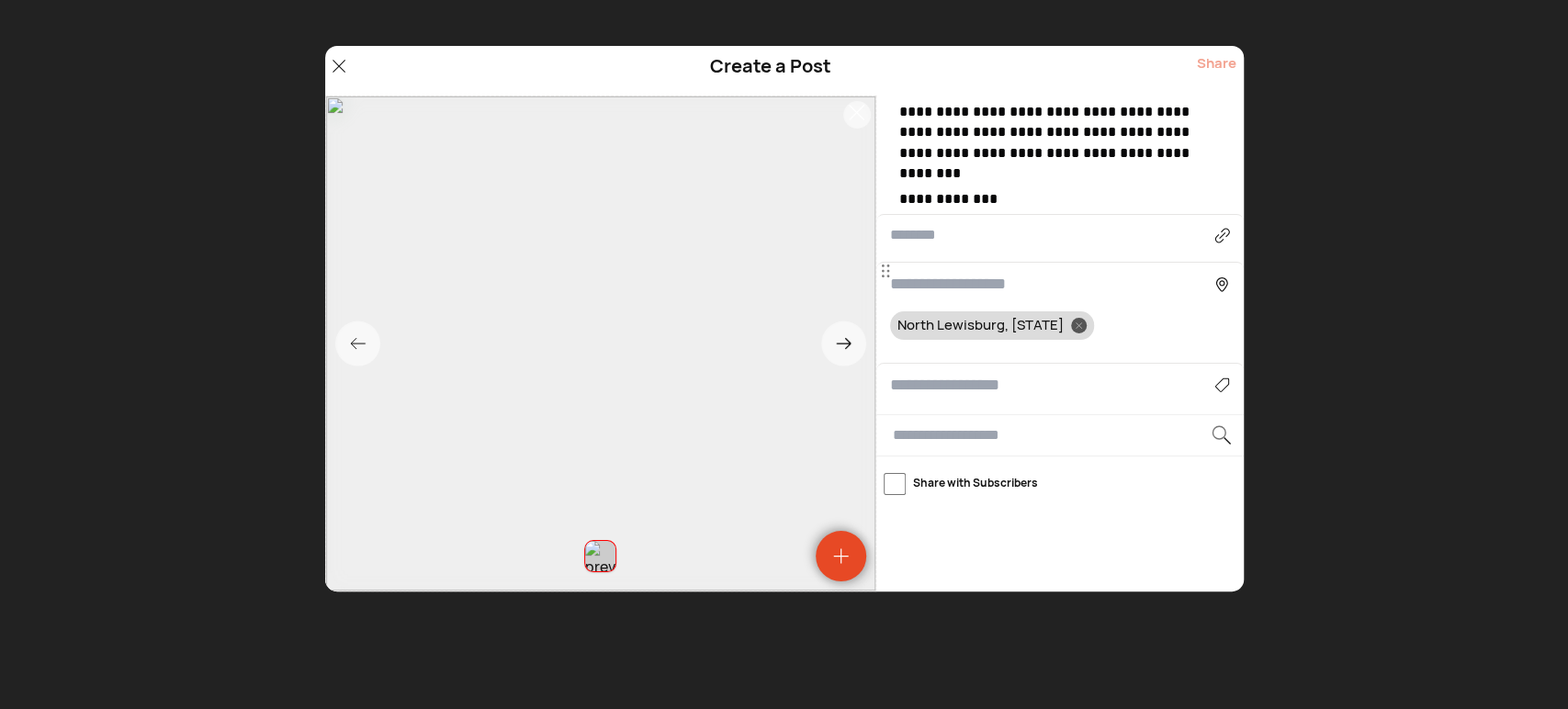 scroll, scrollTop: 222, scrollLeft: 0, axis: vertical 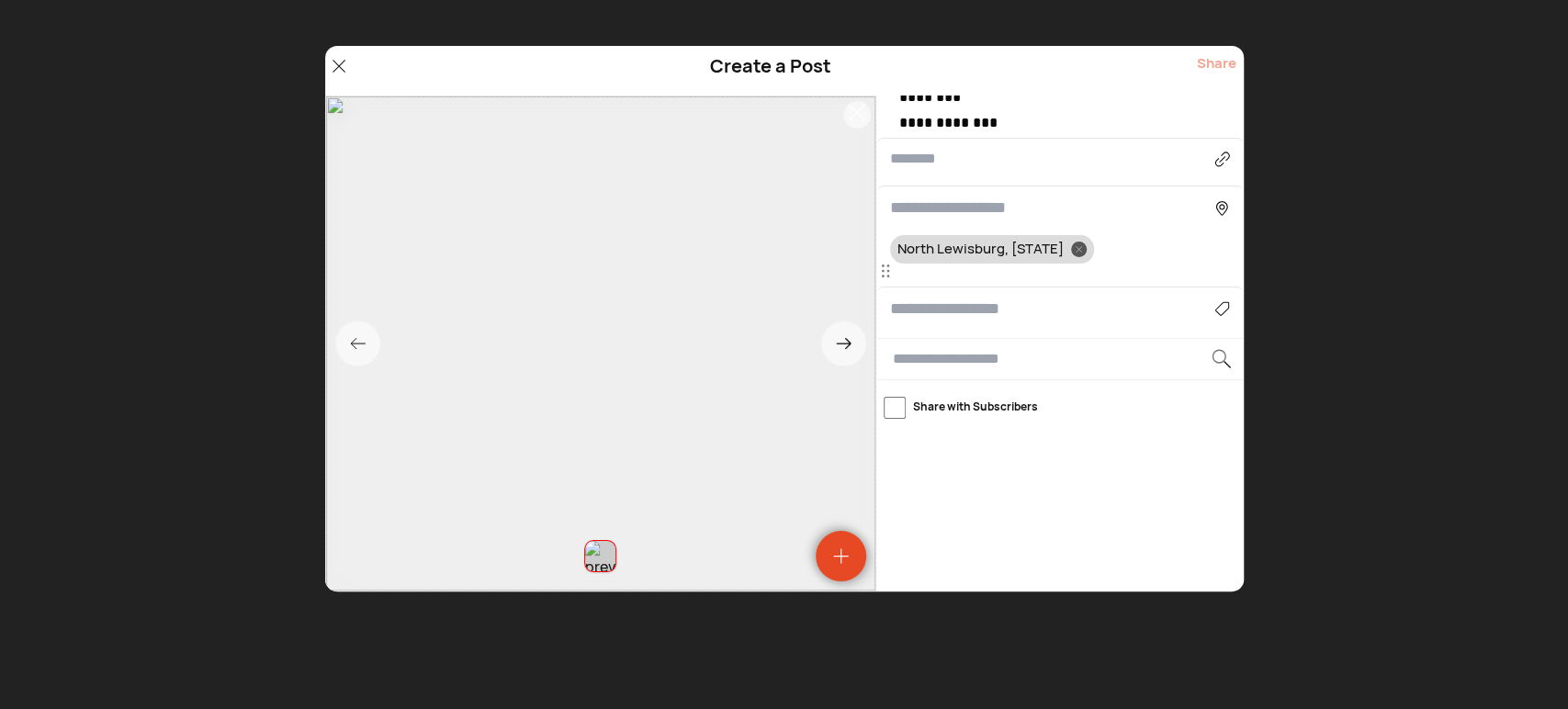 type on "**********" 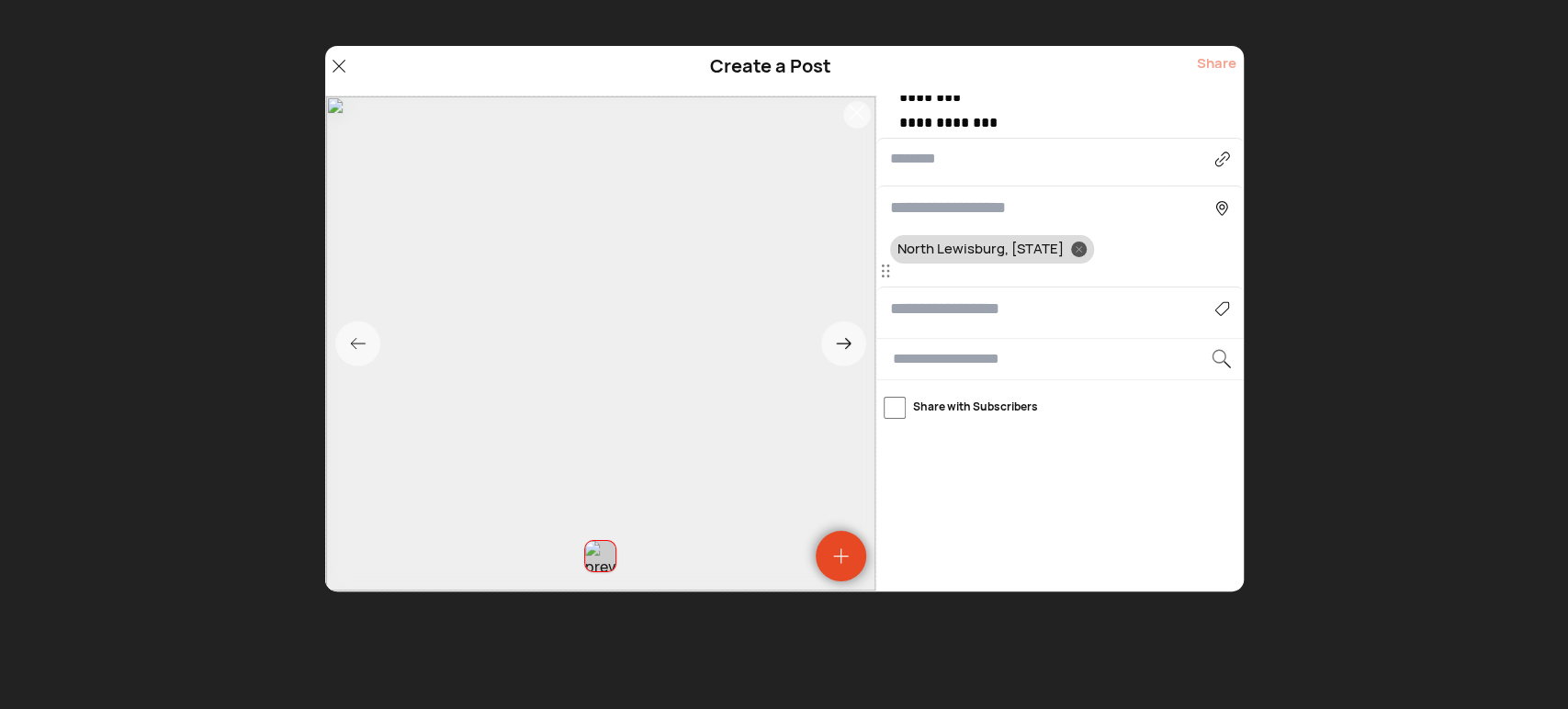 click on "**********" at bounding box center (1060, 343) 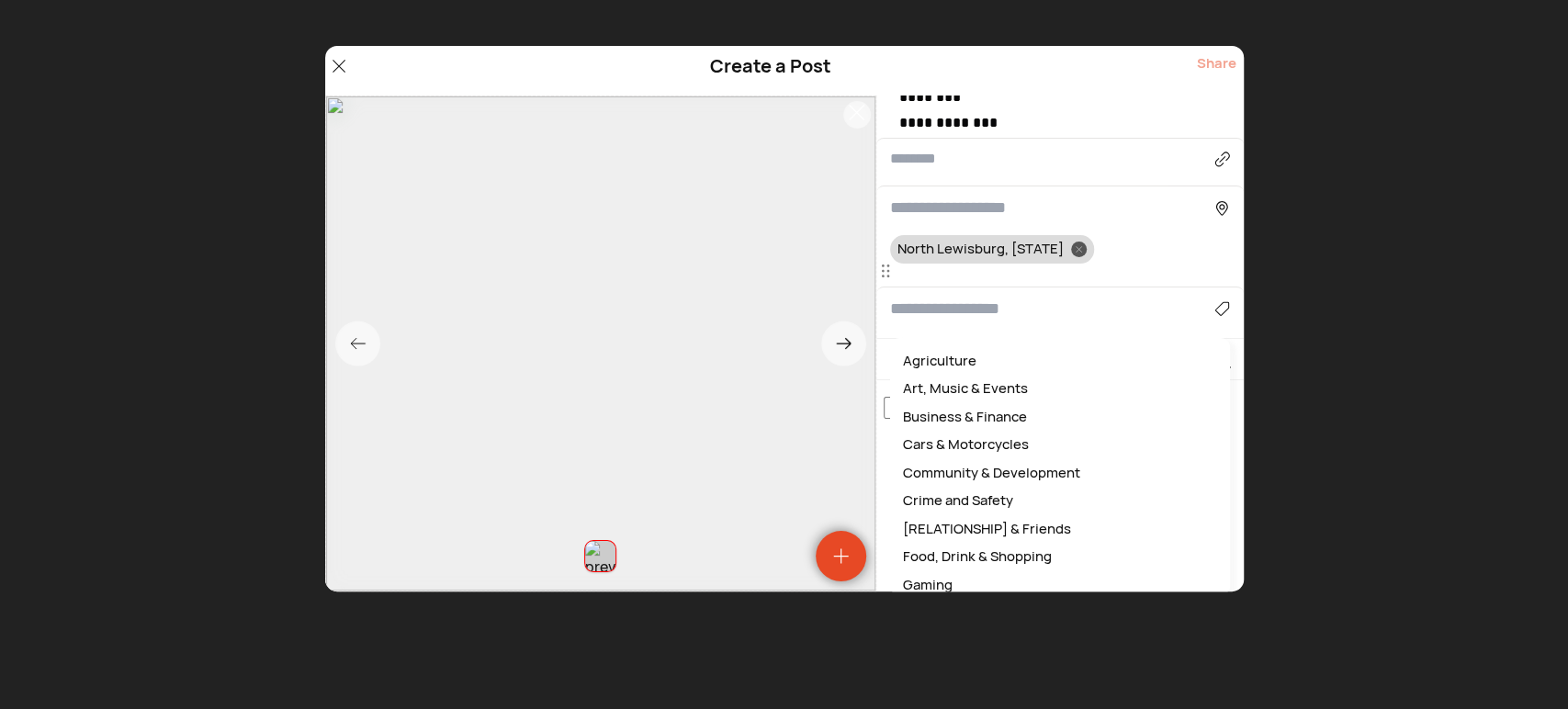 click at bounding box center (1053, 309) 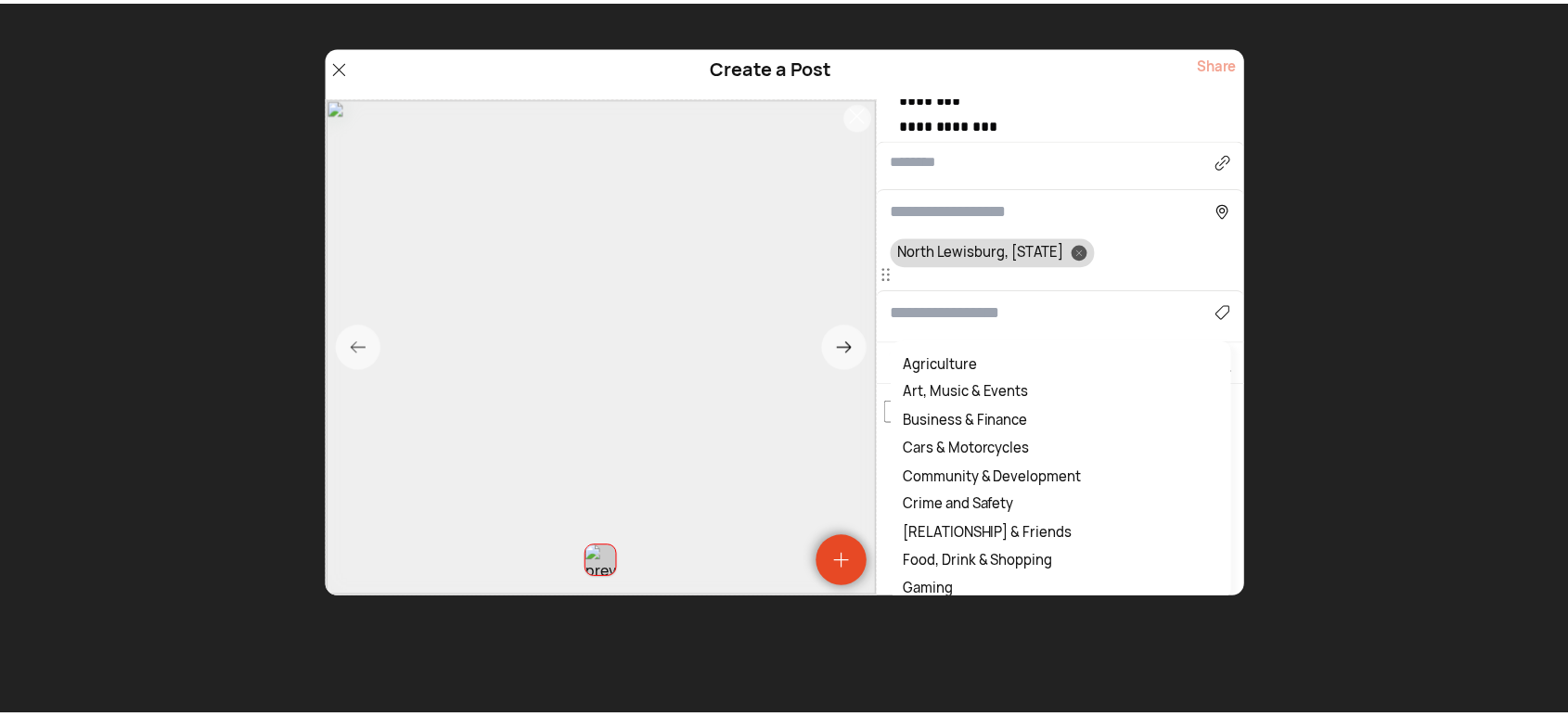 scroll, scrollTop: 206, scrollLeft: 0, axis: vertical 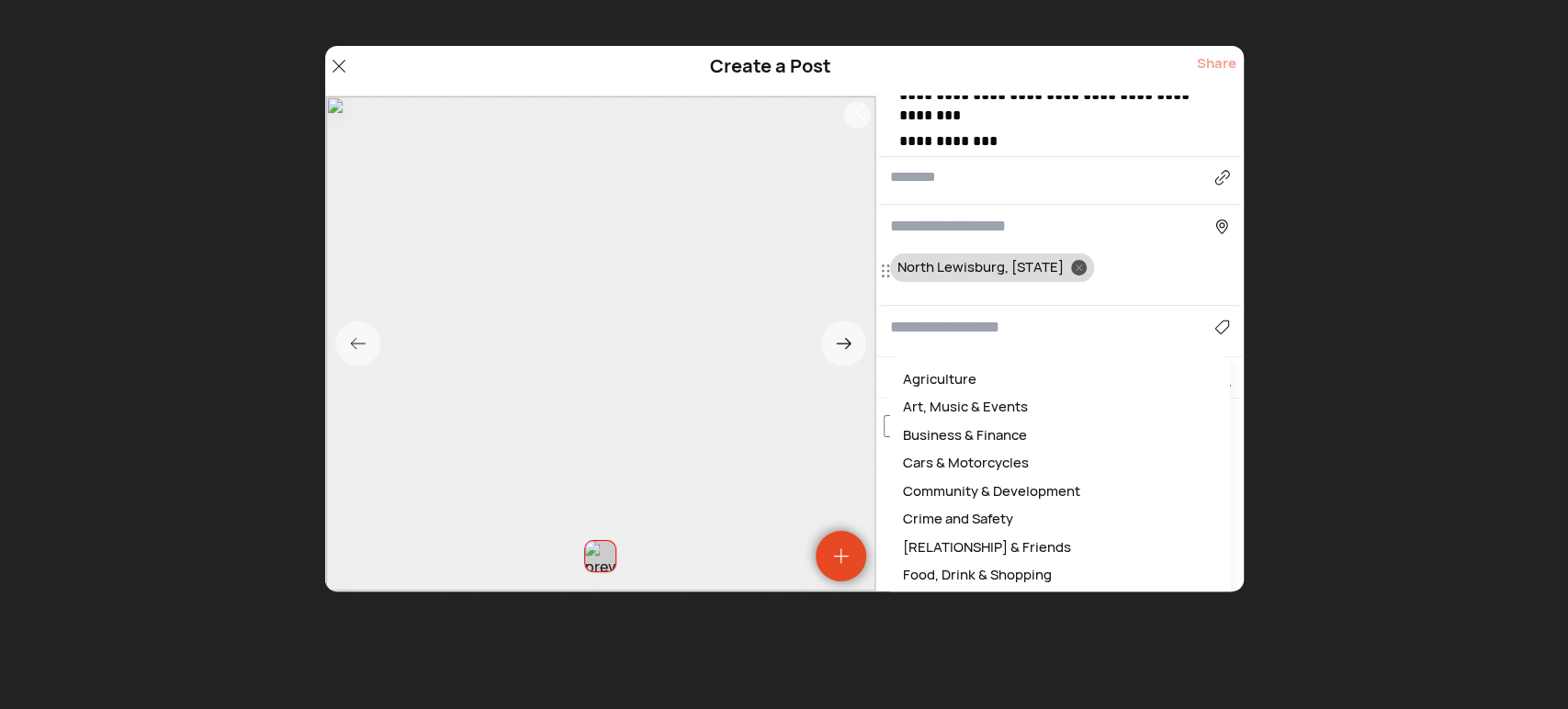 click on "Agriculture Art, Music & Events Business & Finance Cars & Motorcycles  Community & Development Crime and Safety Family & Friends Food, Drink & Shopping Gaming Health & Wellness News & Politics Non-profit & Volunteers  Obituaries Pets Real Estate School & Education Sports TV, Pop Culture & Fashion Technology & Science Travel Weather" at bounding box center (1060, 485) 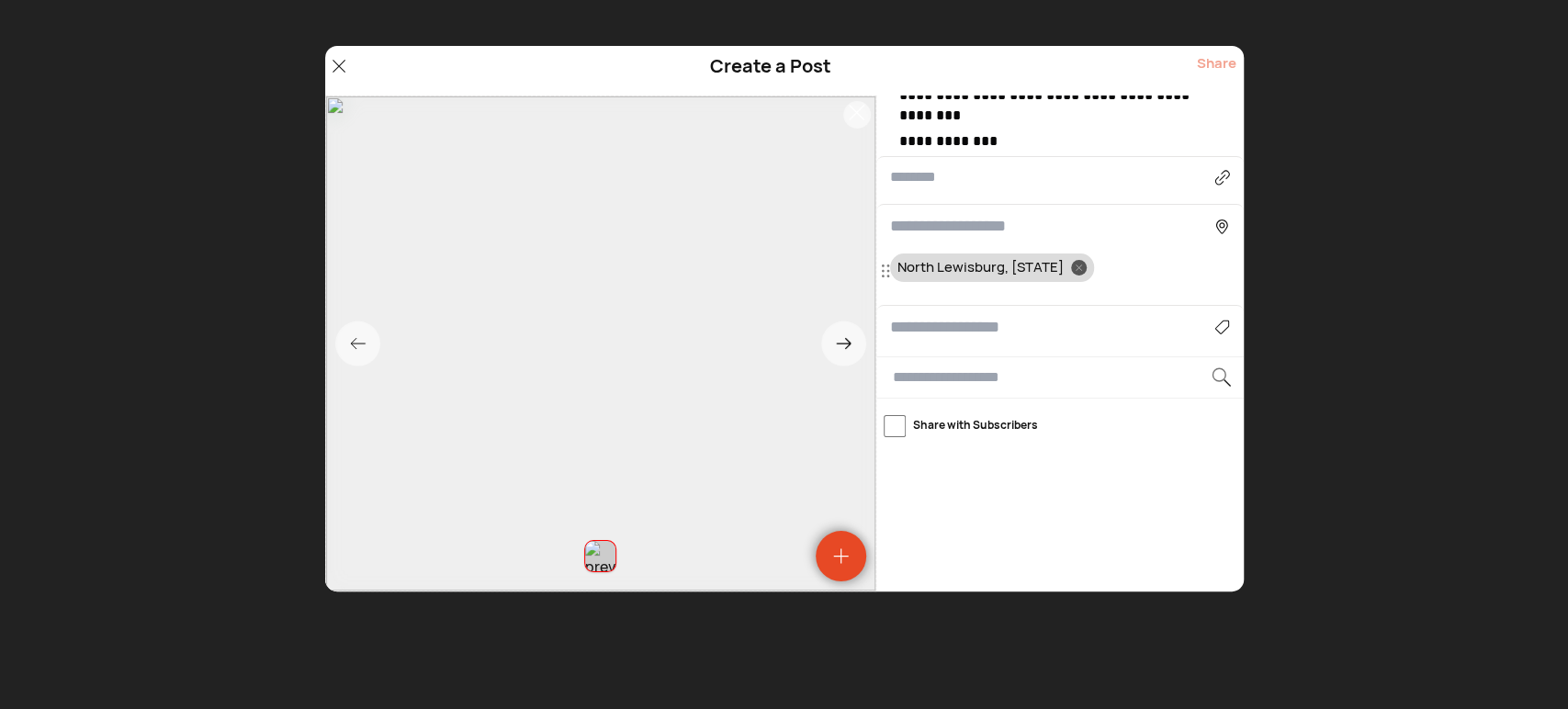 click at bounding box center (1053, 327) 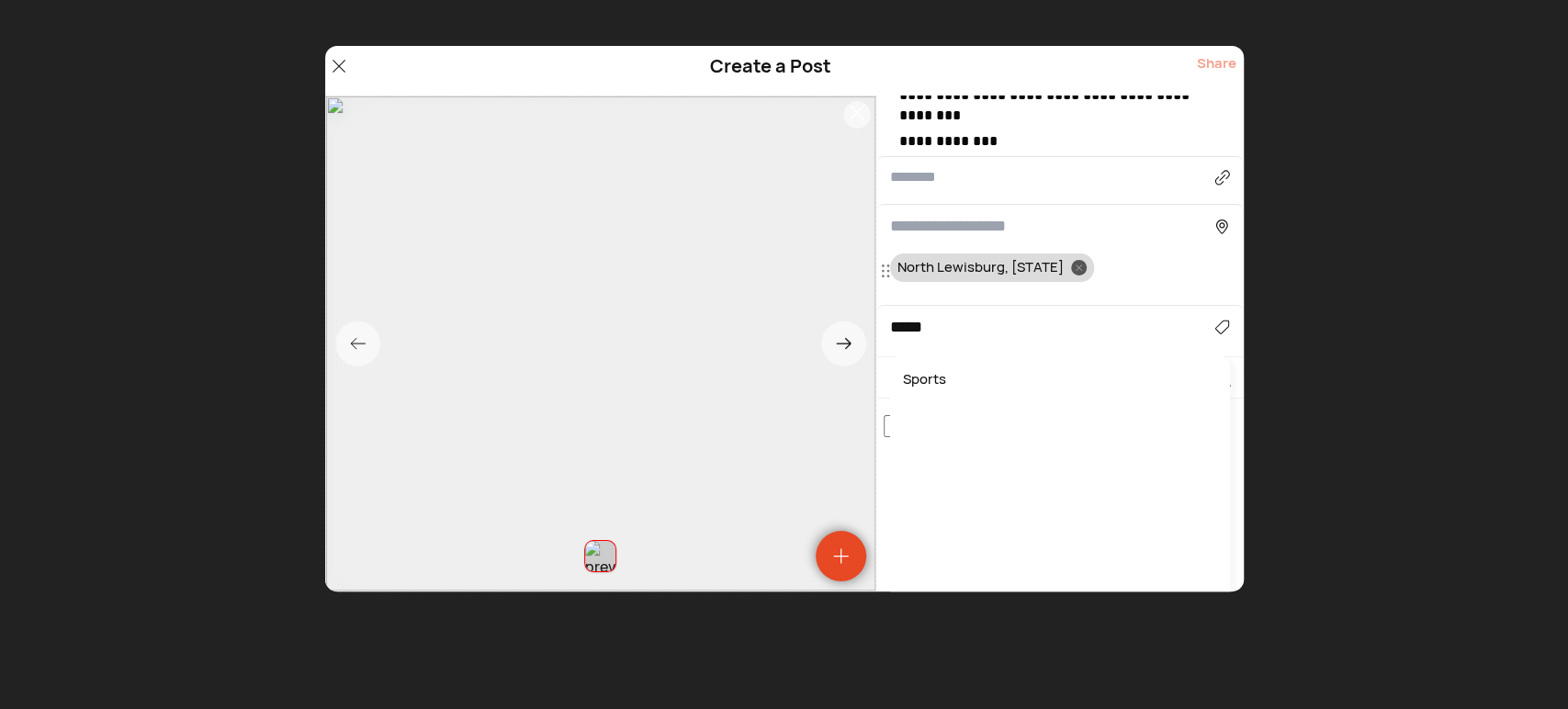 click on "Sports" at bounding box center [1060, 379] 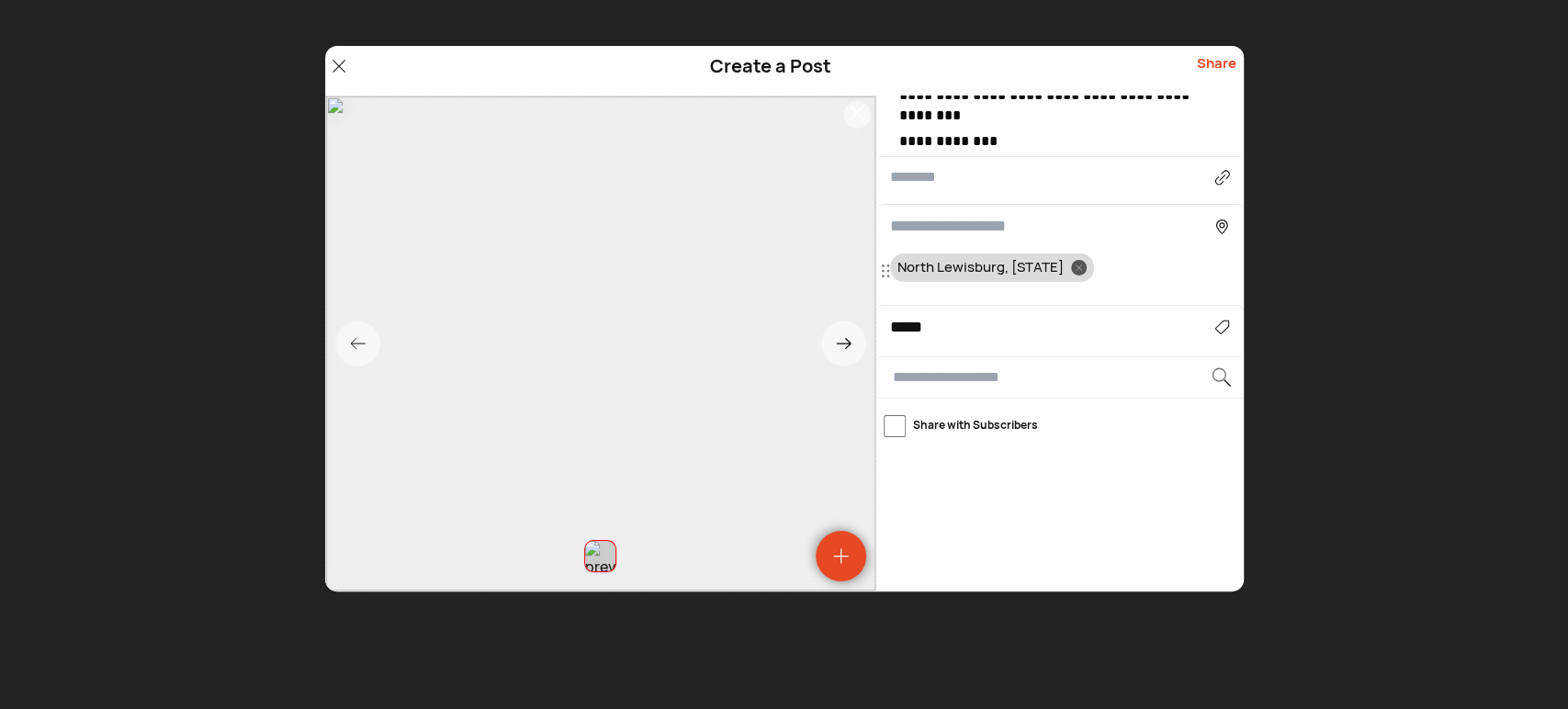 type on "******" 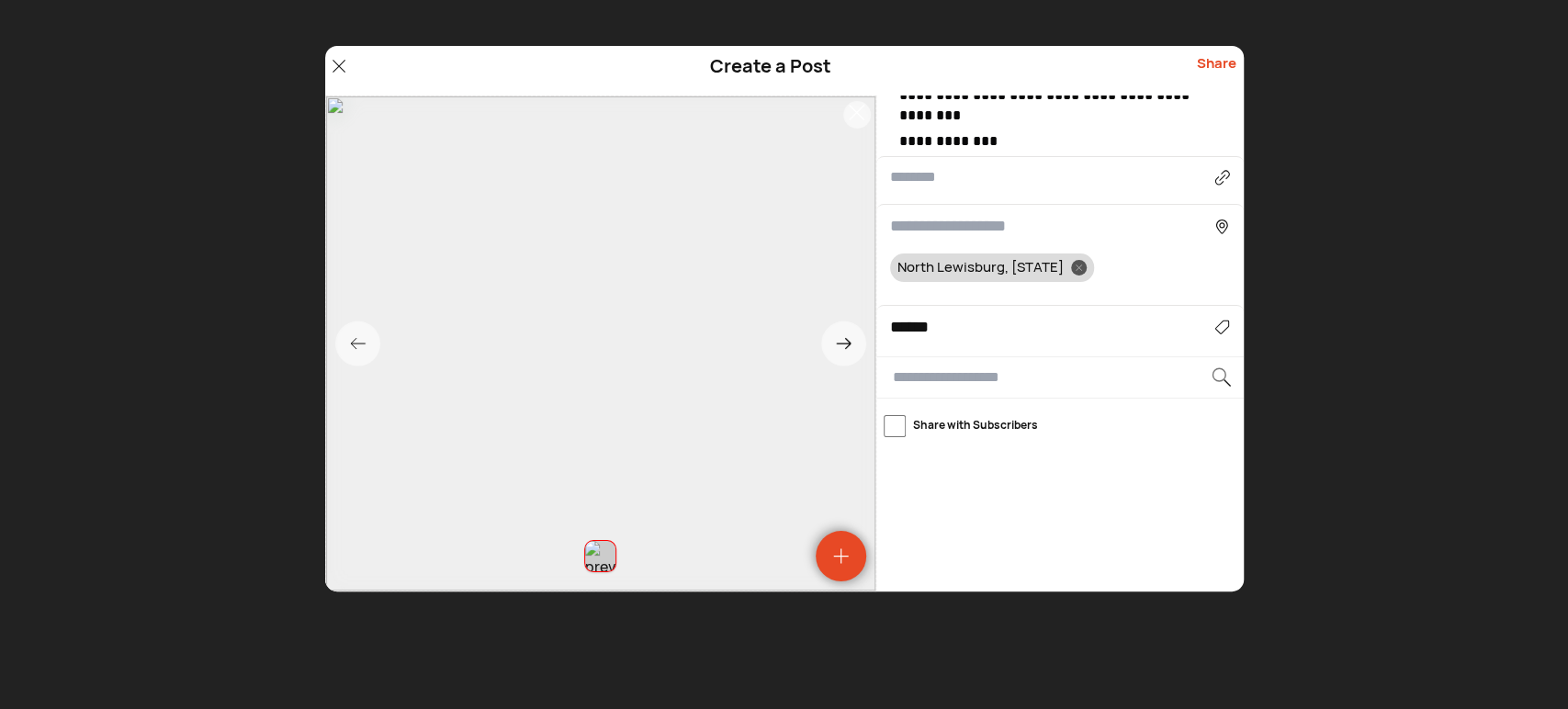 click on "Create a Post Share" at bounding box center (784, 71) 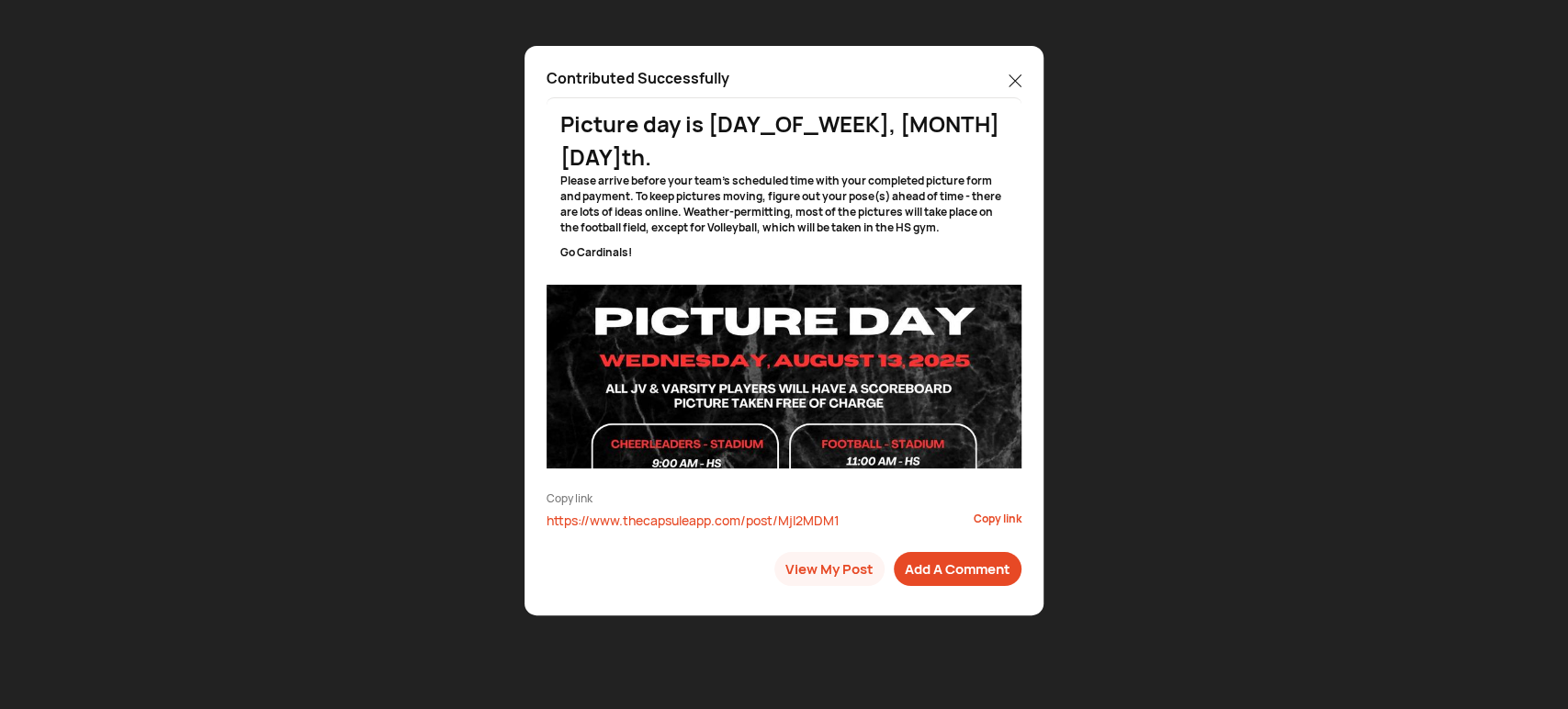 click 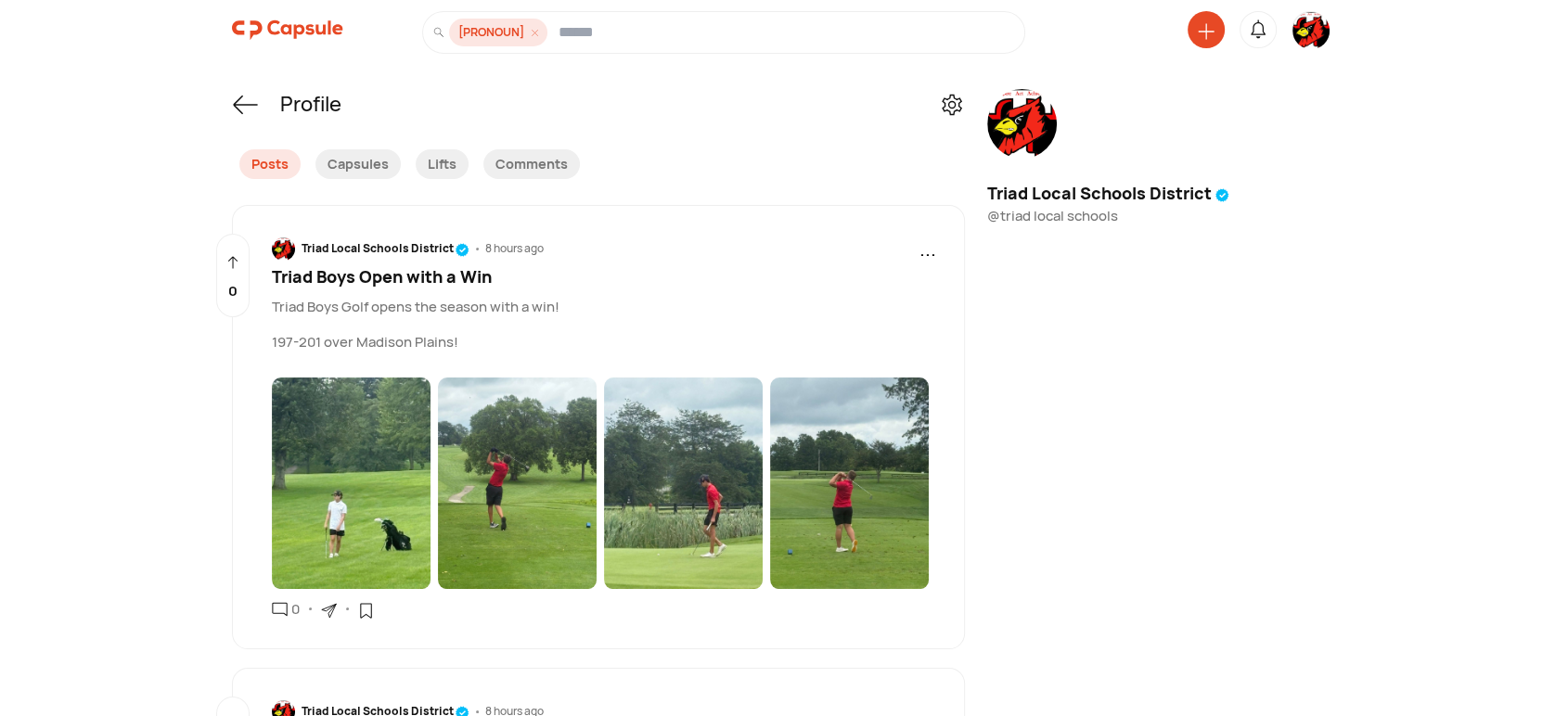 click at bounding box center [1311, 33] 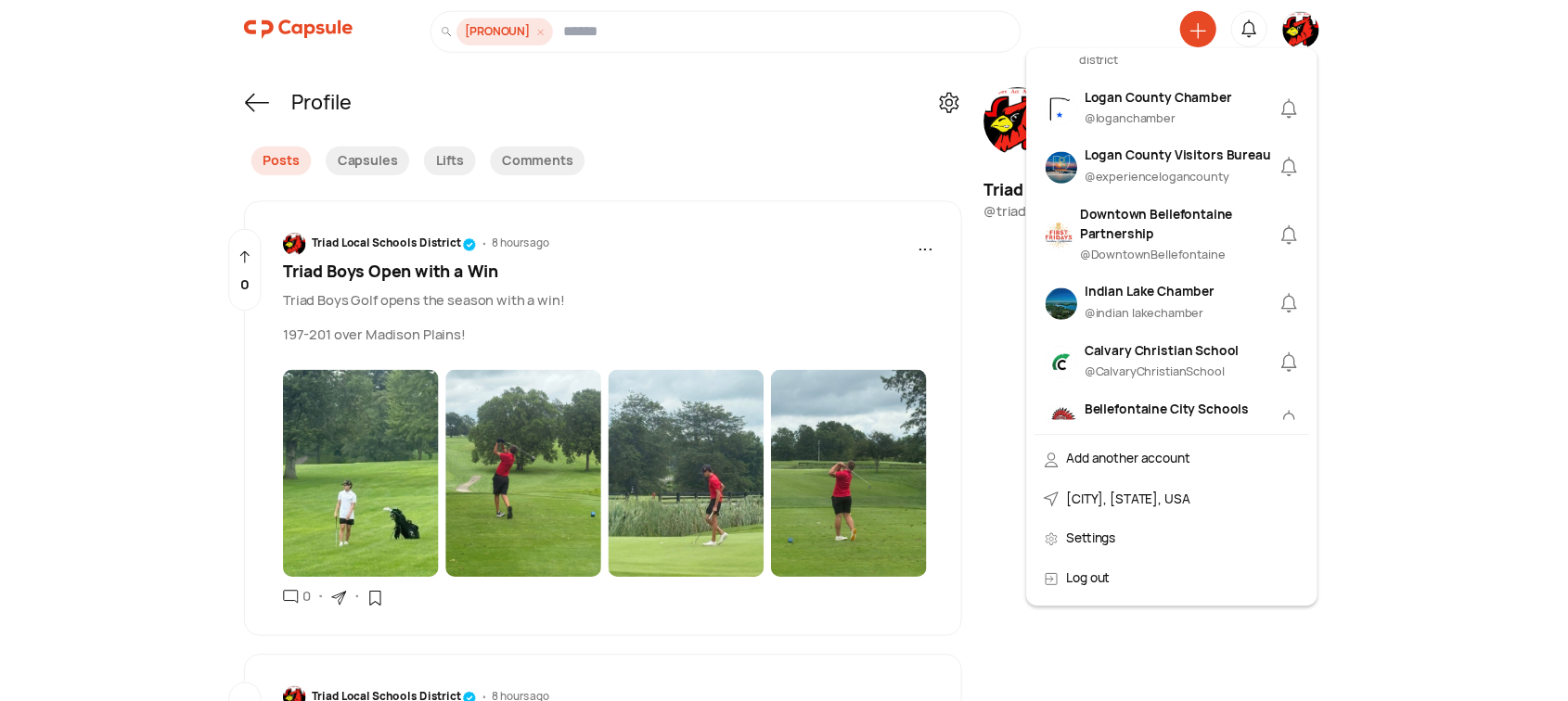 scroll, scrollTop: 515, scrollLeft: 0, axis: vertical 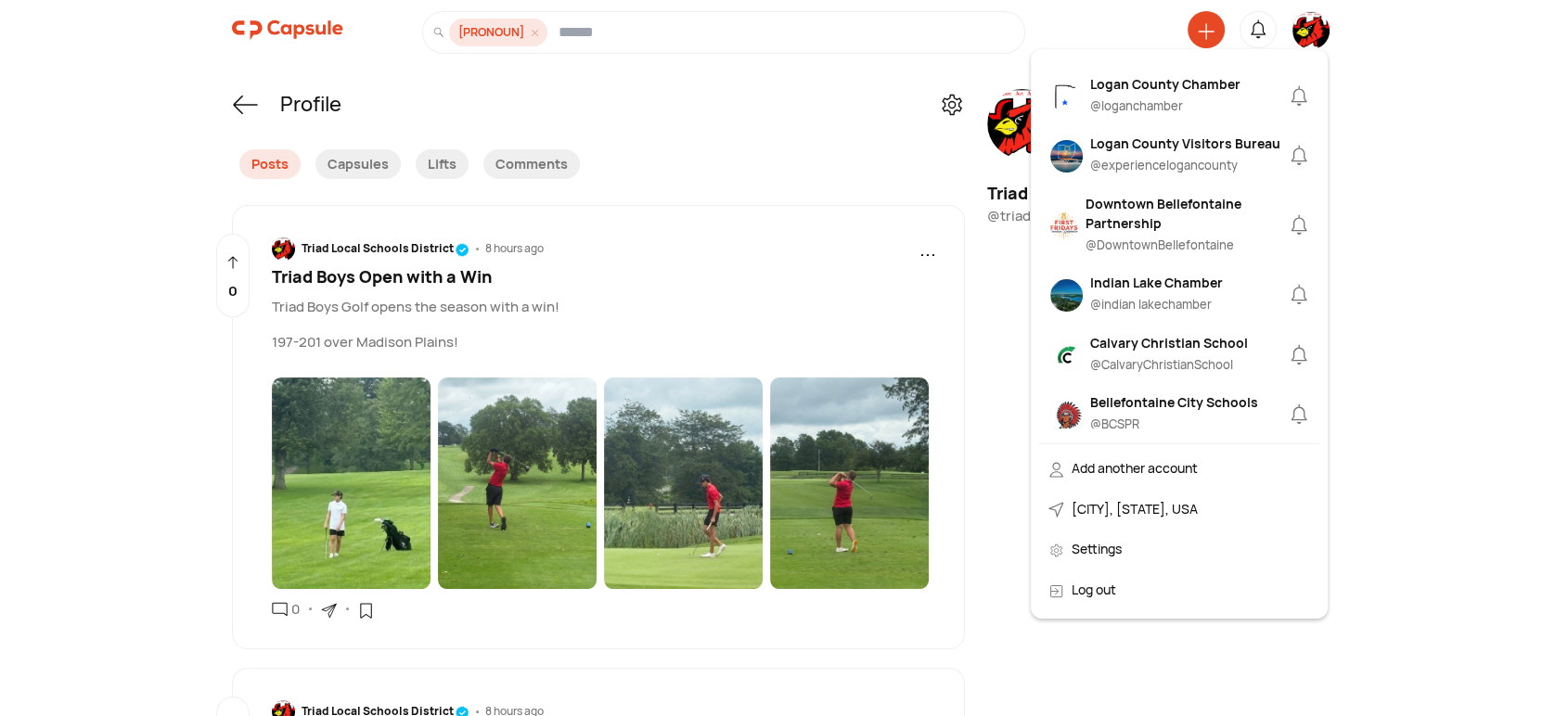 click on "Logan County Visitors Bureau" at bounding box center [1185, 143] 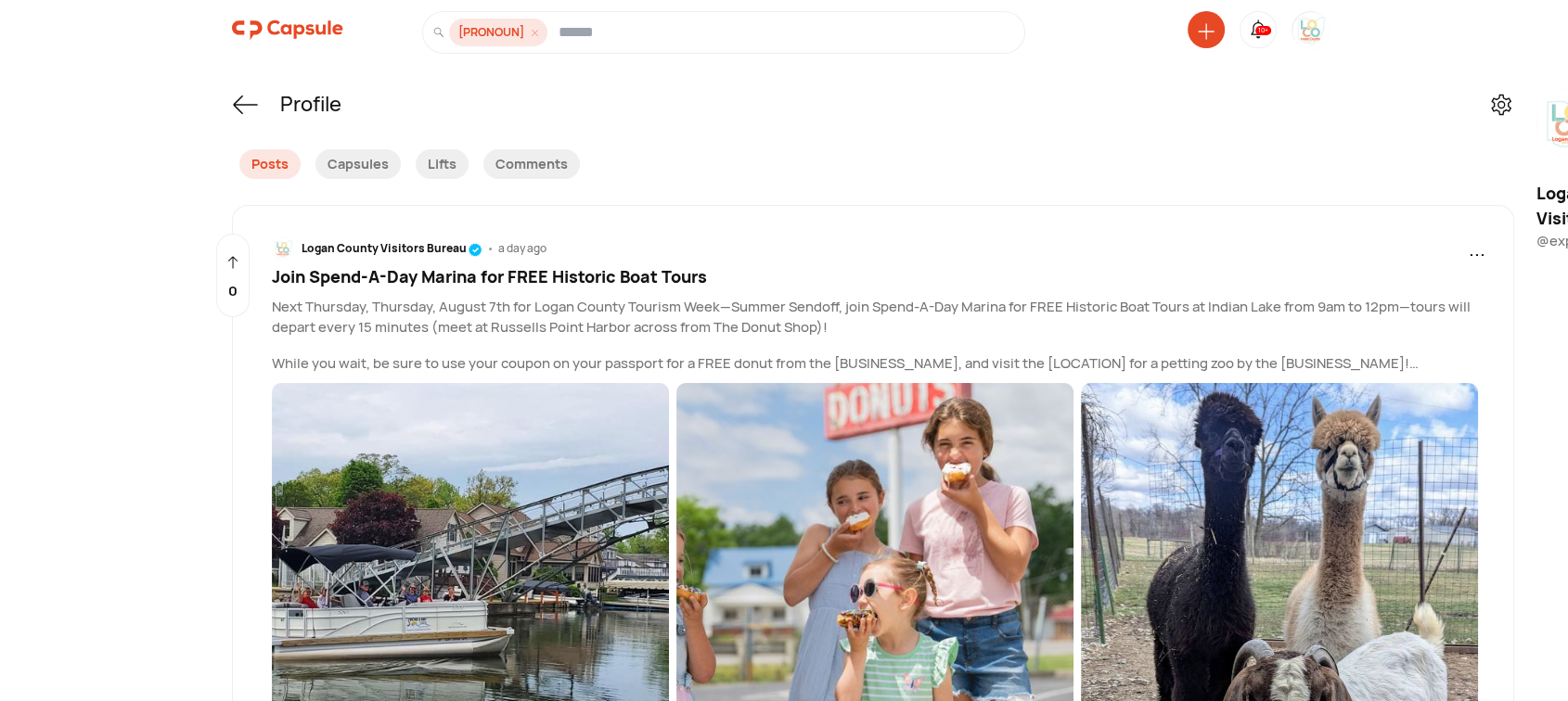 click at bounding box center (1311, 31) 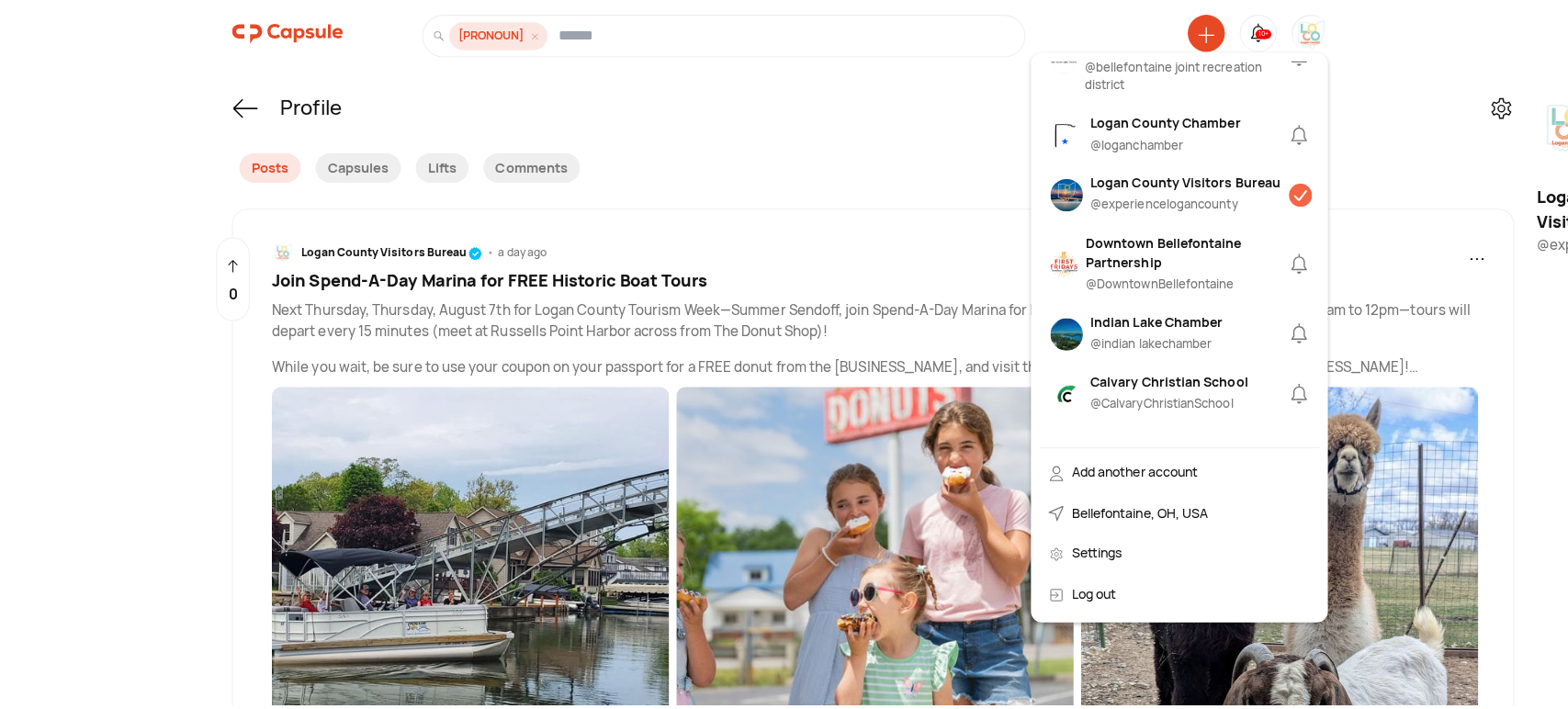 scroll, scrollTop: 510, scrollLeft: 0, axis: vertical 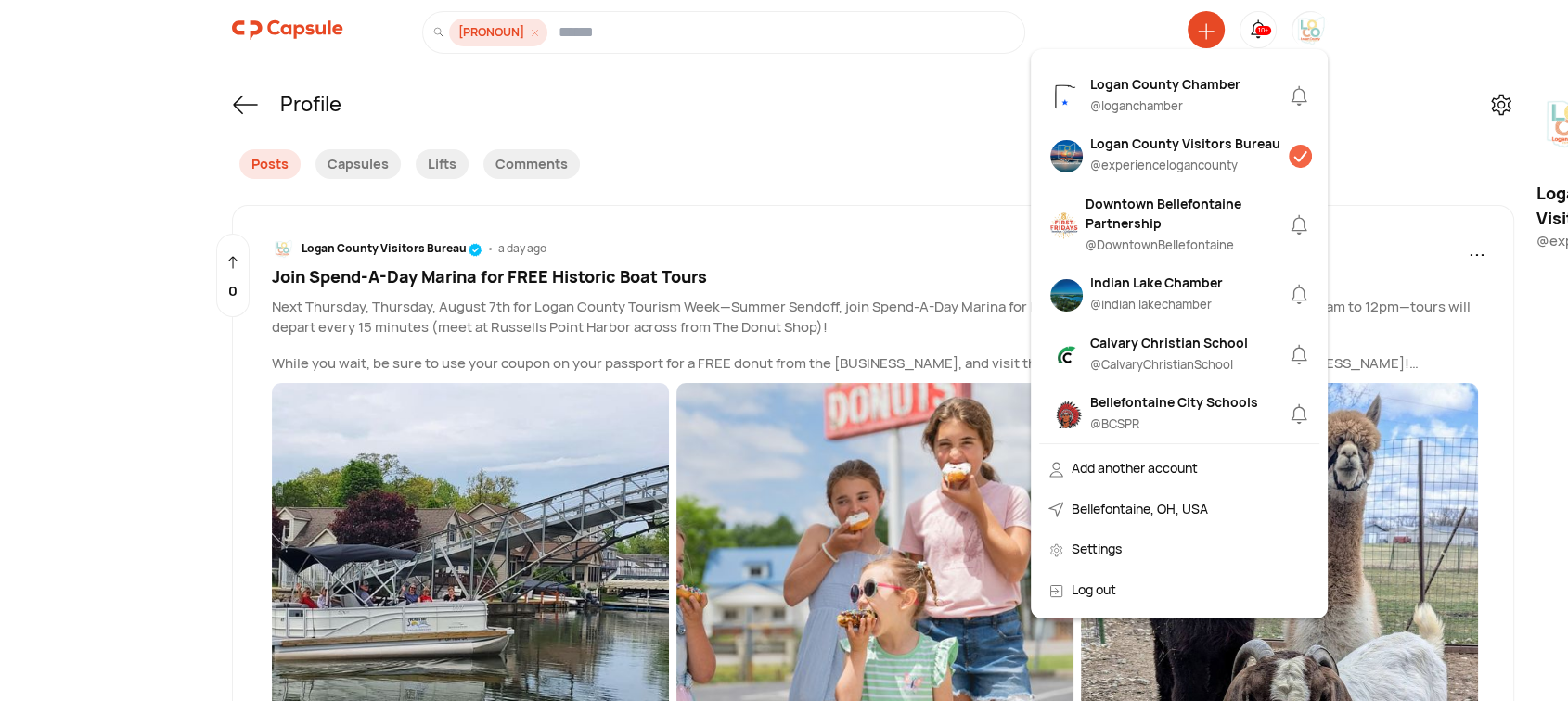 click on "Downtown Bellefontaine Partnership" at bounding box center [1186, 213] 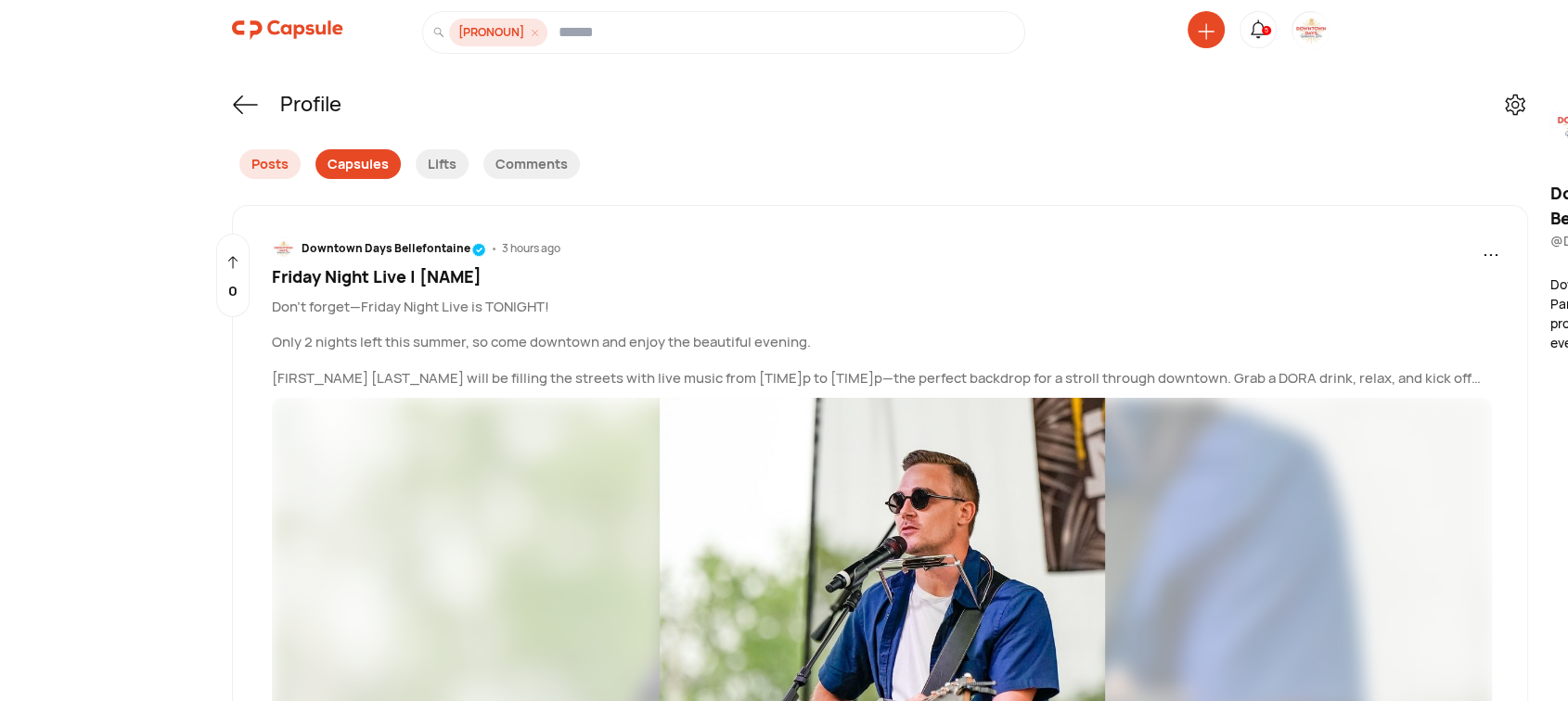 click on "Capsules" at bounding box center [358, 164] 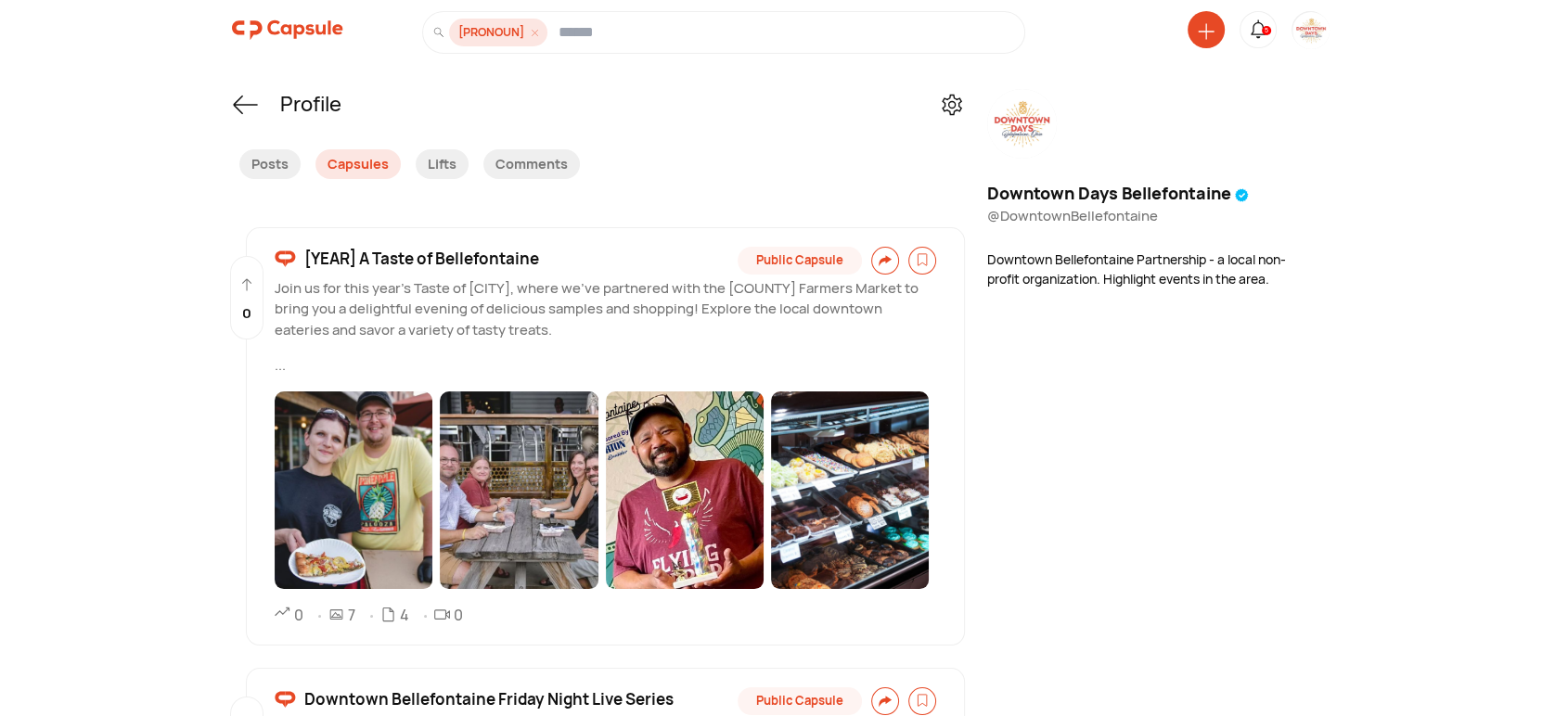 click on "[YEAR] A Taste of Bellefontaine" at bounding box center [421, 259] 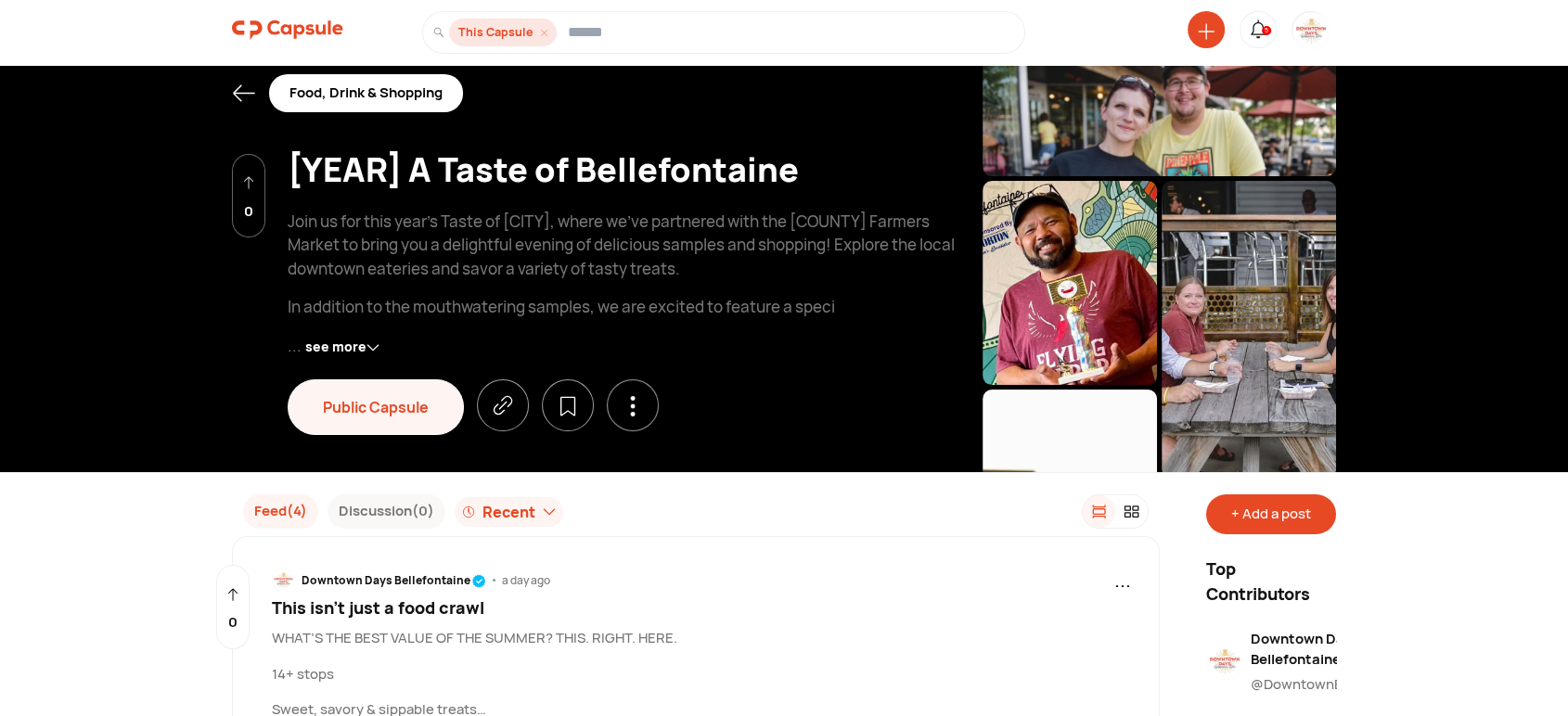 click on "+ Add a post" at bounding box center (1271, 514) 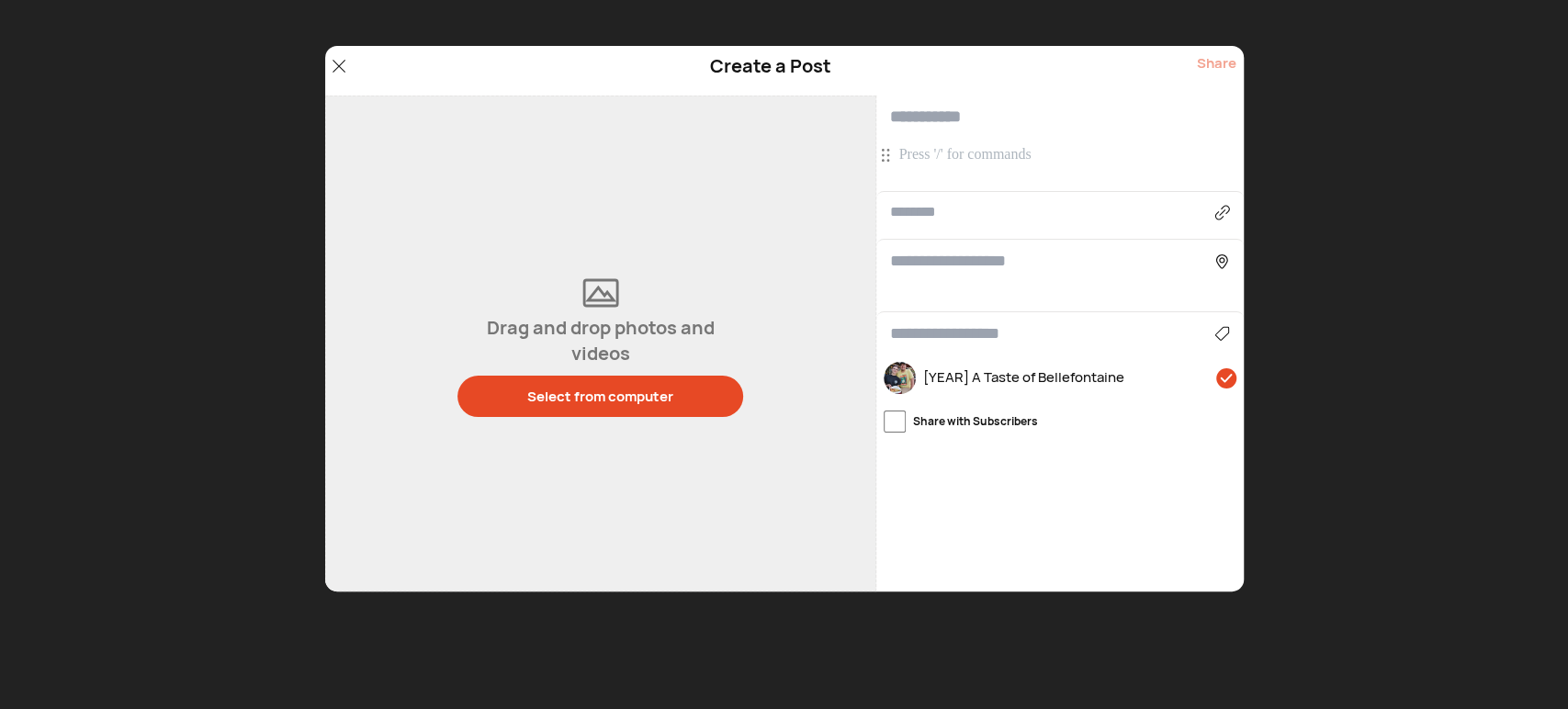 click at bounding box center (1062, 155) 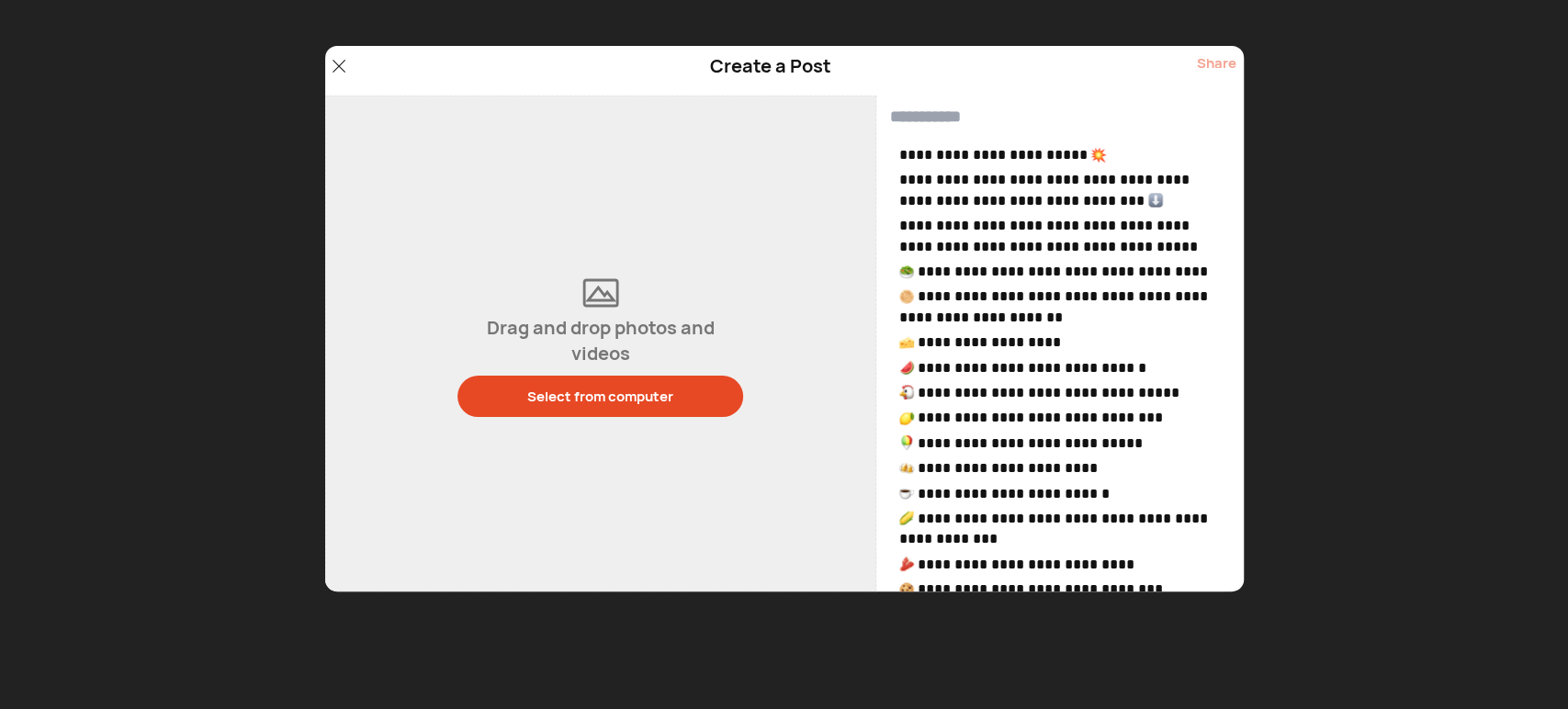 scroll, scrollTop: 174, scrollLeft: 0, axis: vertical 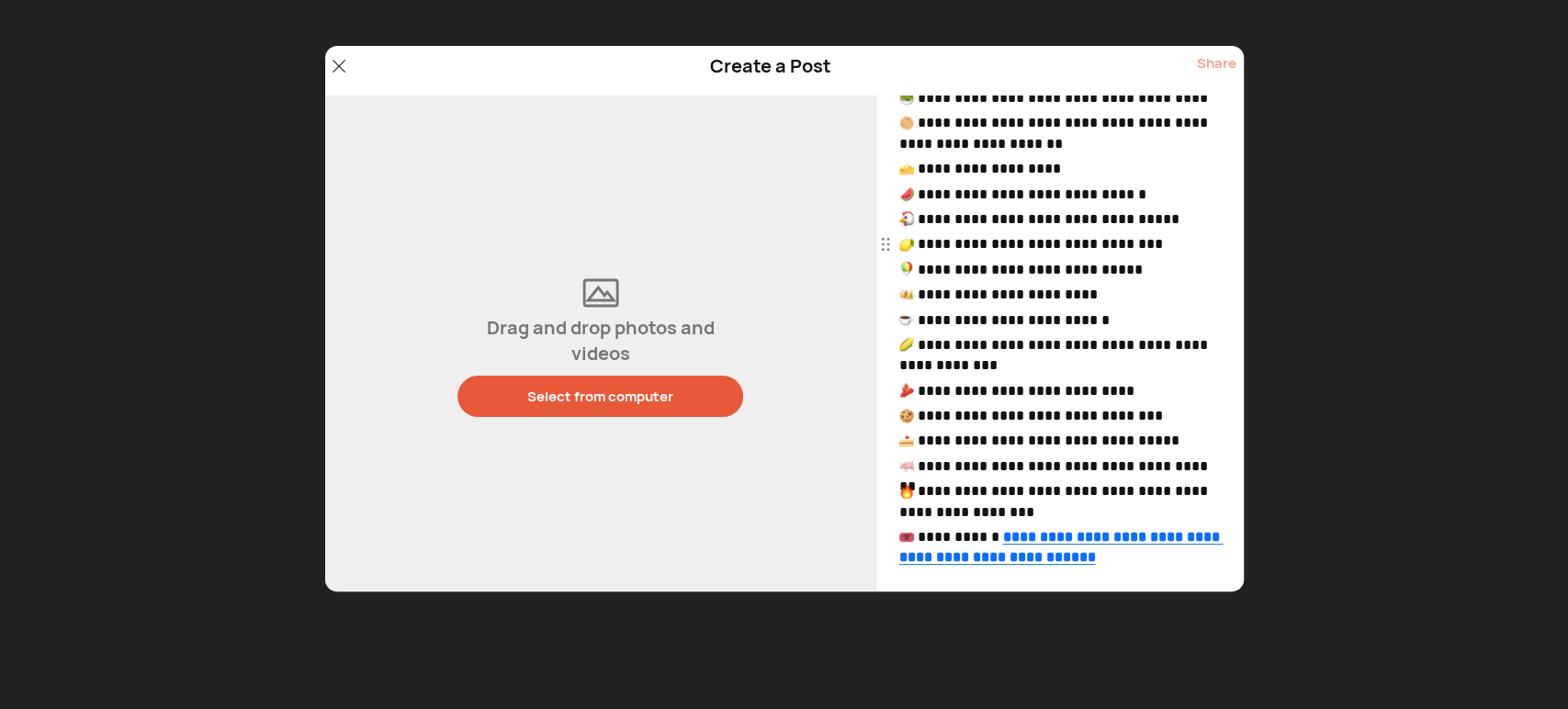 click on "Select from computer" at bounding box center (600, 396) 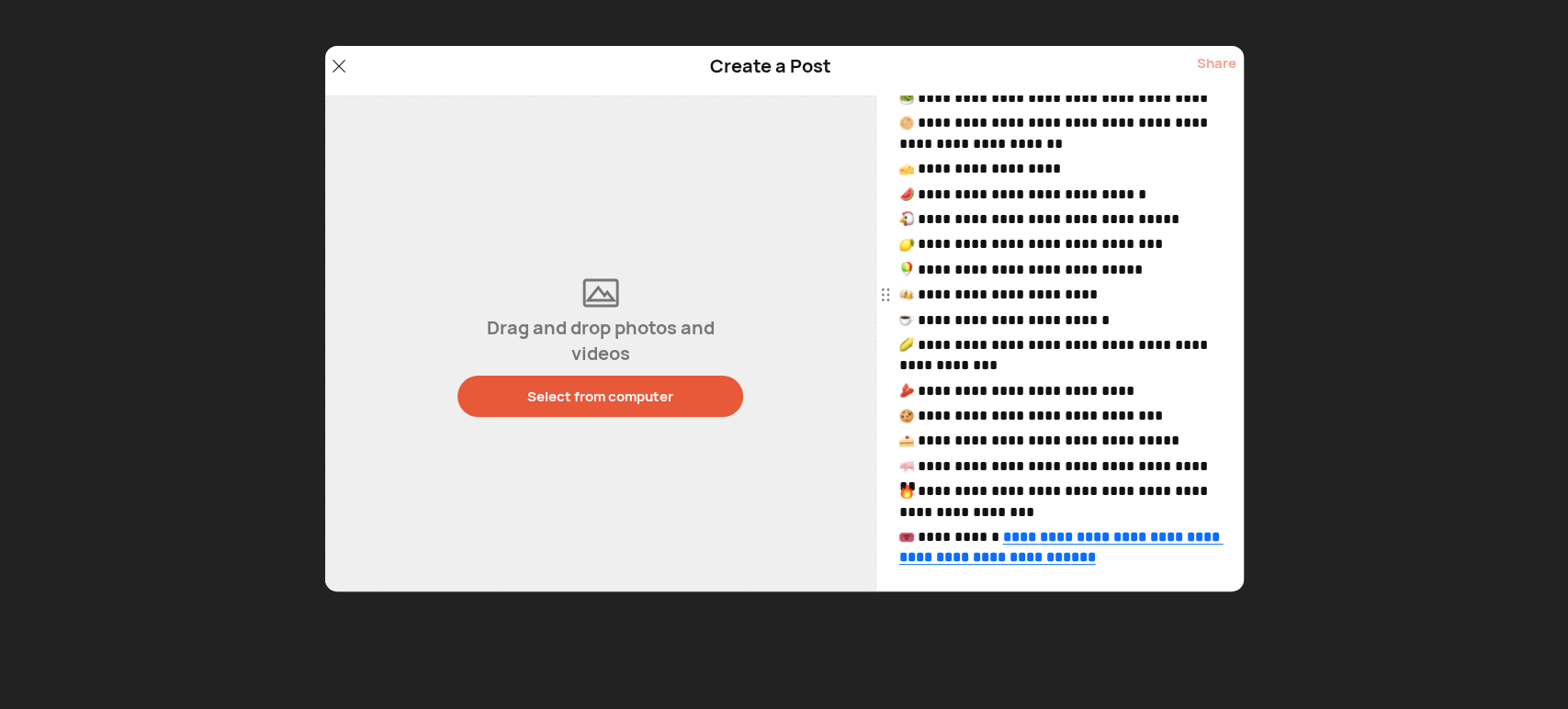 click on "Select from computer" at bounding box center (600, 396) 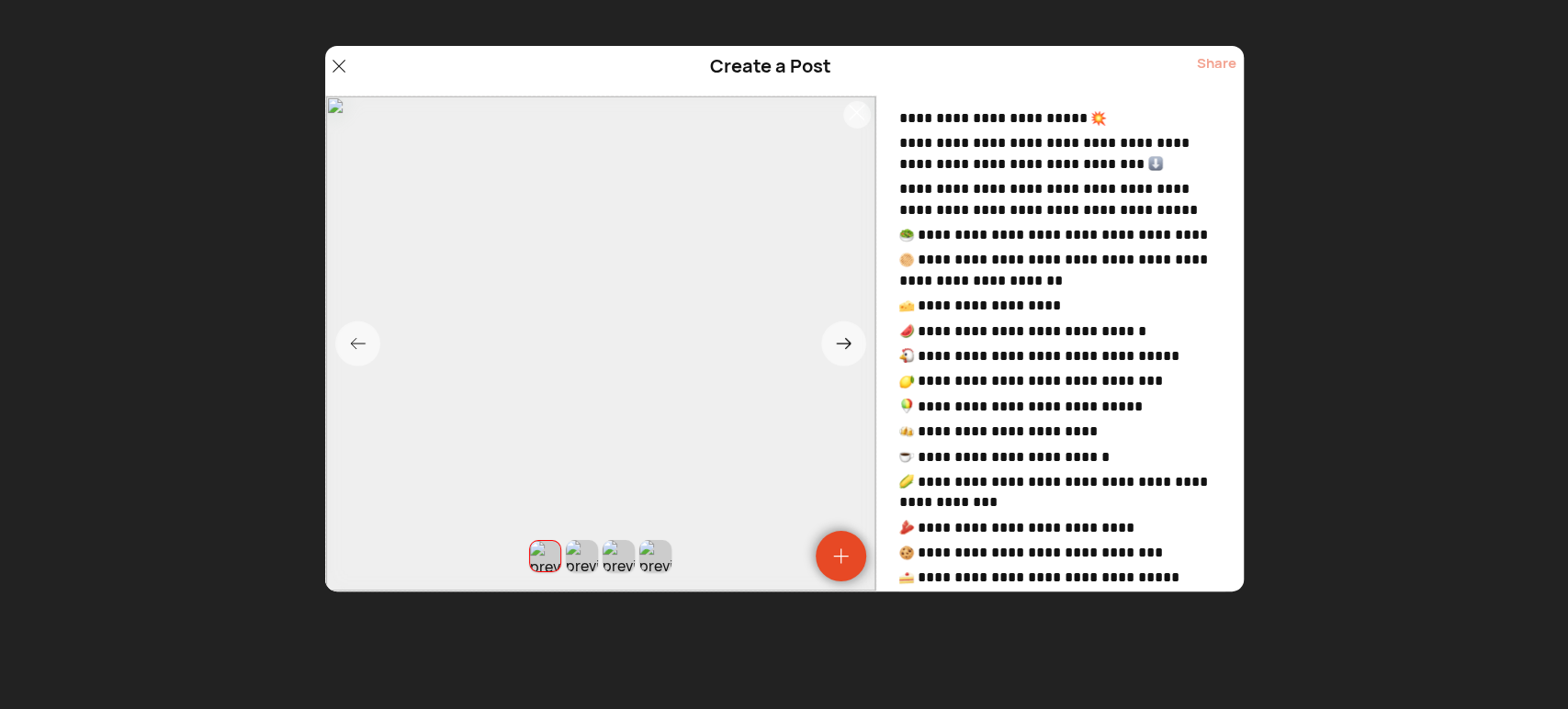 scroll, scrollTop: 0, scrollLeft: 0, axis: both 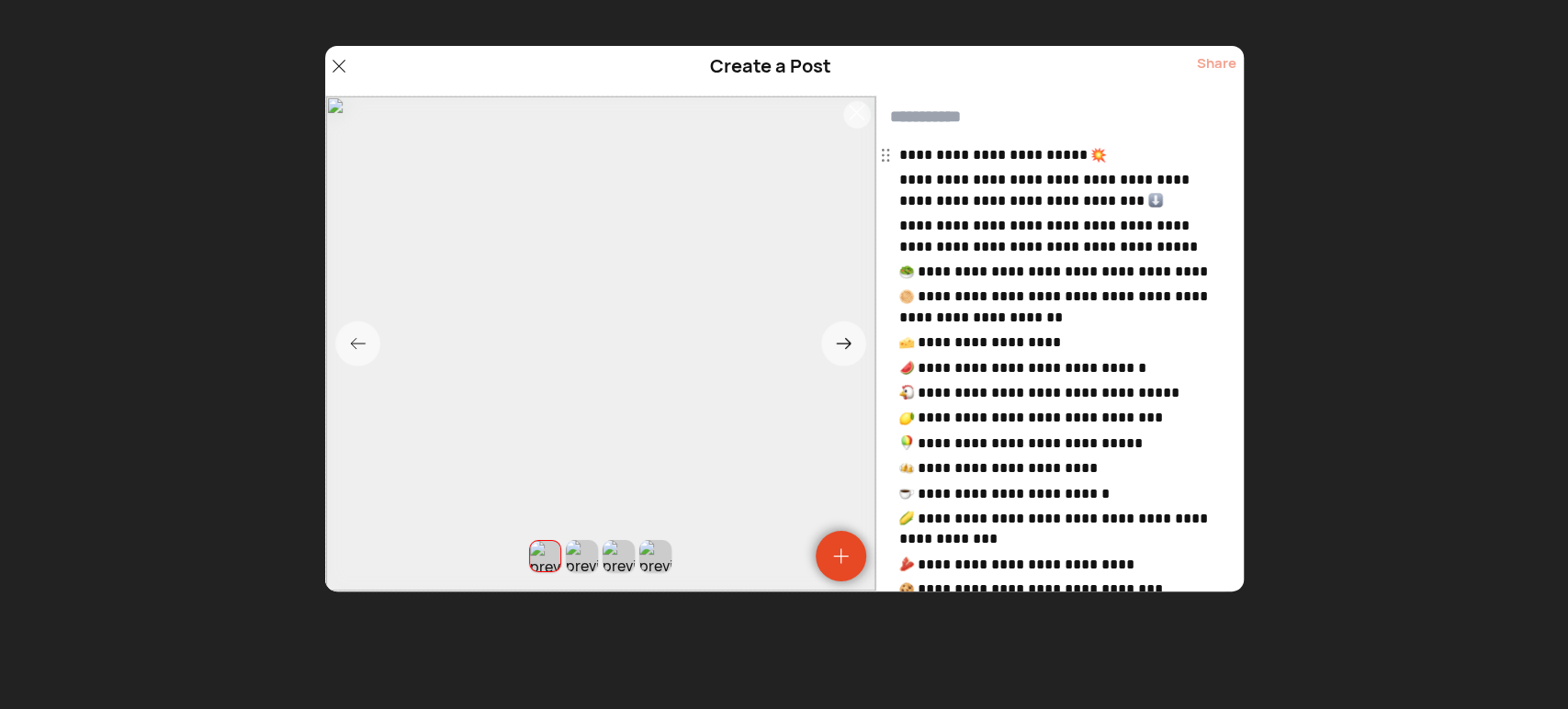 click on "**********" at bounding box center [1062, 155] 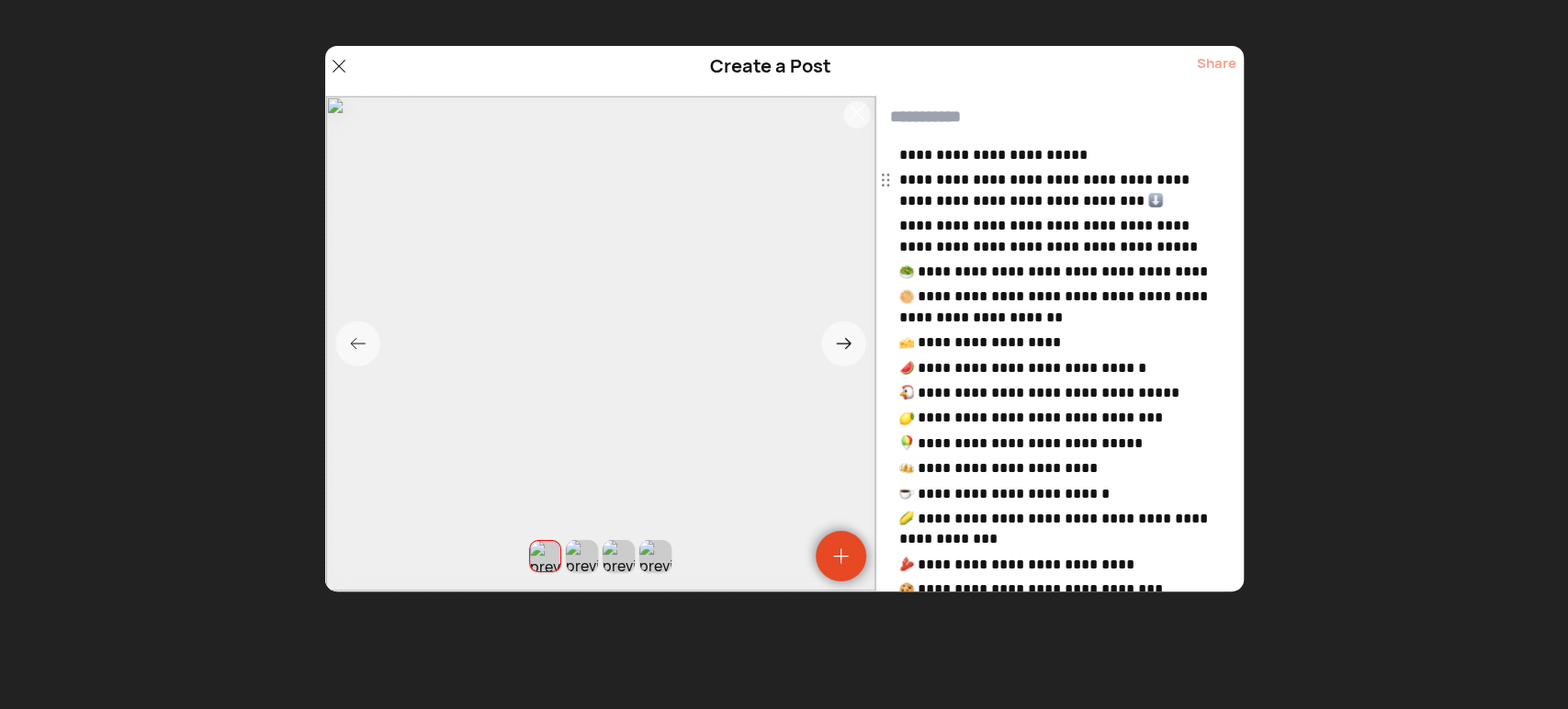 type 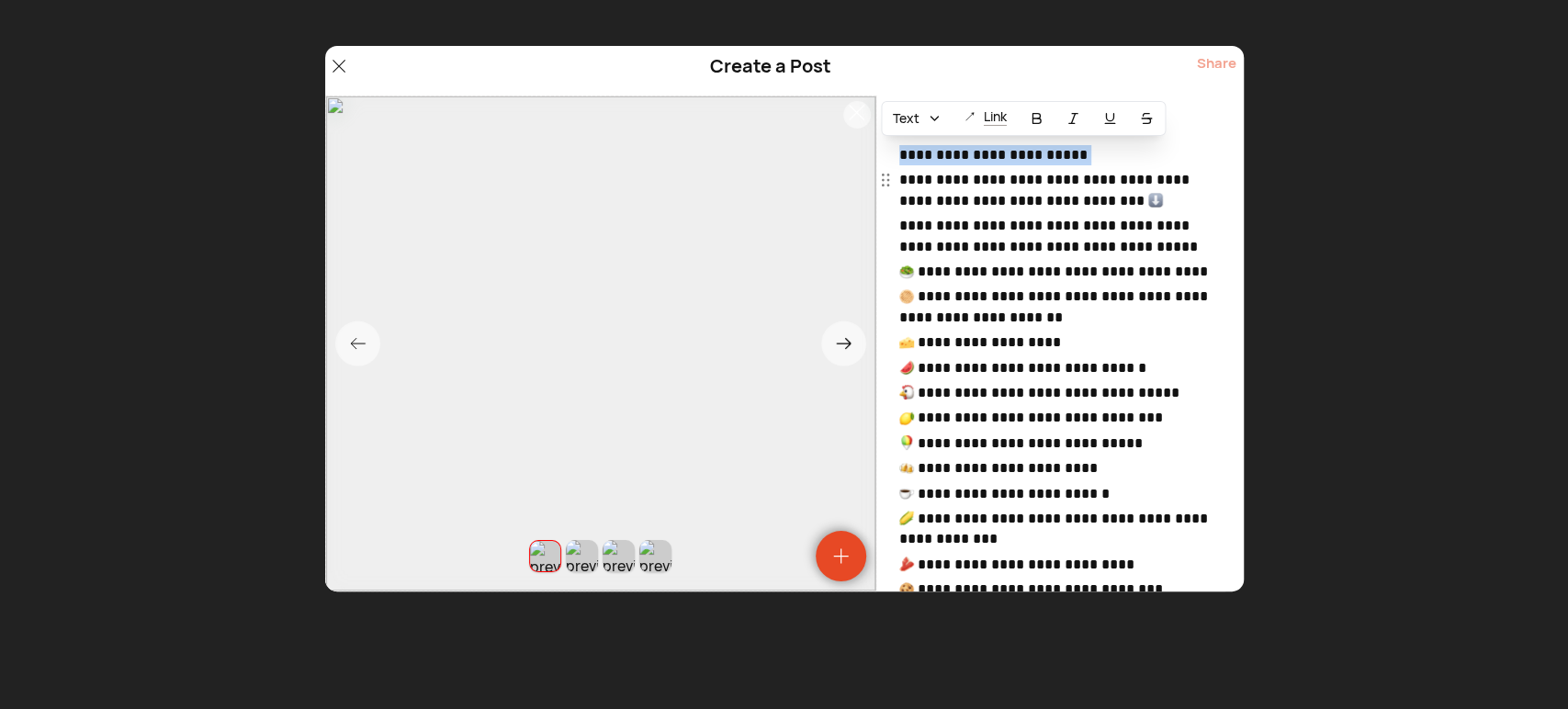 drag, startPoint x: 900, startPoint y: 179, endPoint x: 896, endPoint y: 157, distance: 22.3607 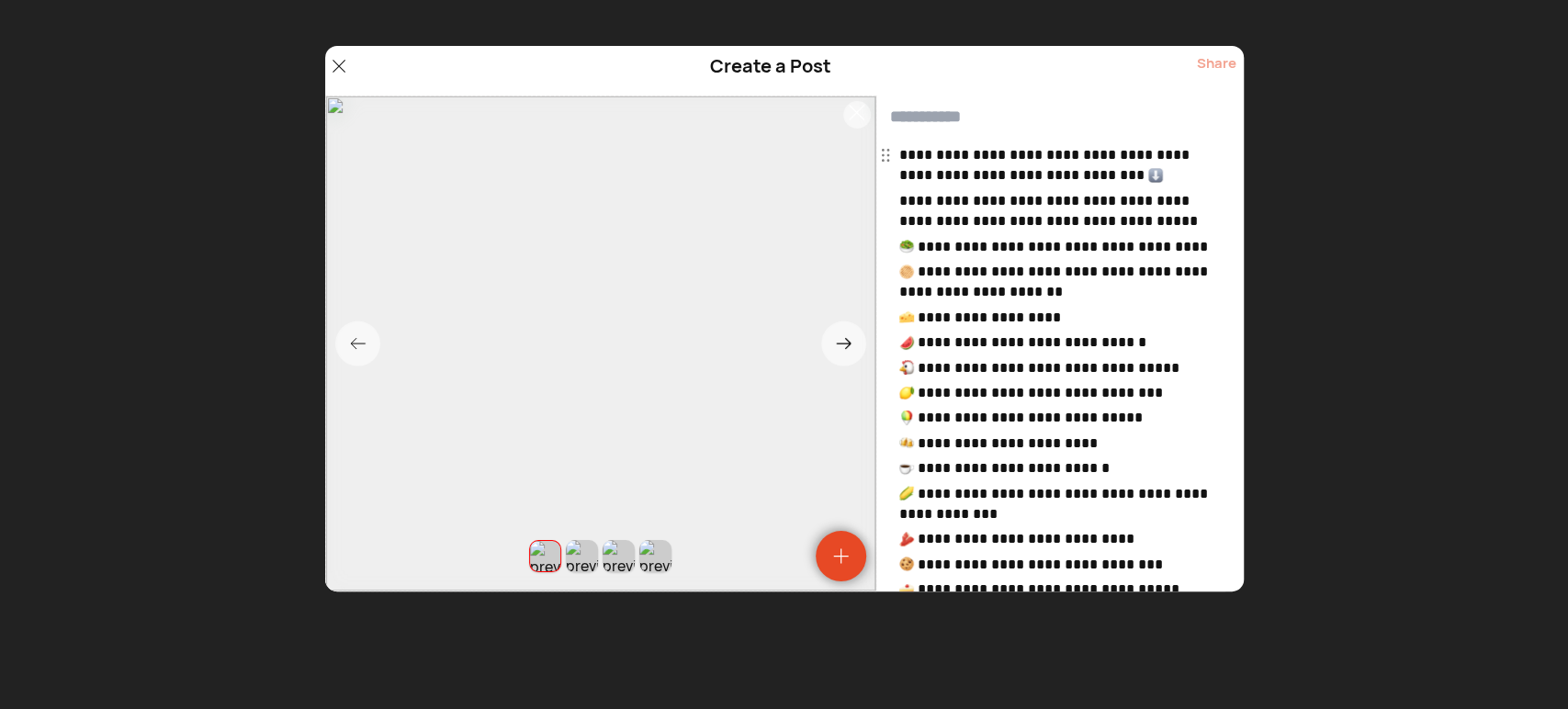 click at bounding box center (1060, 117) 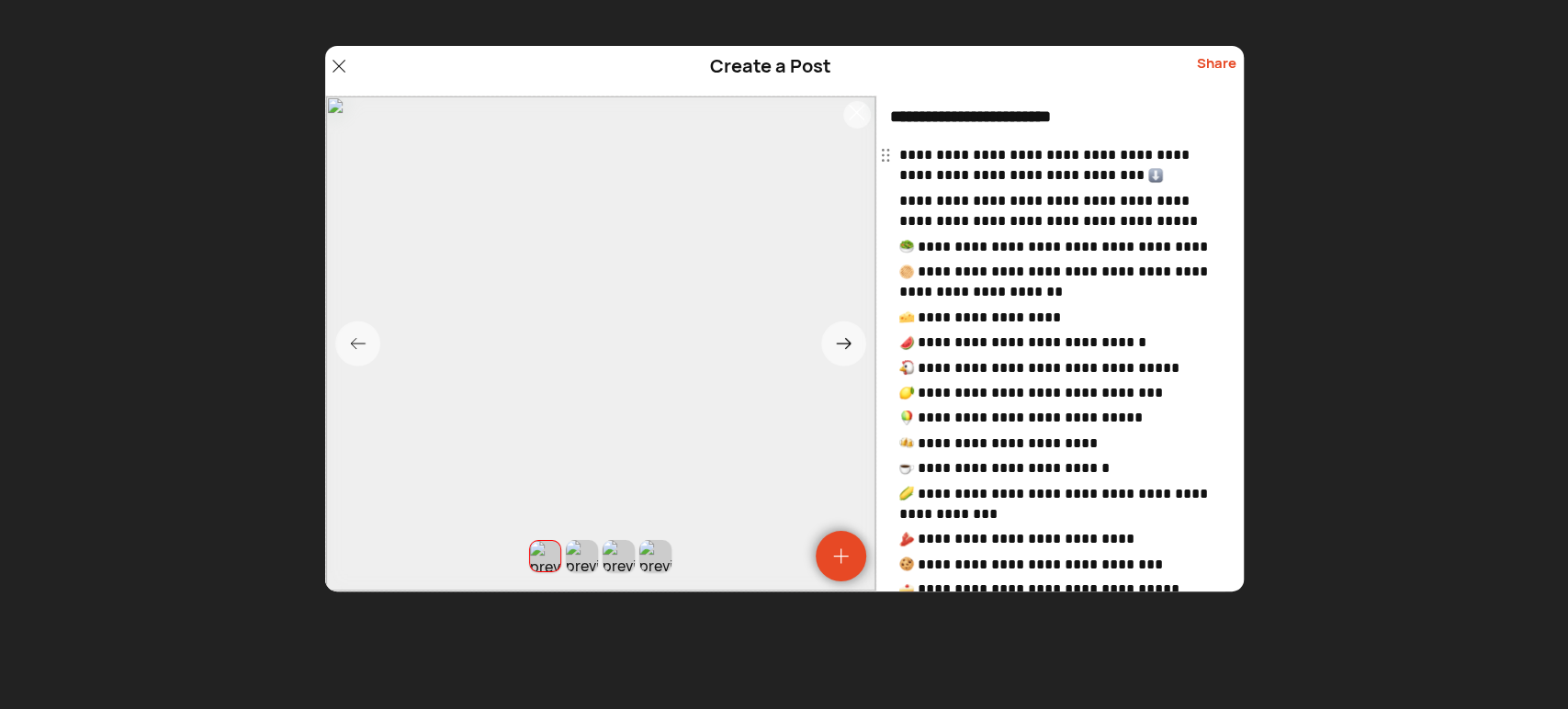 type on "**********" 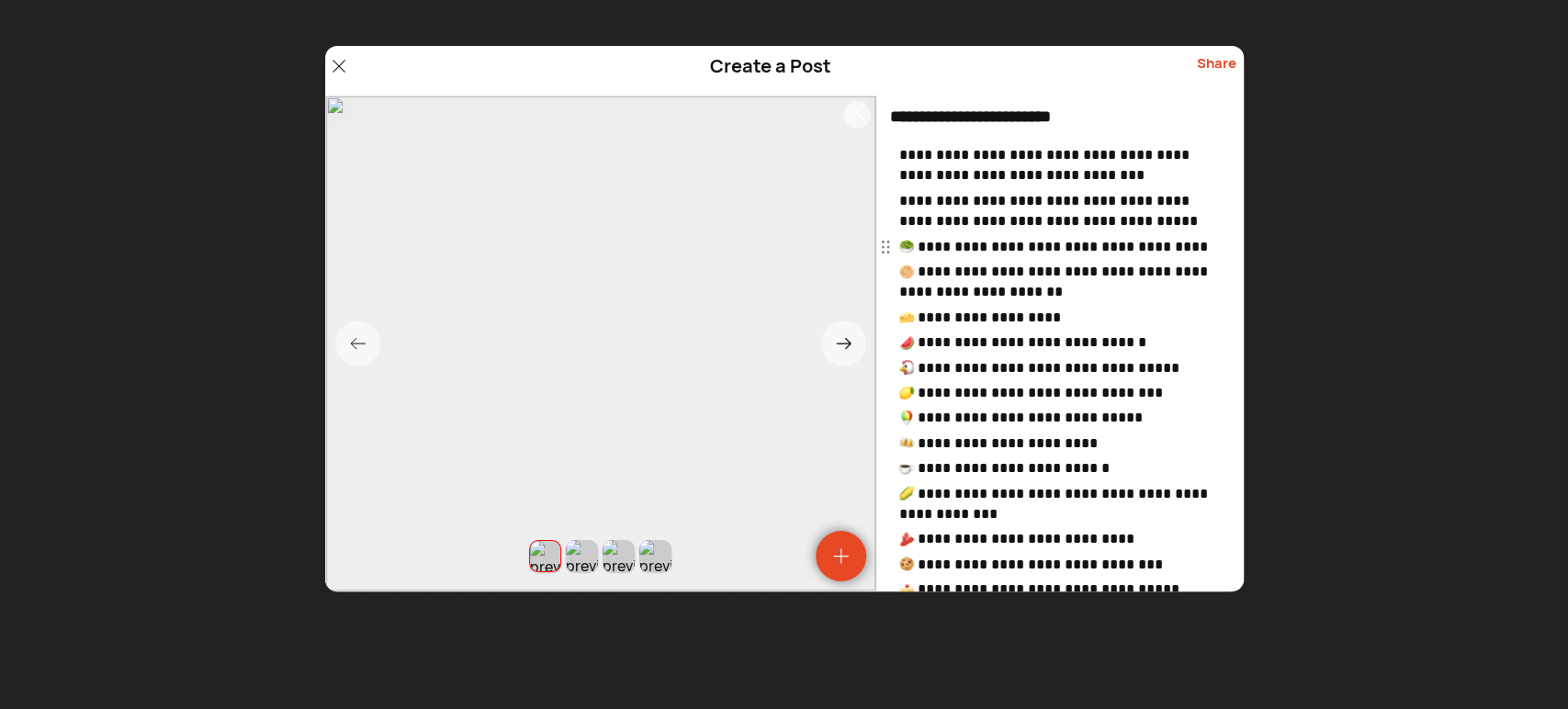 drag, startPoint x: 916, startPoint y: 248, endPoint x: 933, endPoint y: 242, distance: 18.027756 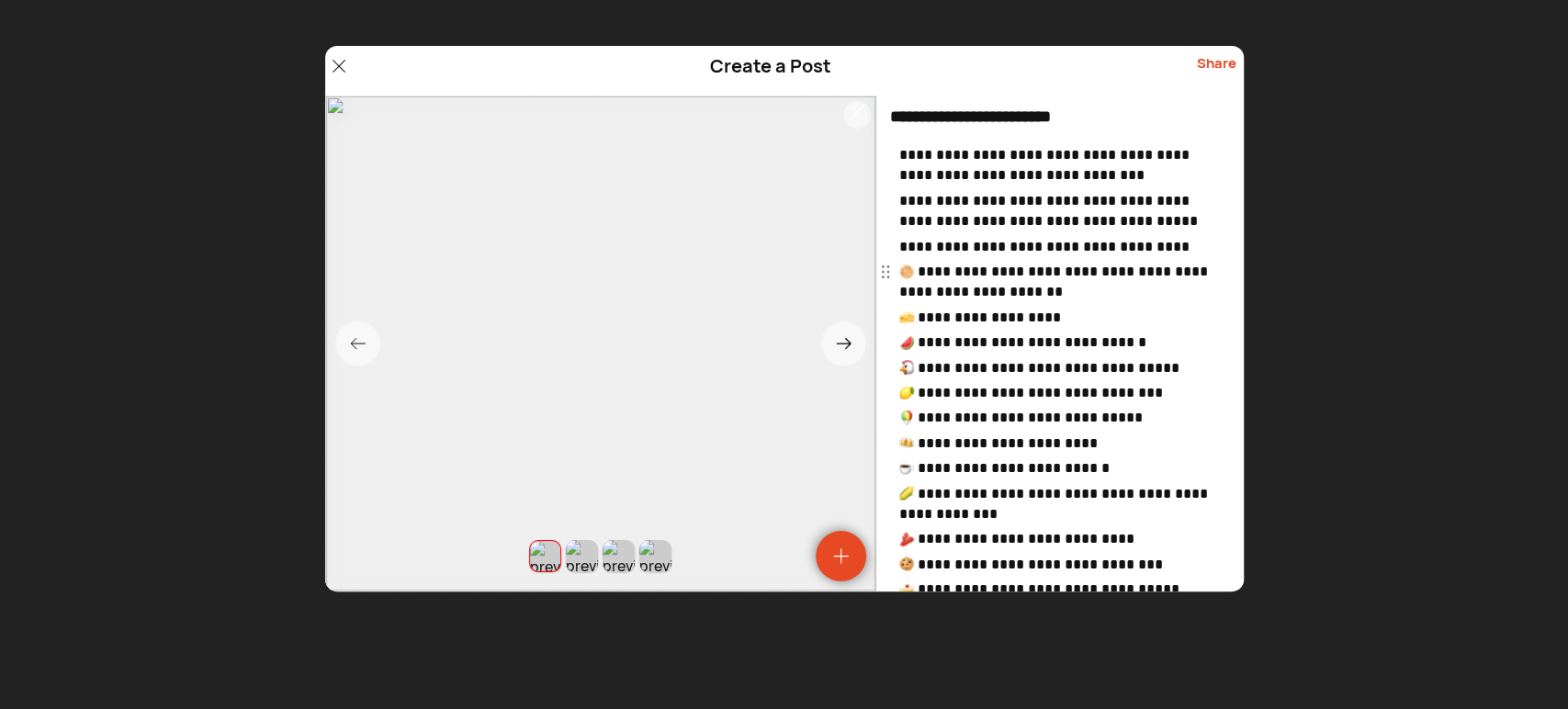 click on "**********" at bounding box center (1062, 282) 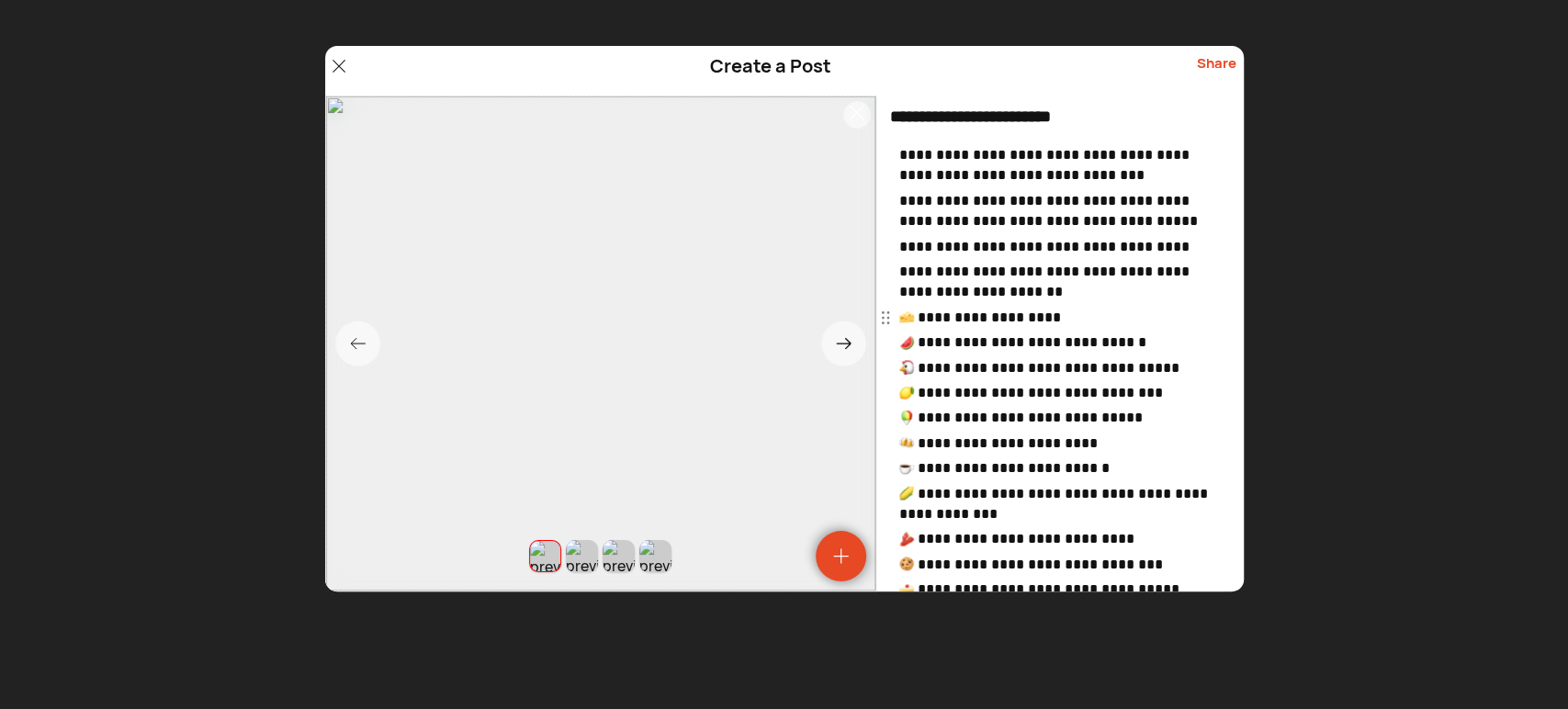 click on "**********" at bounding box center [1062, 318] 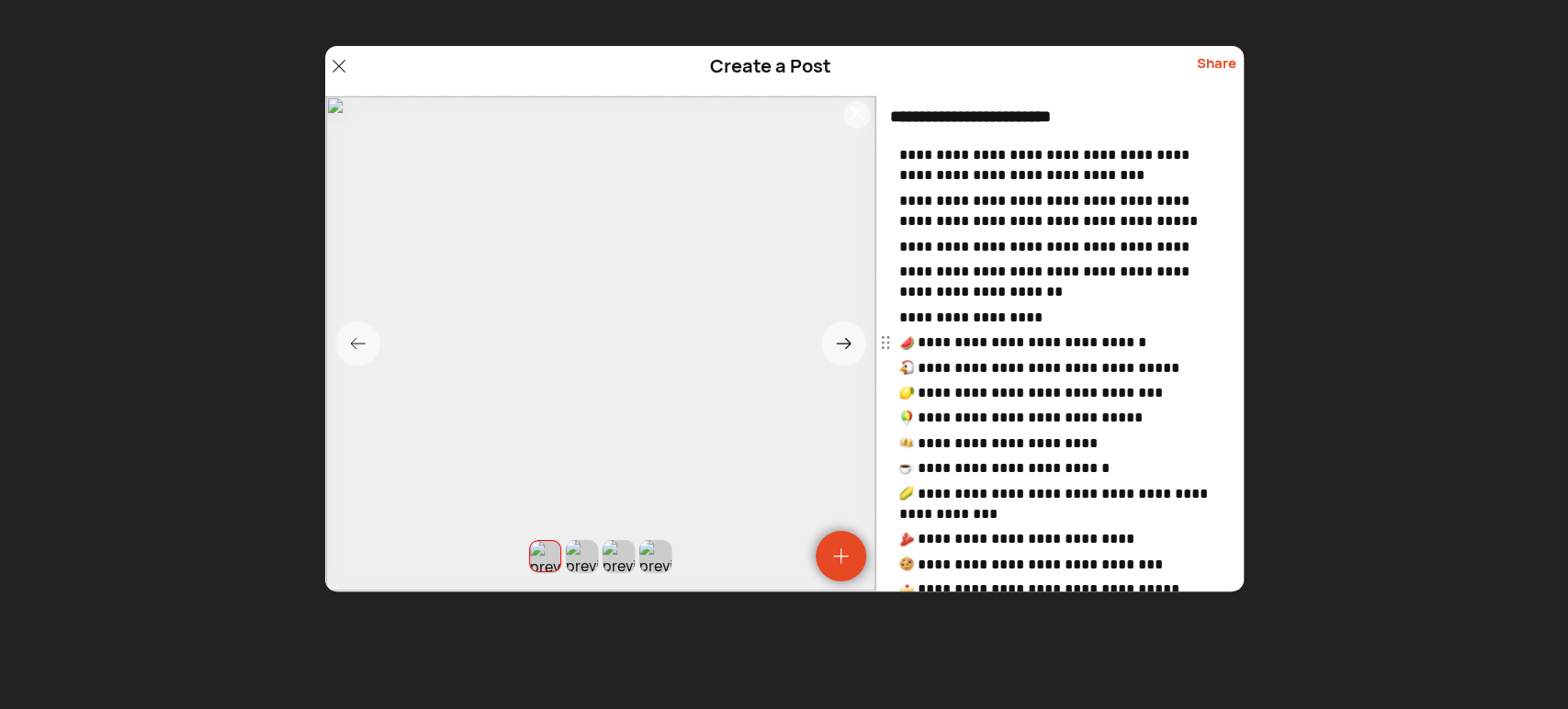 click on "**********" at bounding box center [1062, 343] 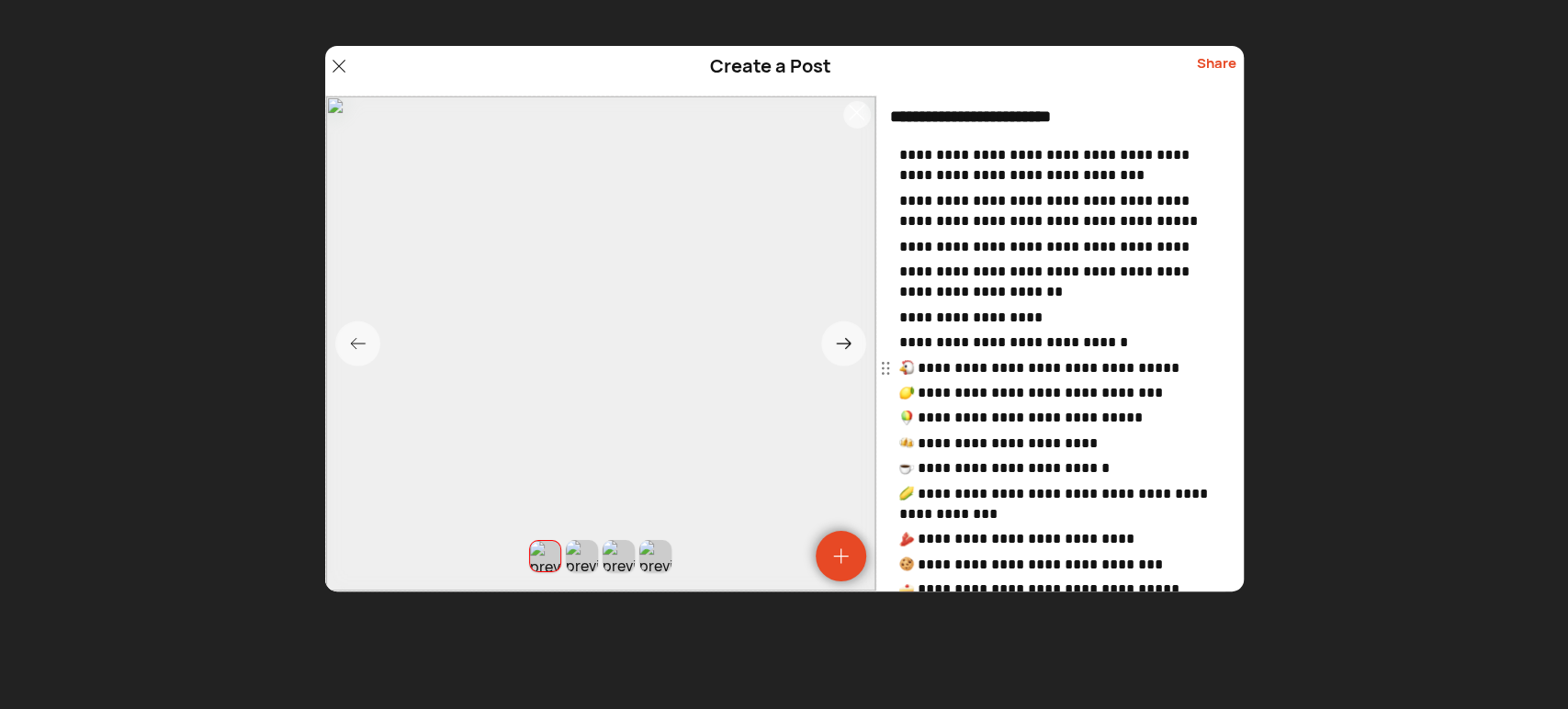 click on "**********" at bounding box center [1062, 368] 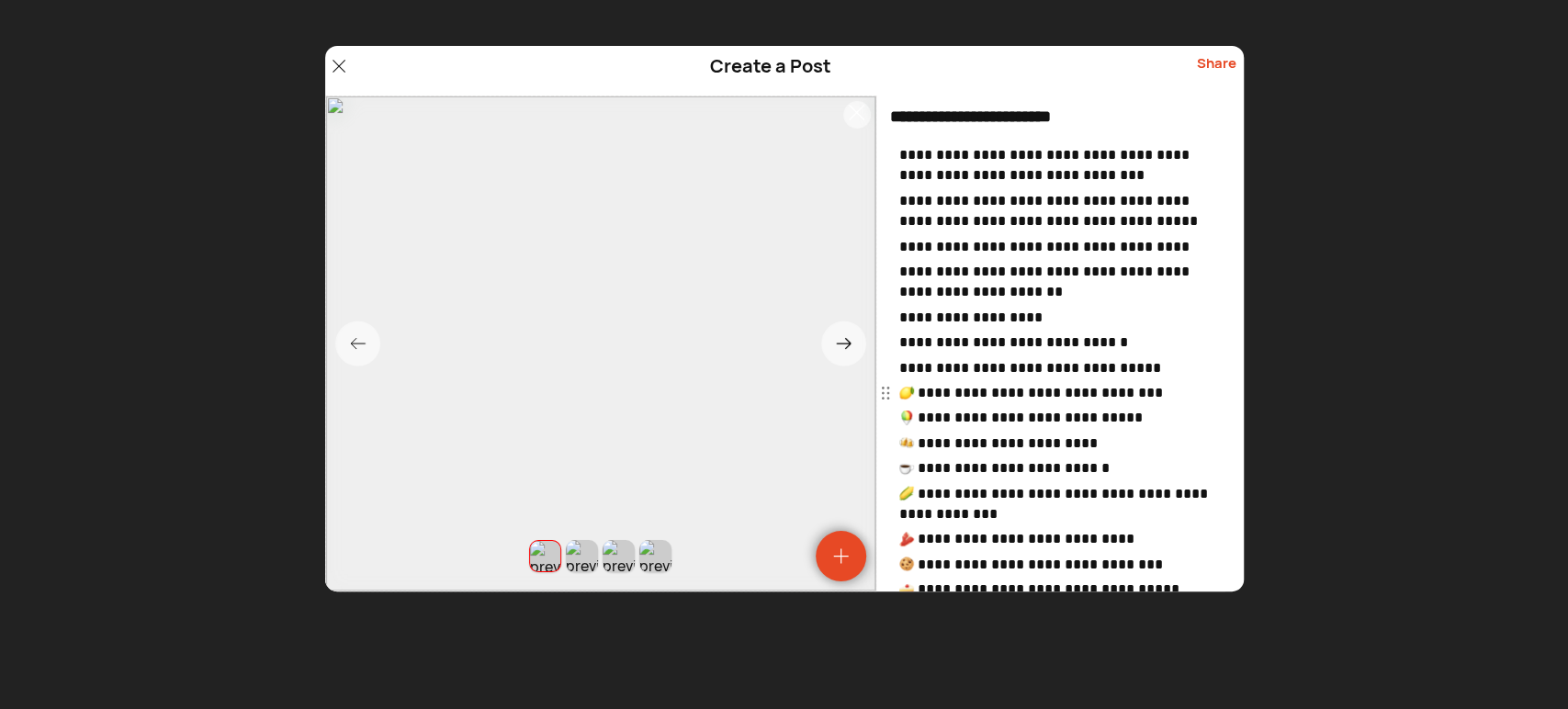 click on "**********" at bounding box center [1062, 393] 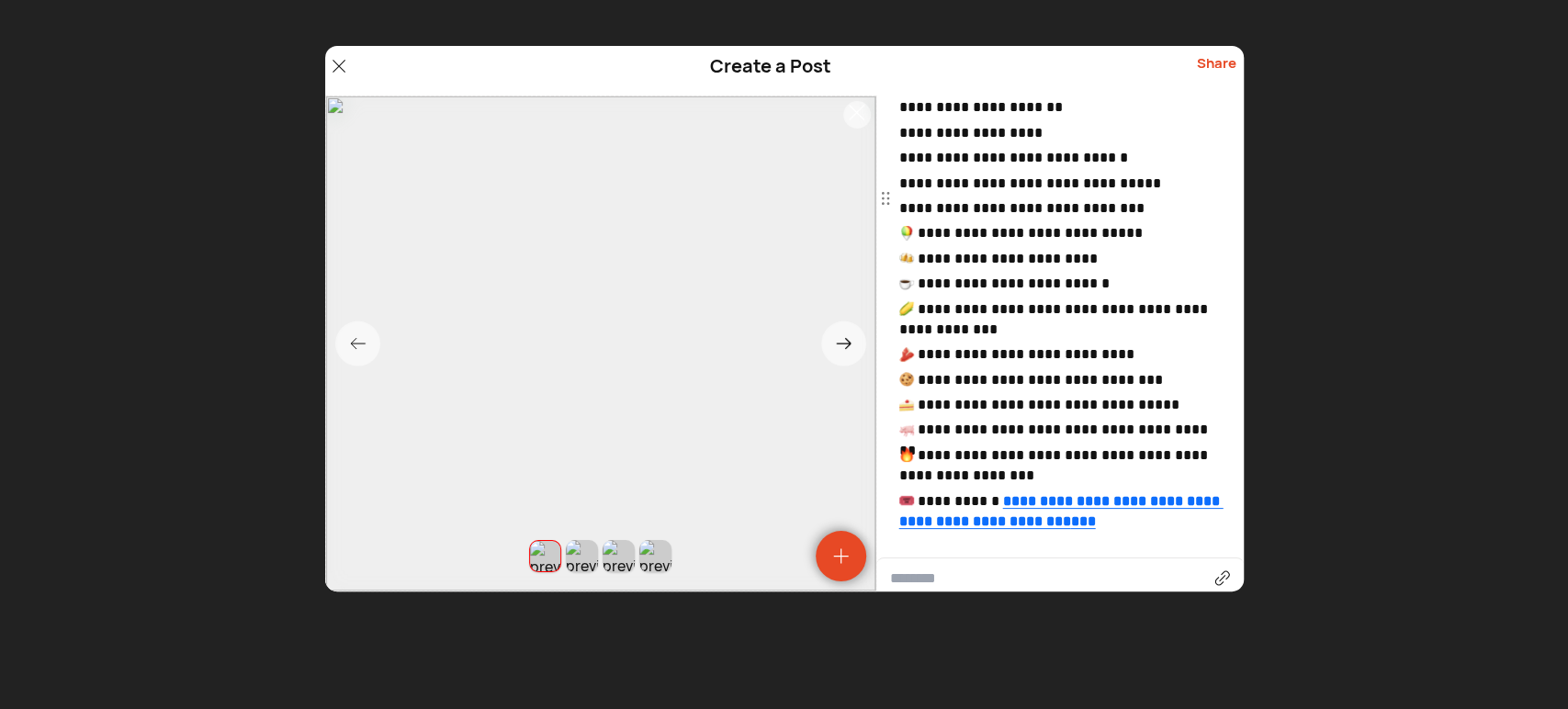 scroll, scrollTop: 169, scrollLeft: 0, axis: vertical 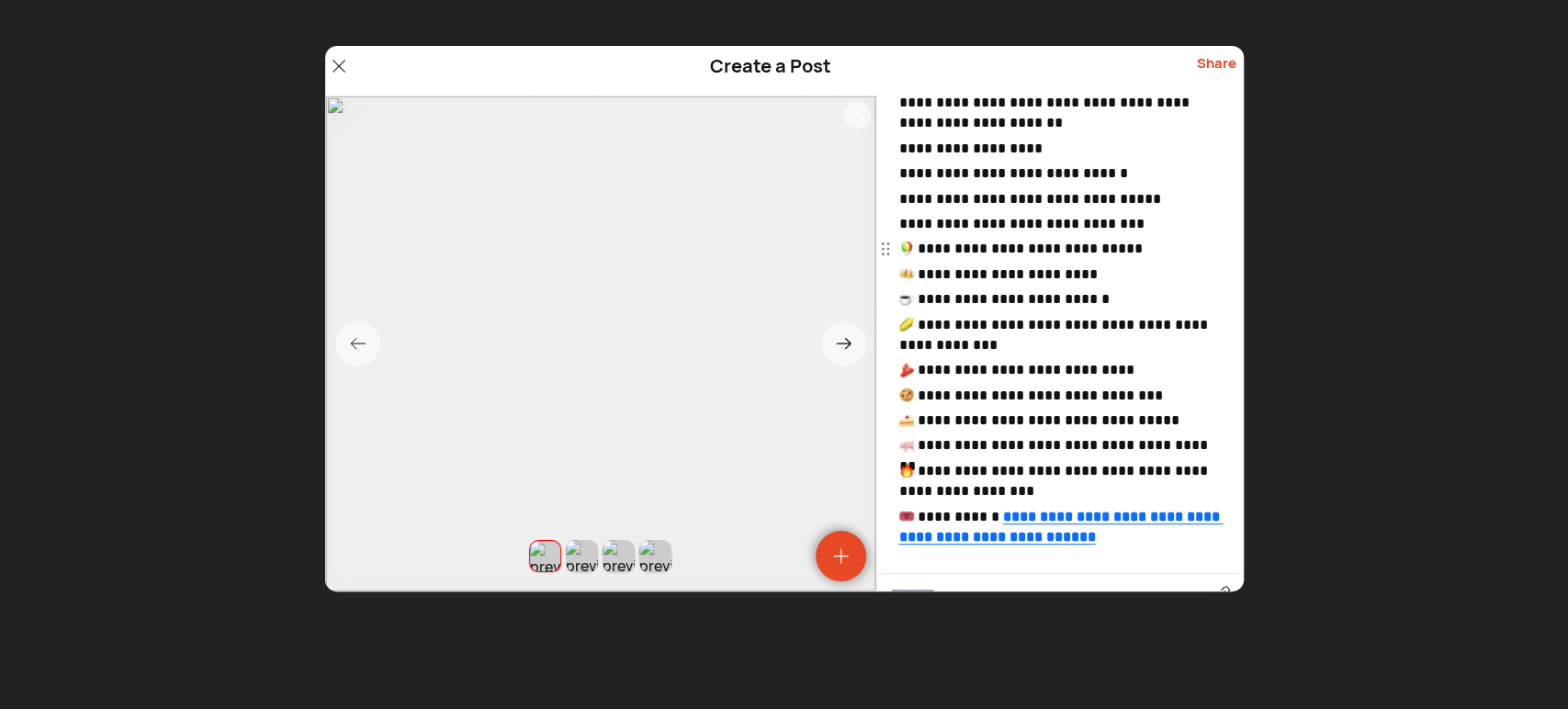 click on "**********" at bounding box center (1062, 249) 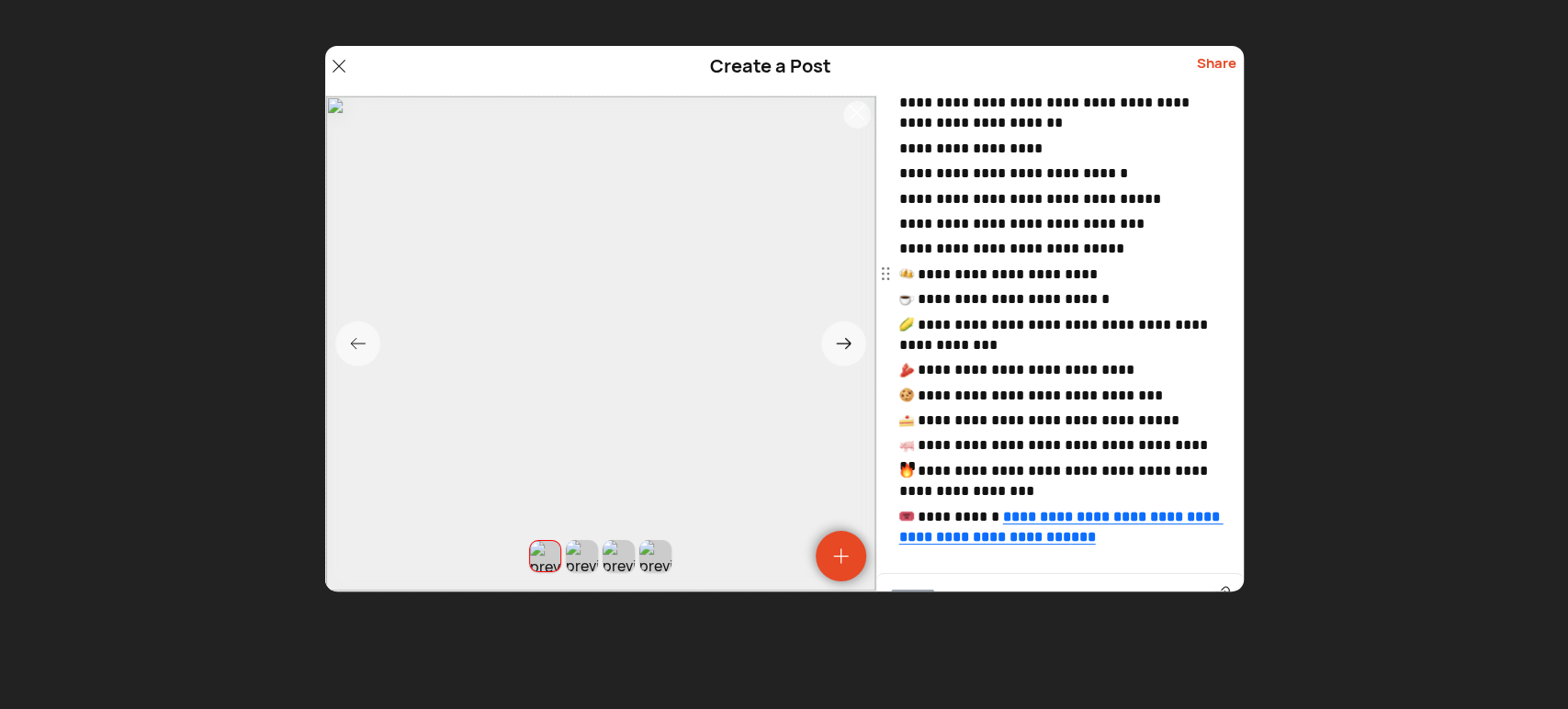 click on "**********" at bounding box center (1062, 275) 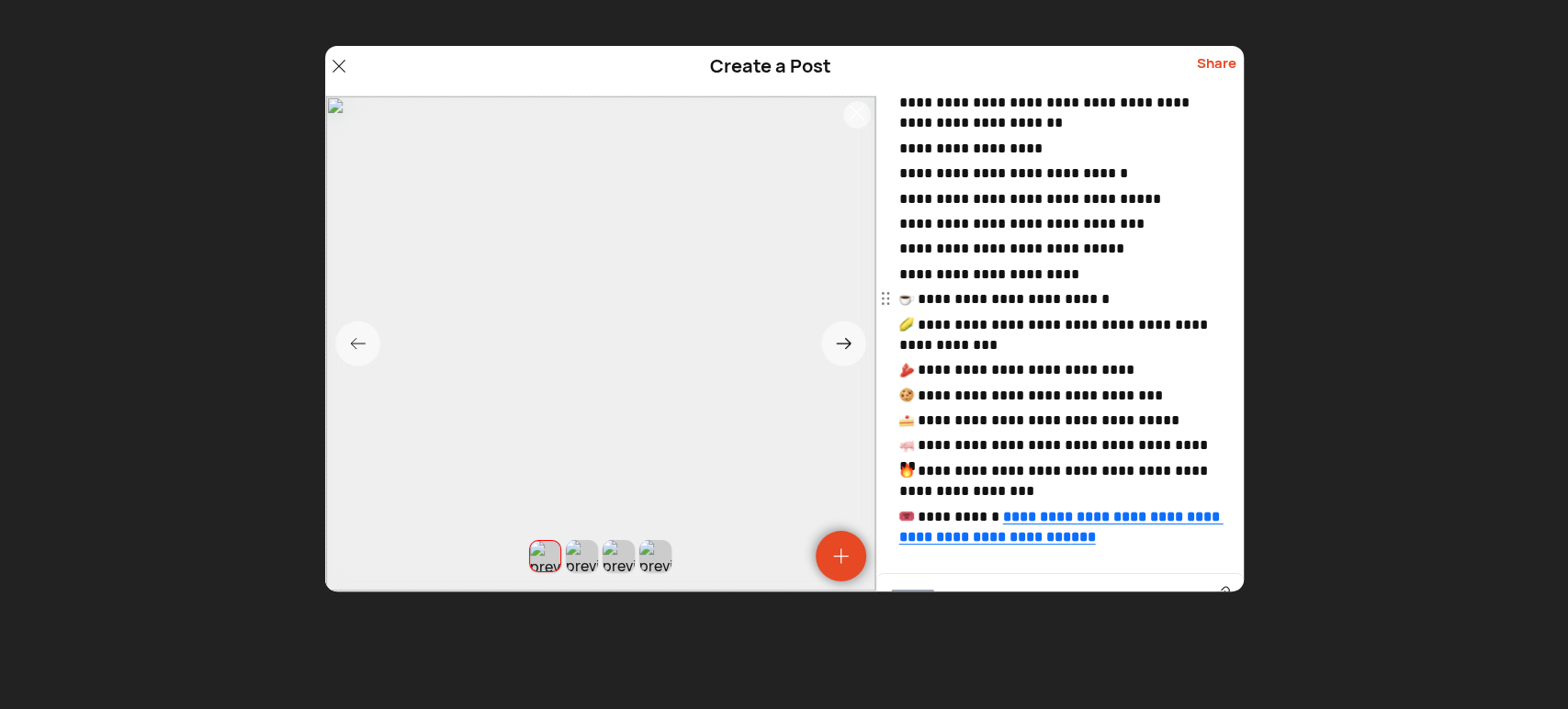 click on "**********" at bounding box center (1062, 299) 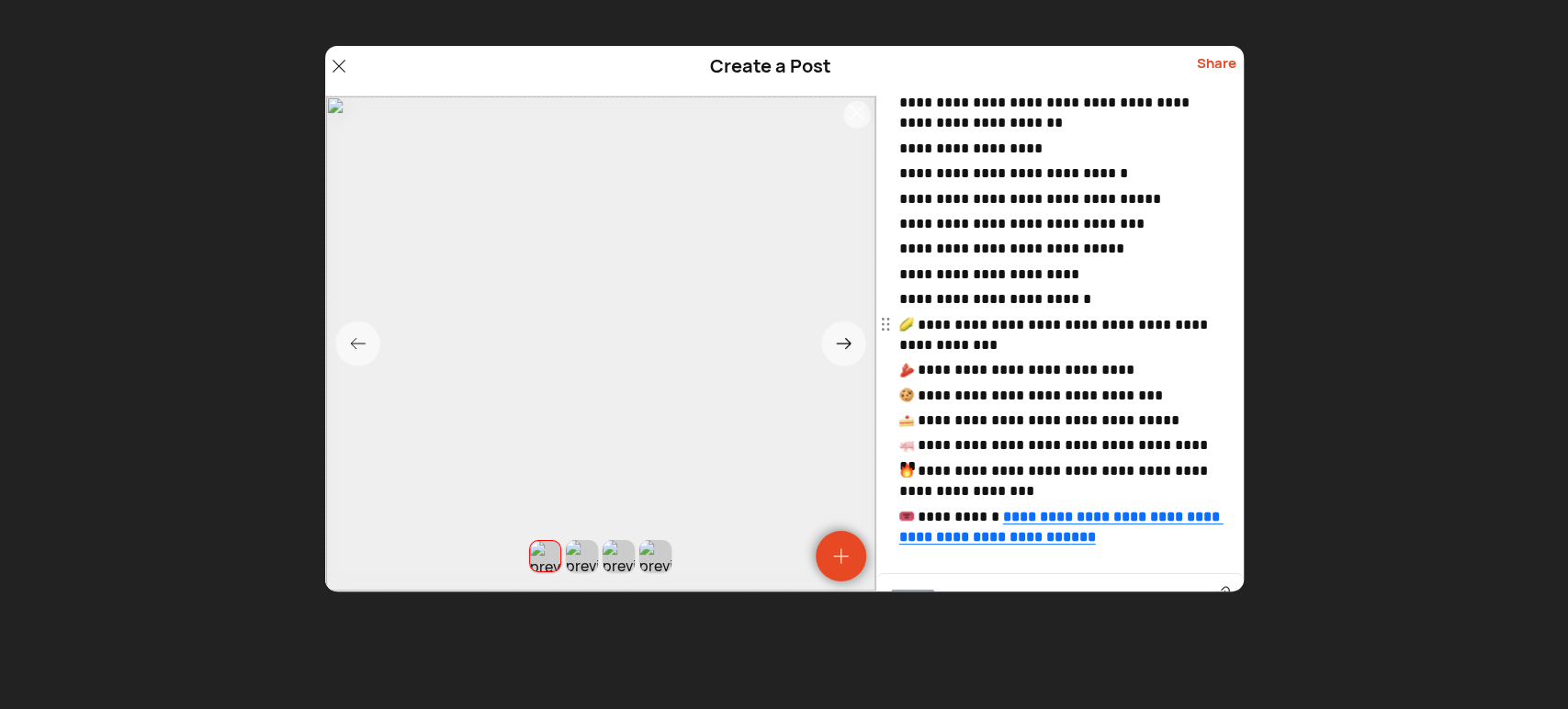 click on "**********" at bounding box center [1062, 335] 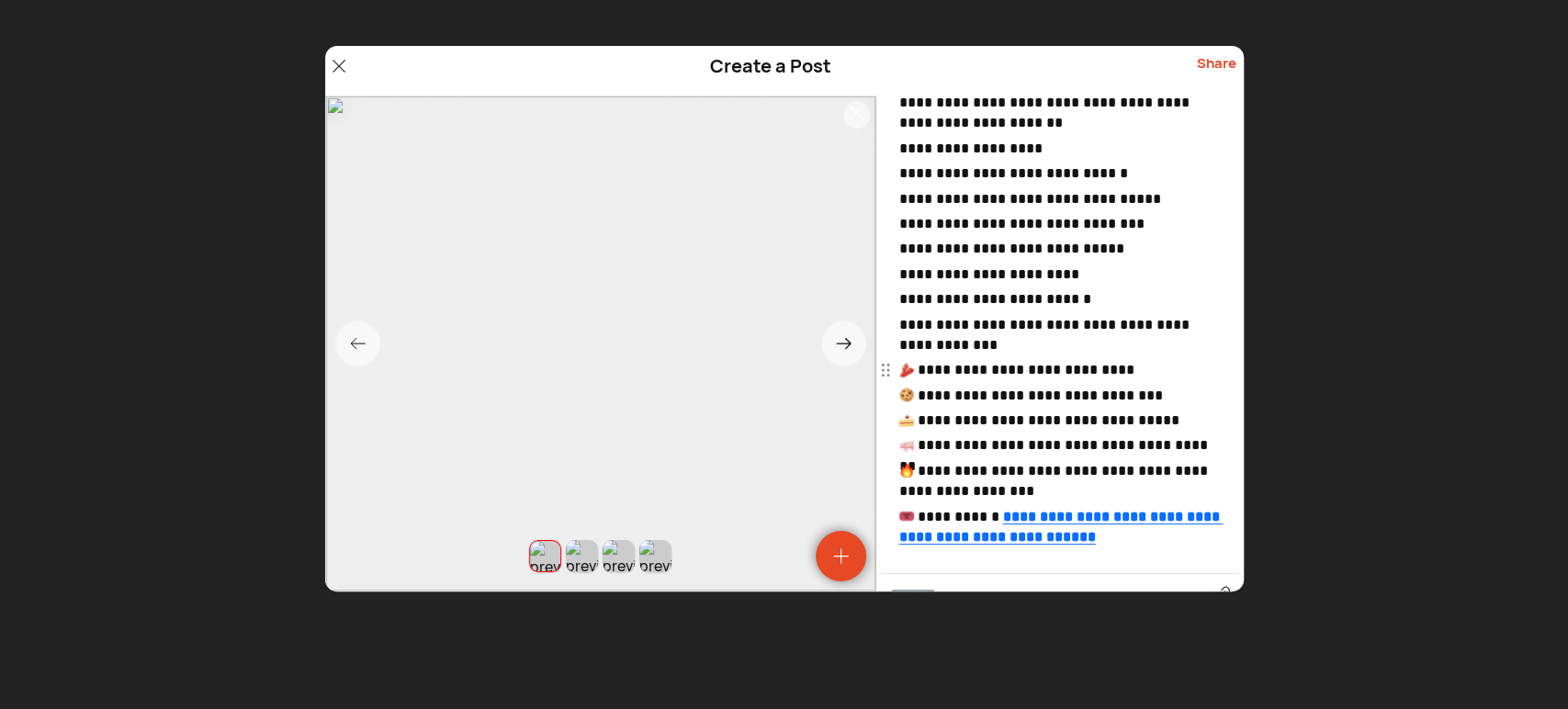 click on "**********" at bounding box center (1062, 370) 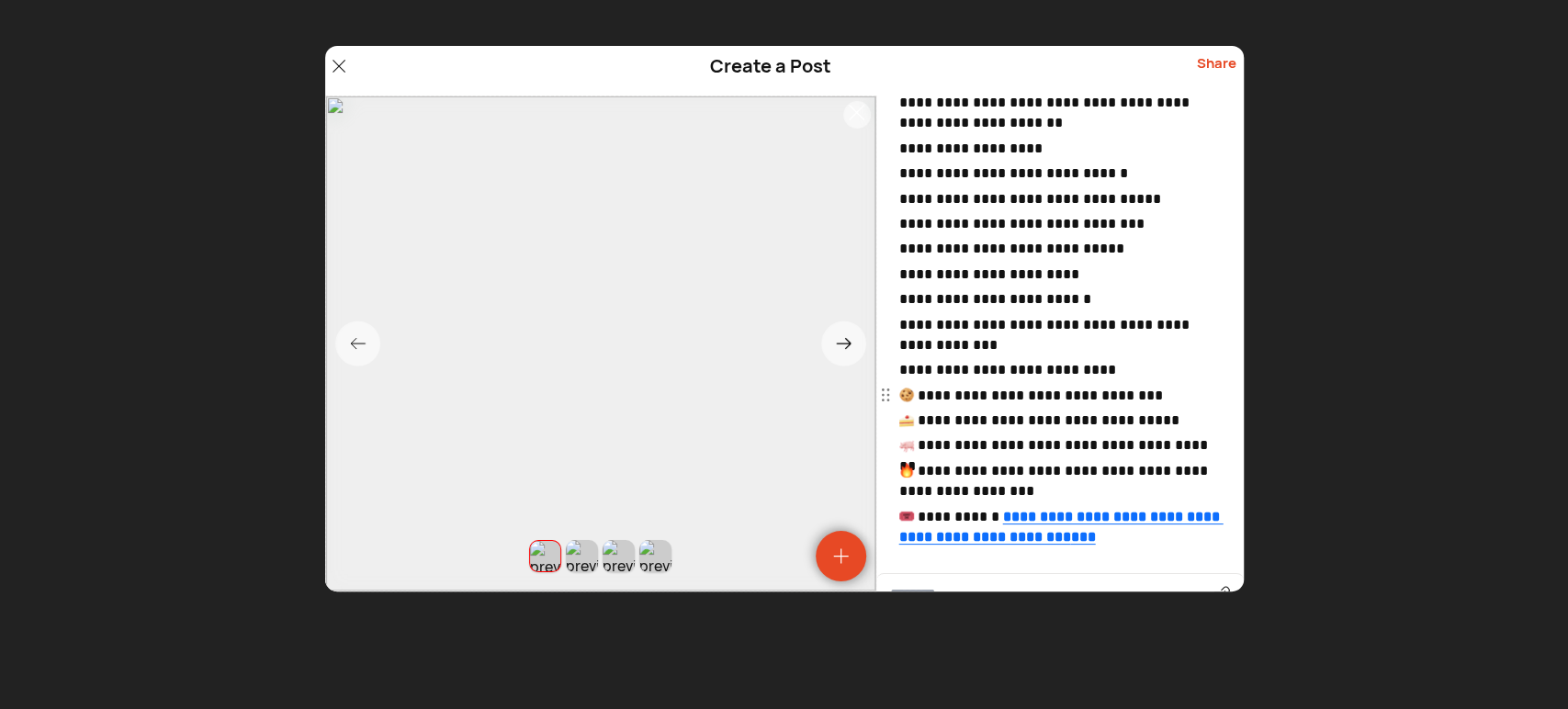 click on "**********" at bounding box center [1062, 396] 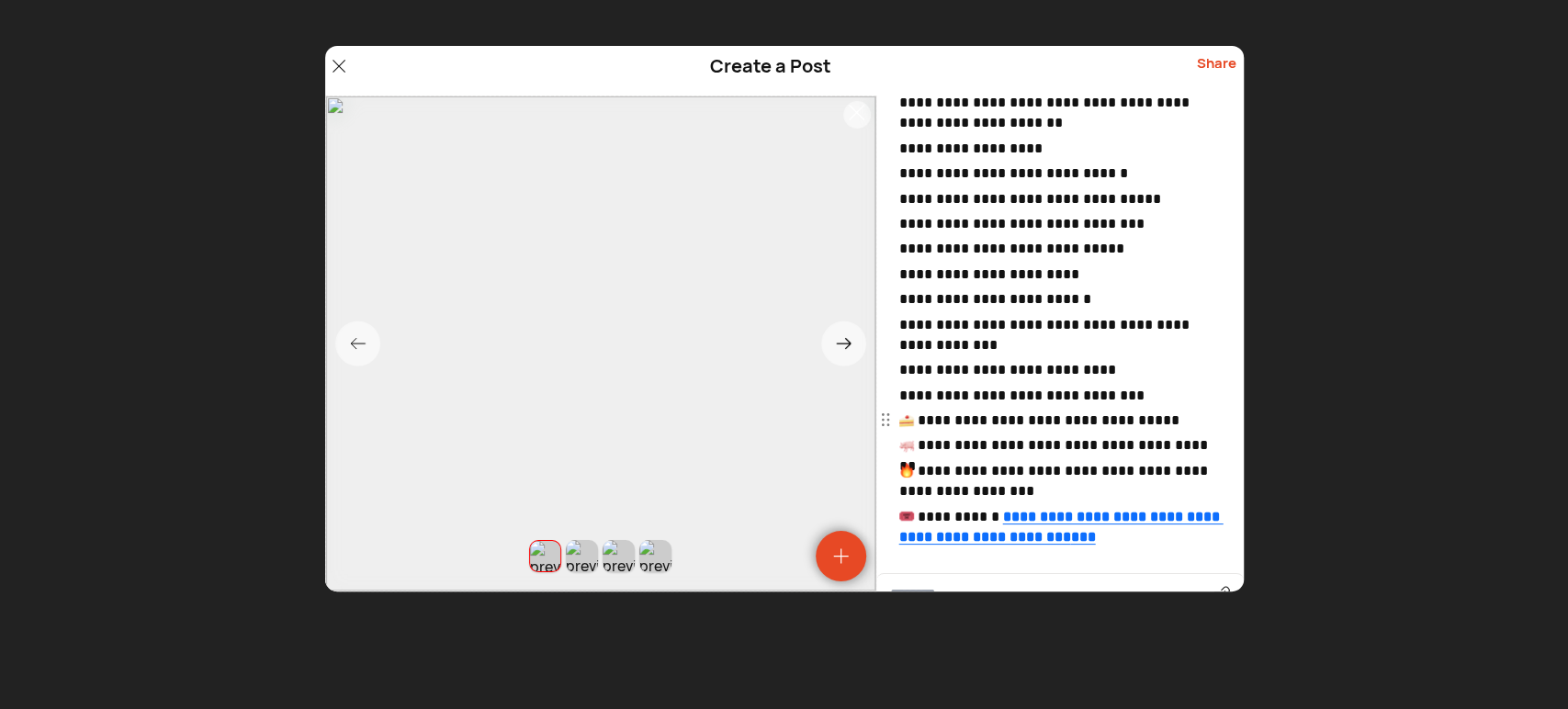 click on "**********" at bounding box center (1062, 421) 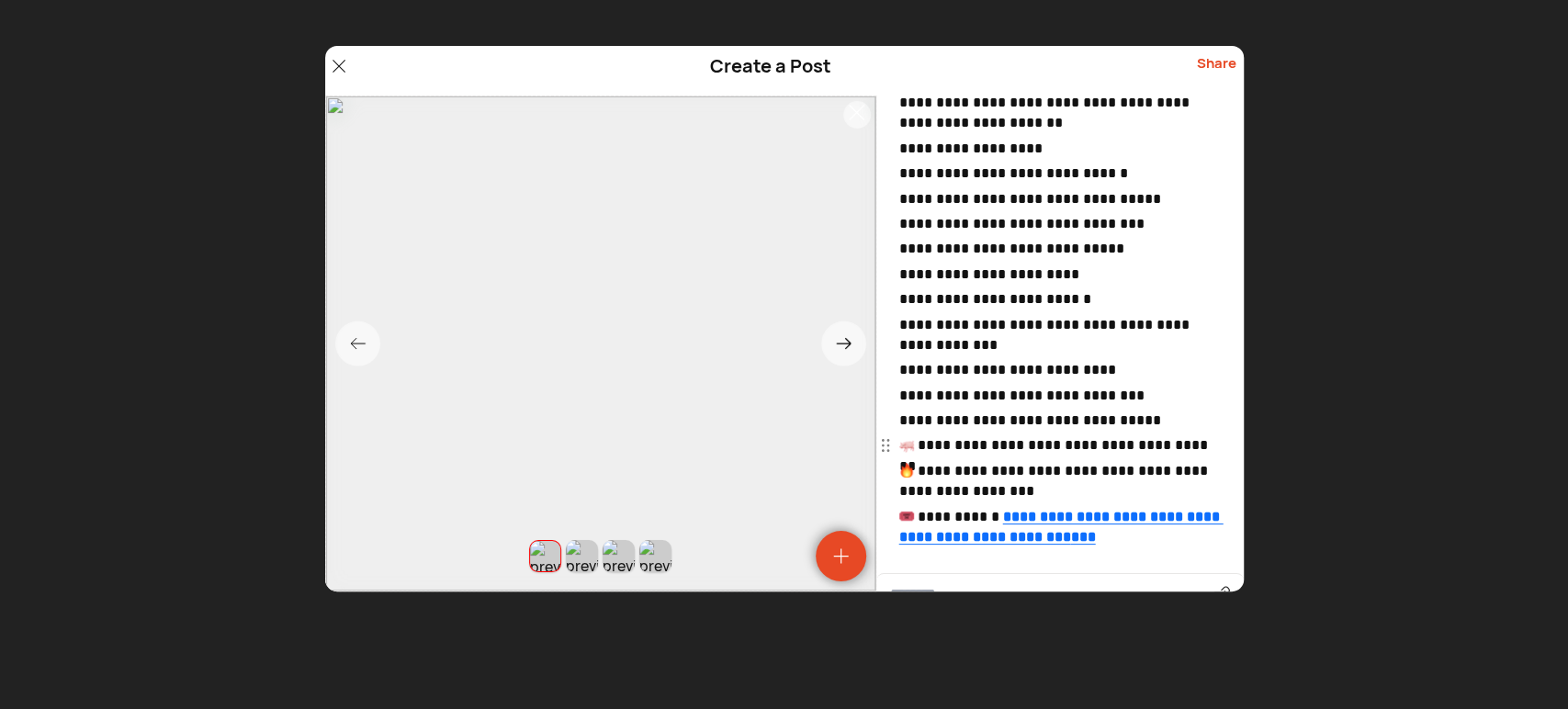 click on "**********" at bounding box center (1062, 445) 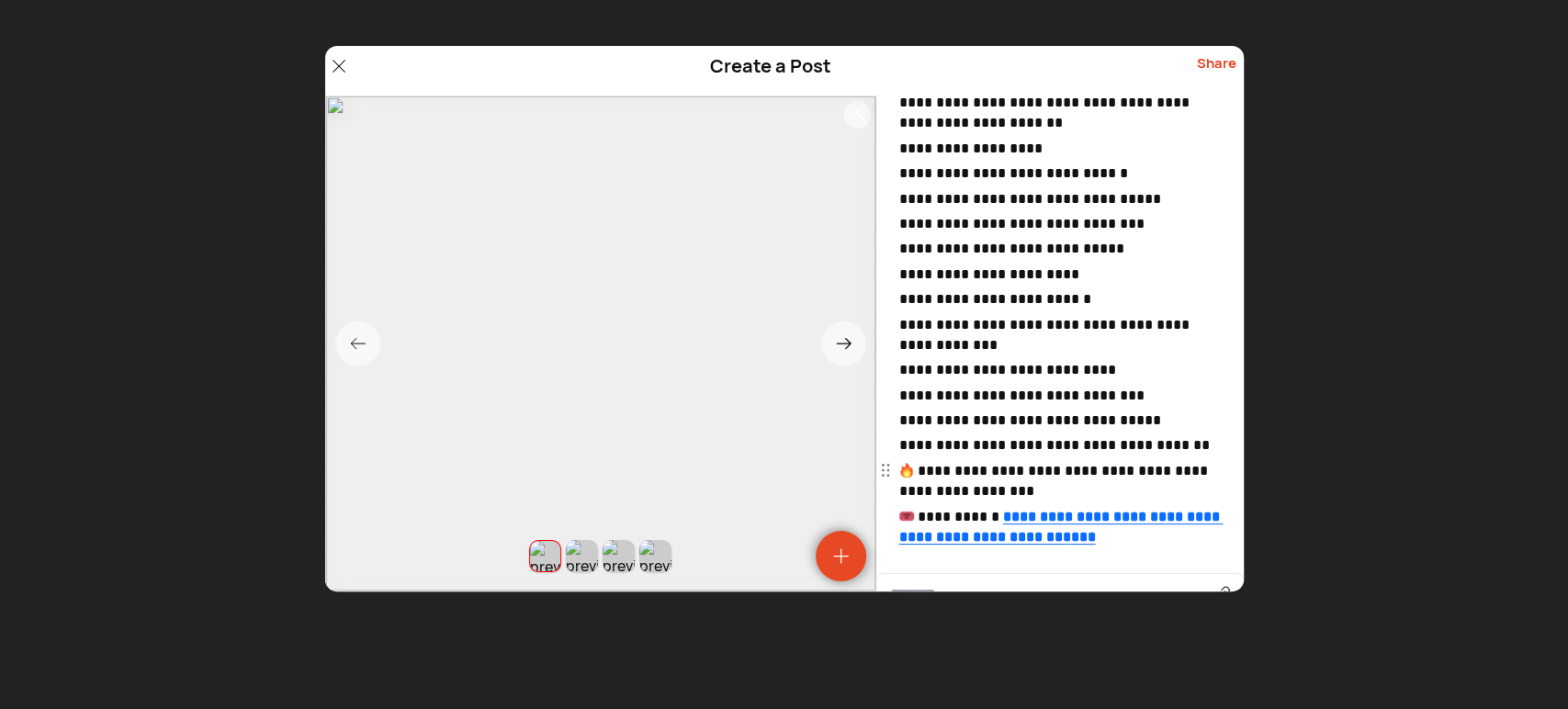click on "**********" at bounding box center [1062, 481] 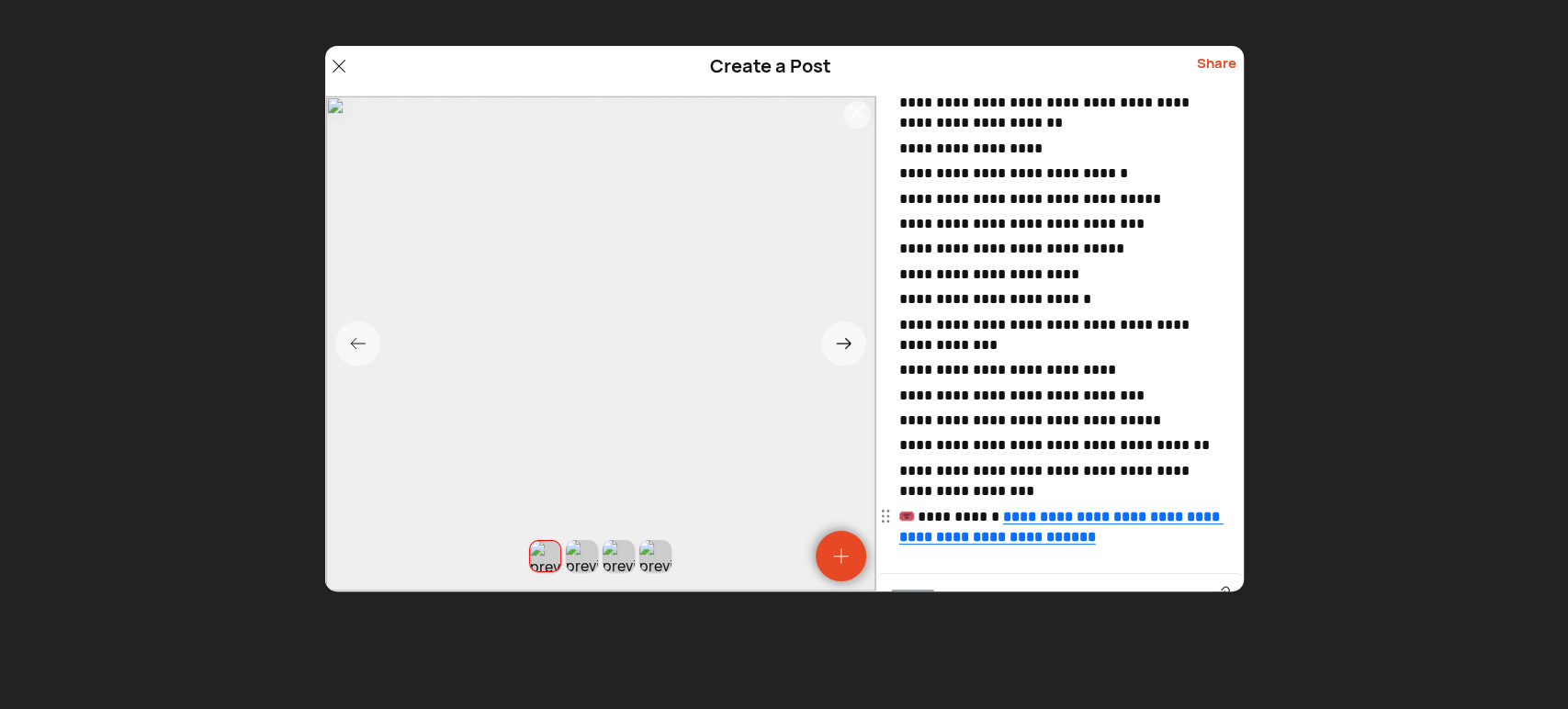 click on "**********" at bounding box center (1062, 537) 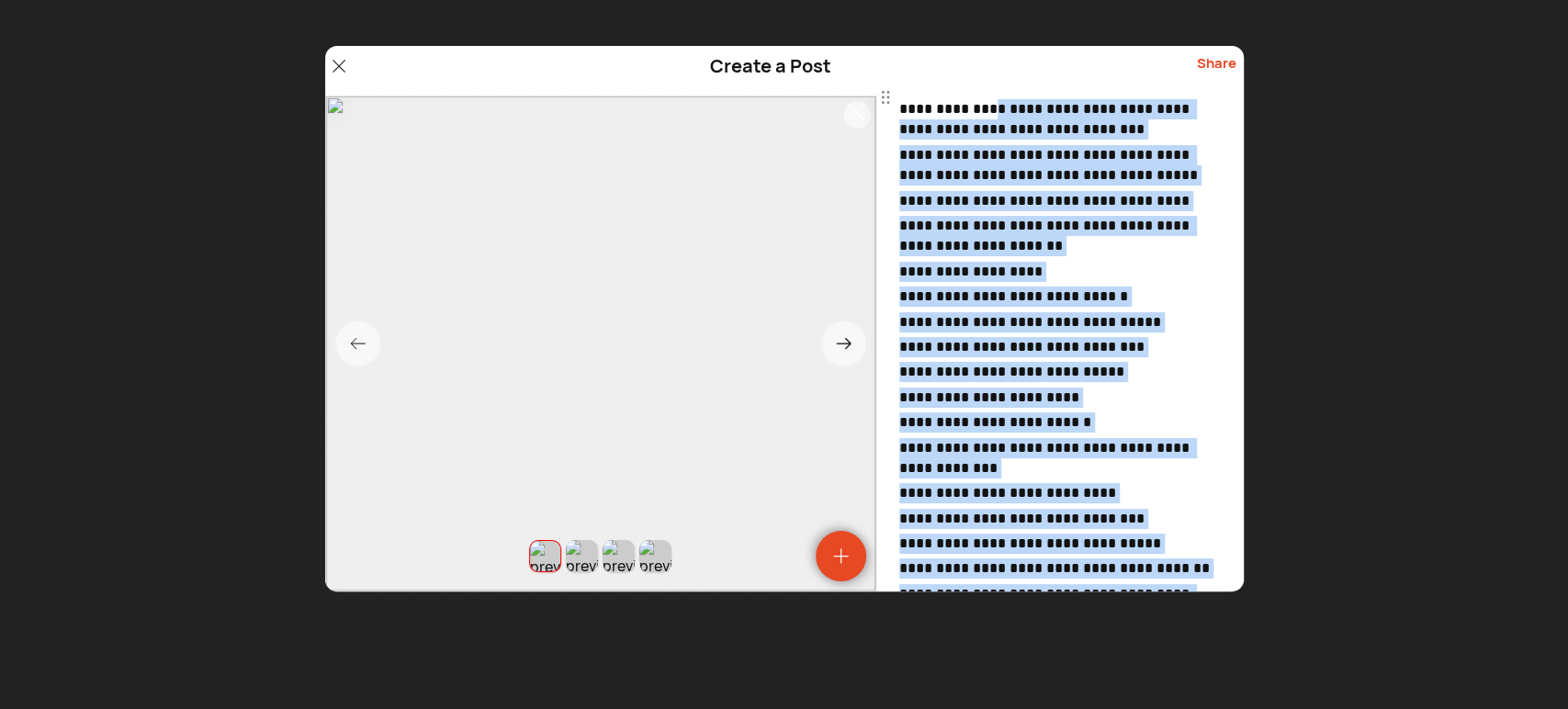 scroll, scrollTop: 0, scrollLeft: 0, axis: both 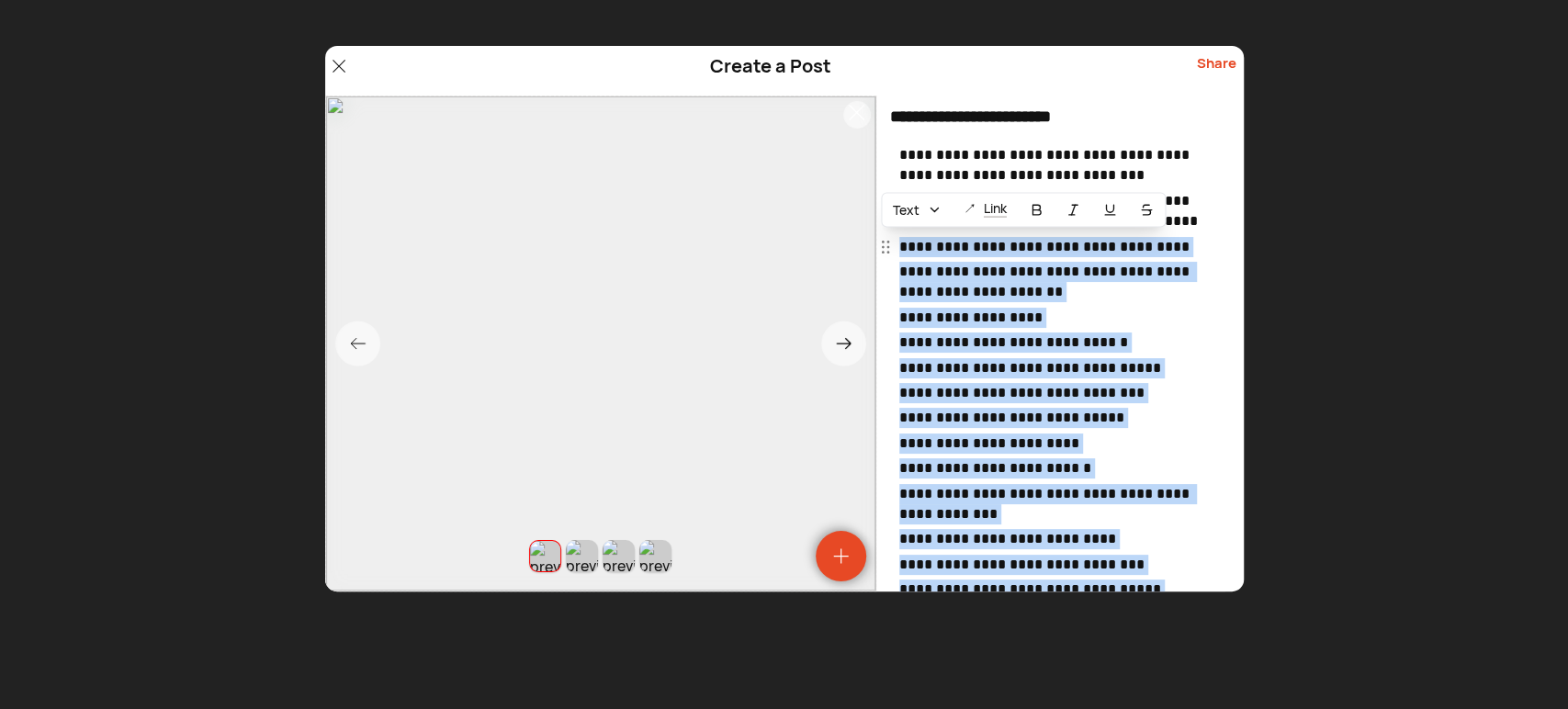 drag, startPoint x: 1006, startPoint y: 492, endPoint x: 899, endPoint y: 244, distance: 270.09813 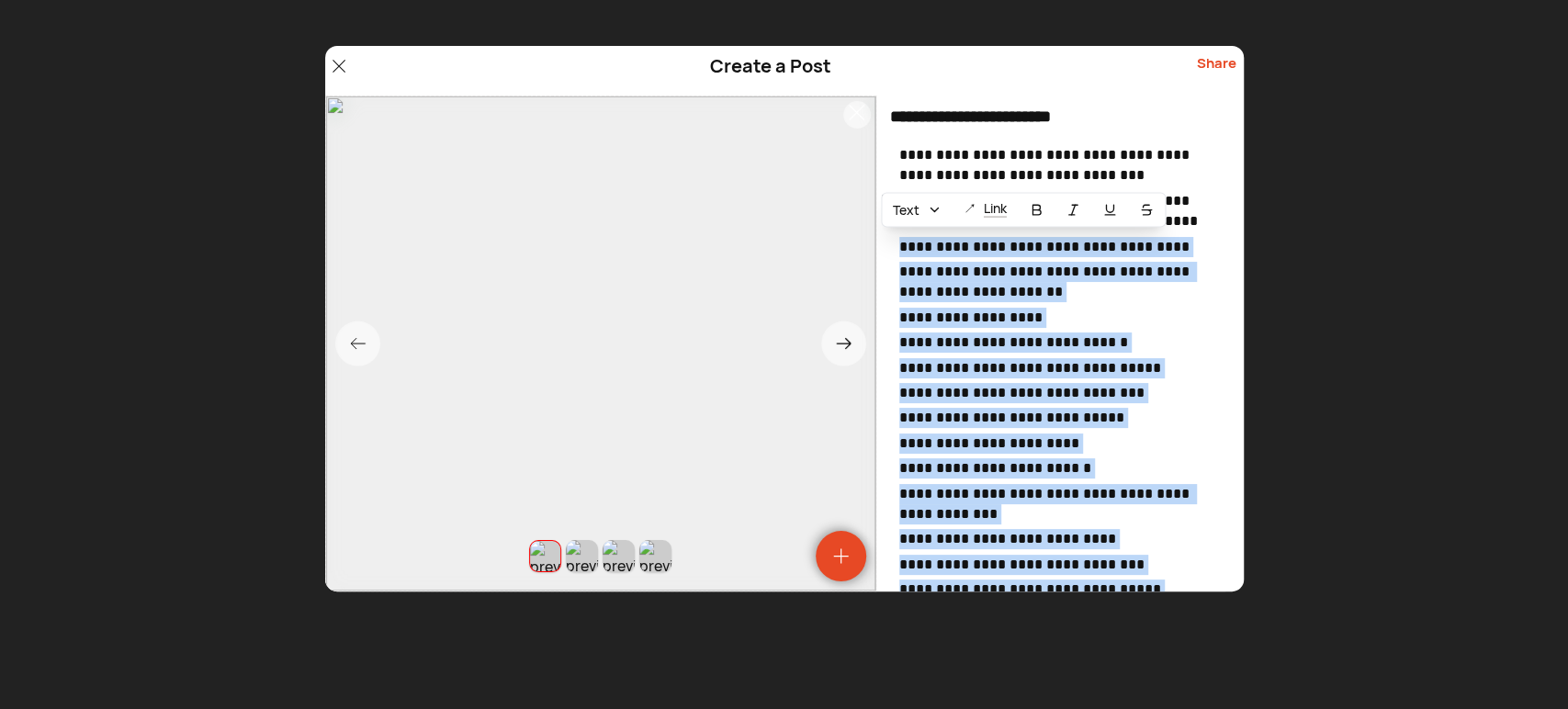 click 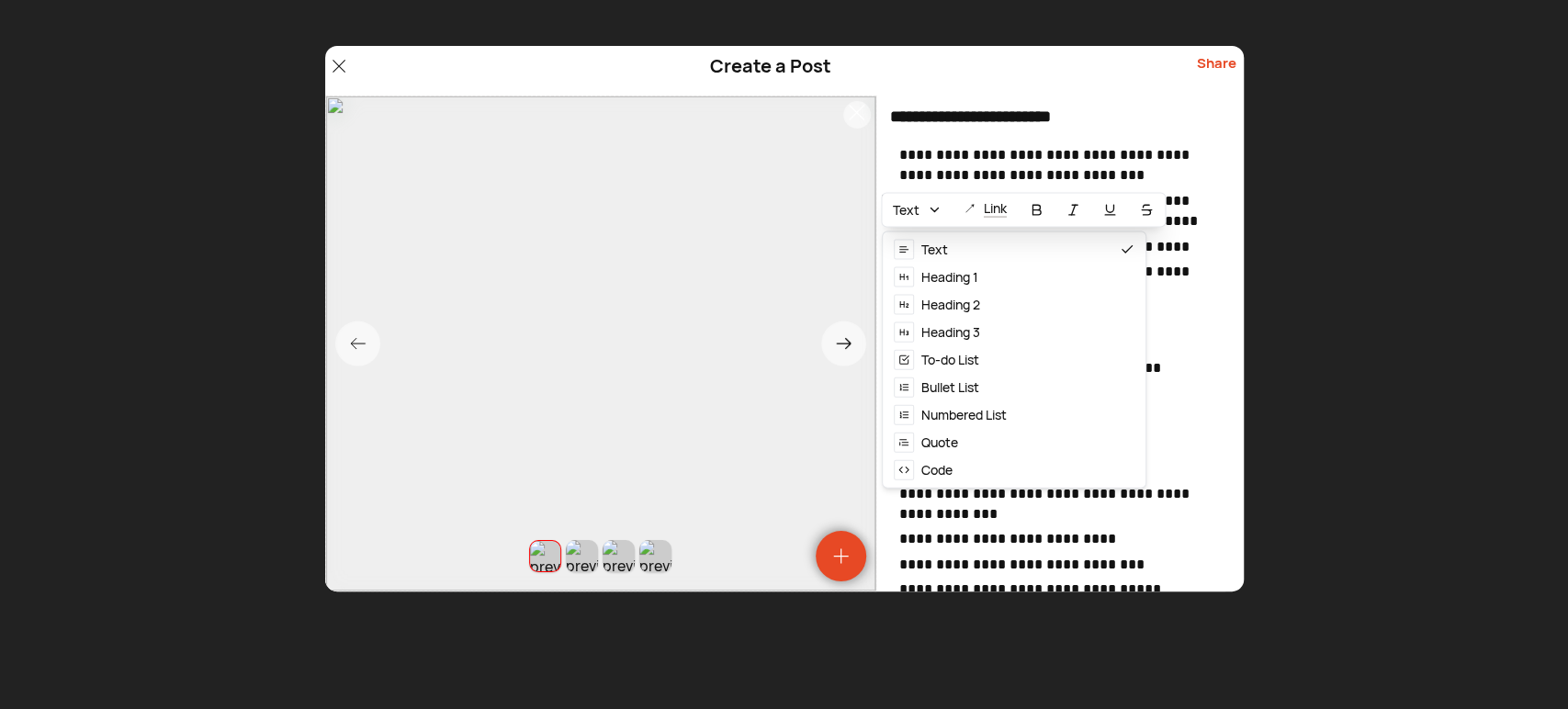 click on "Numbered List" at bounding box center [964, 415] 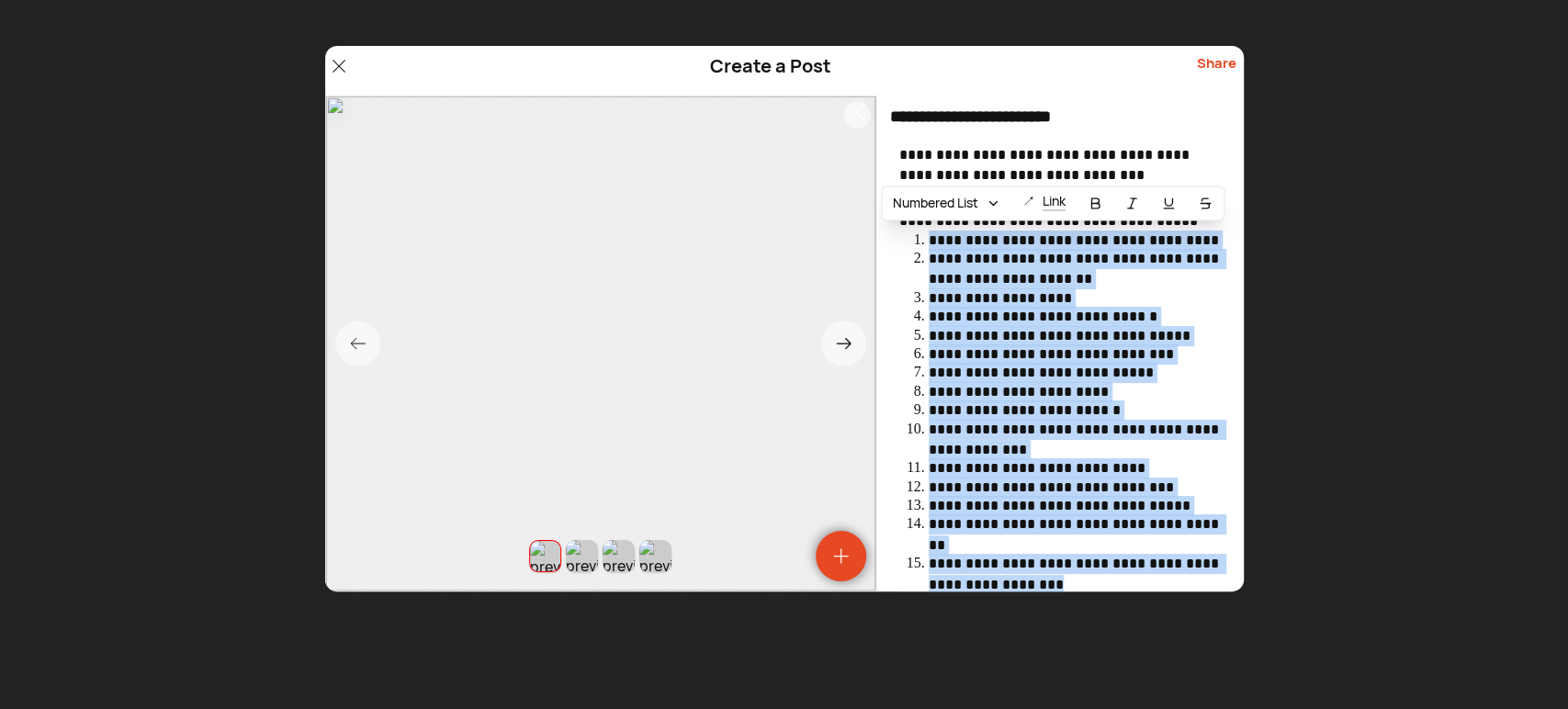 click on "**********" at bounding box center [1077, 269] 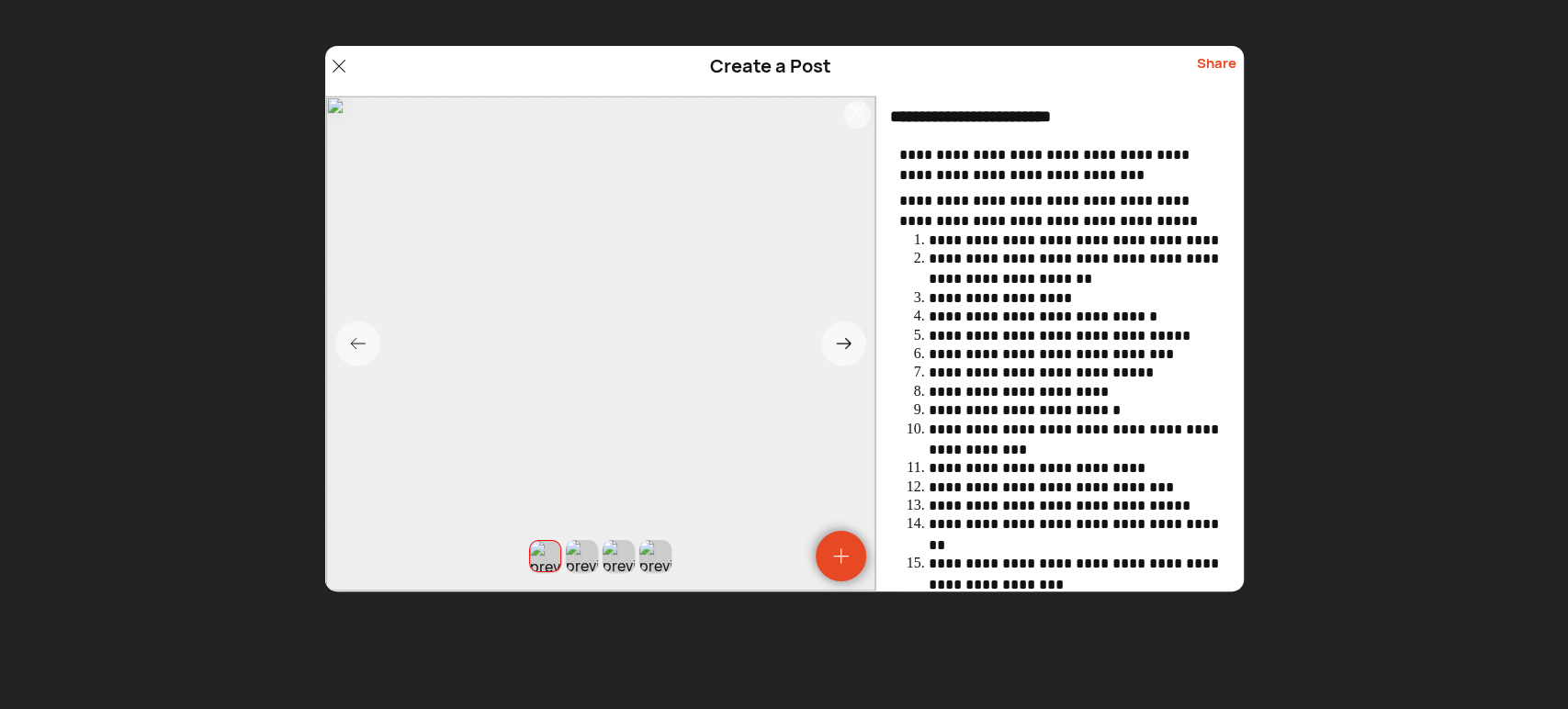 scroll, scrollTop: 340, scrollLeft: 0, axis: vertical 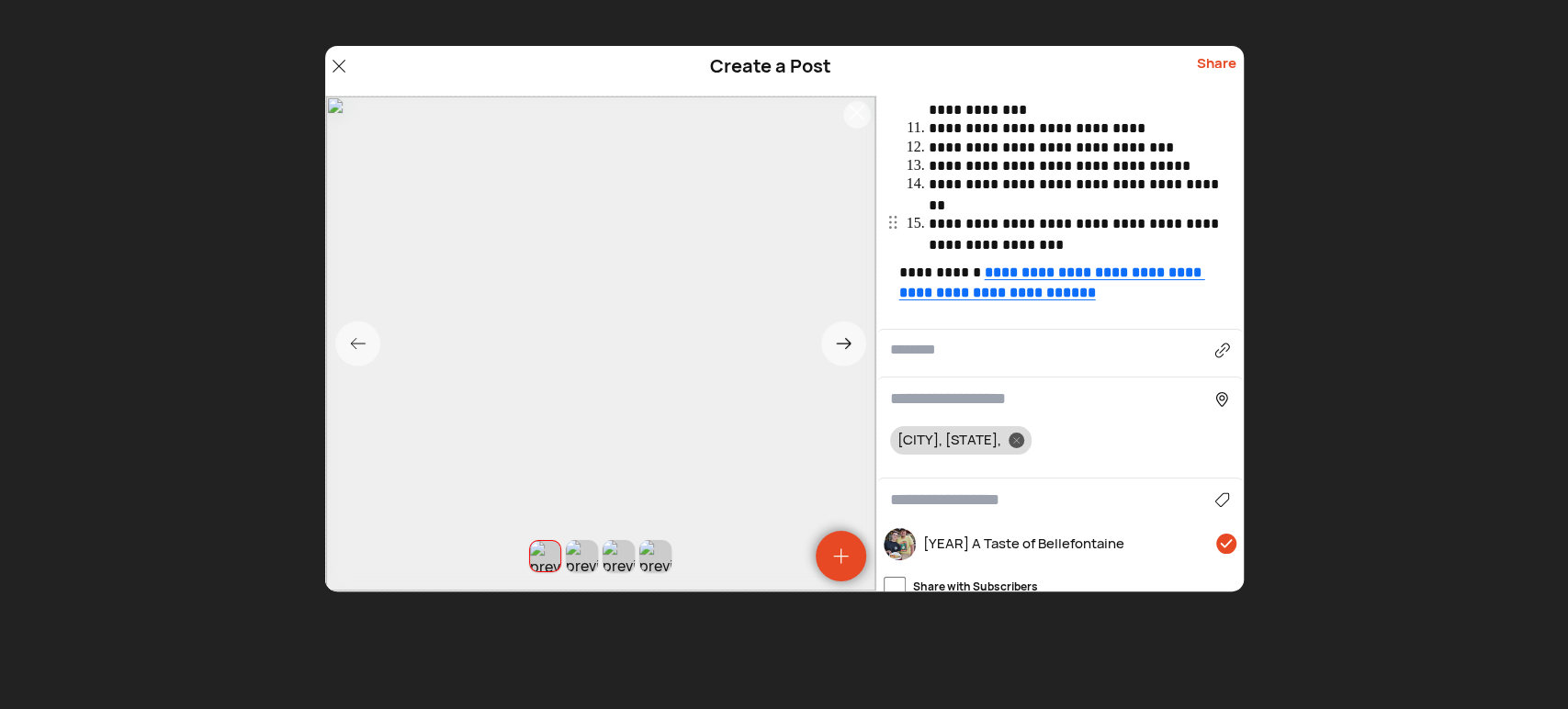 click on "**********" at bounding box center [1077, 234] 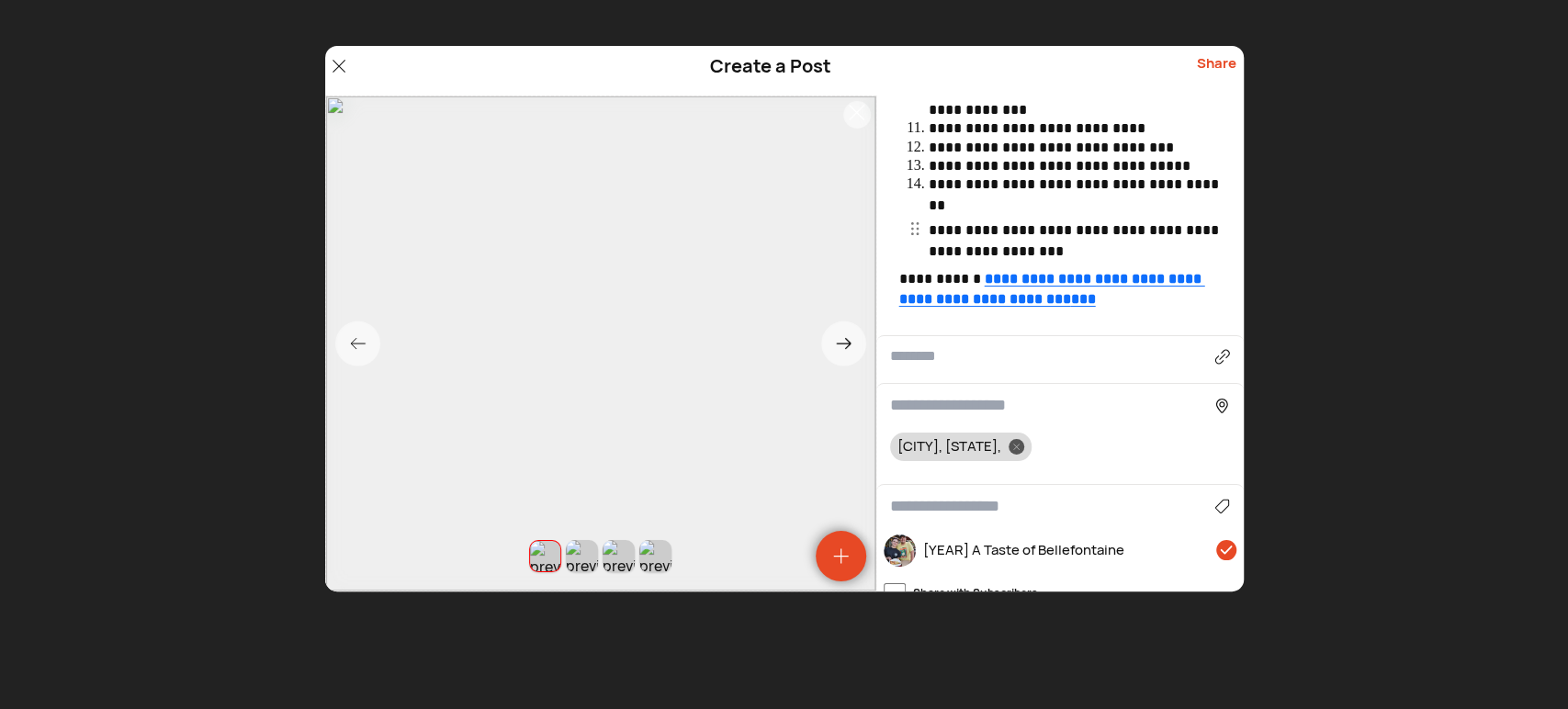click at bounding box center [914, 229] 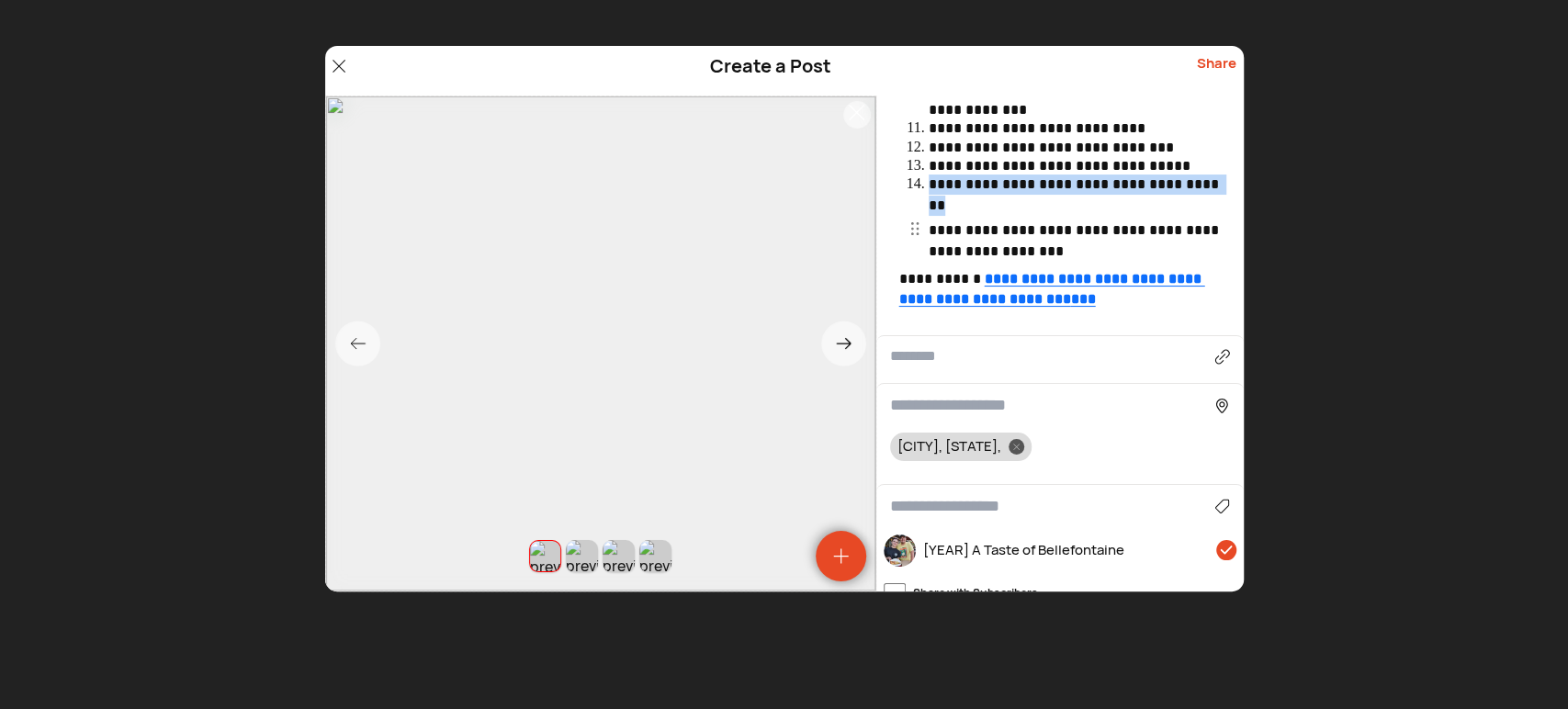 click on "**********" at bounding box center [1077, 241] 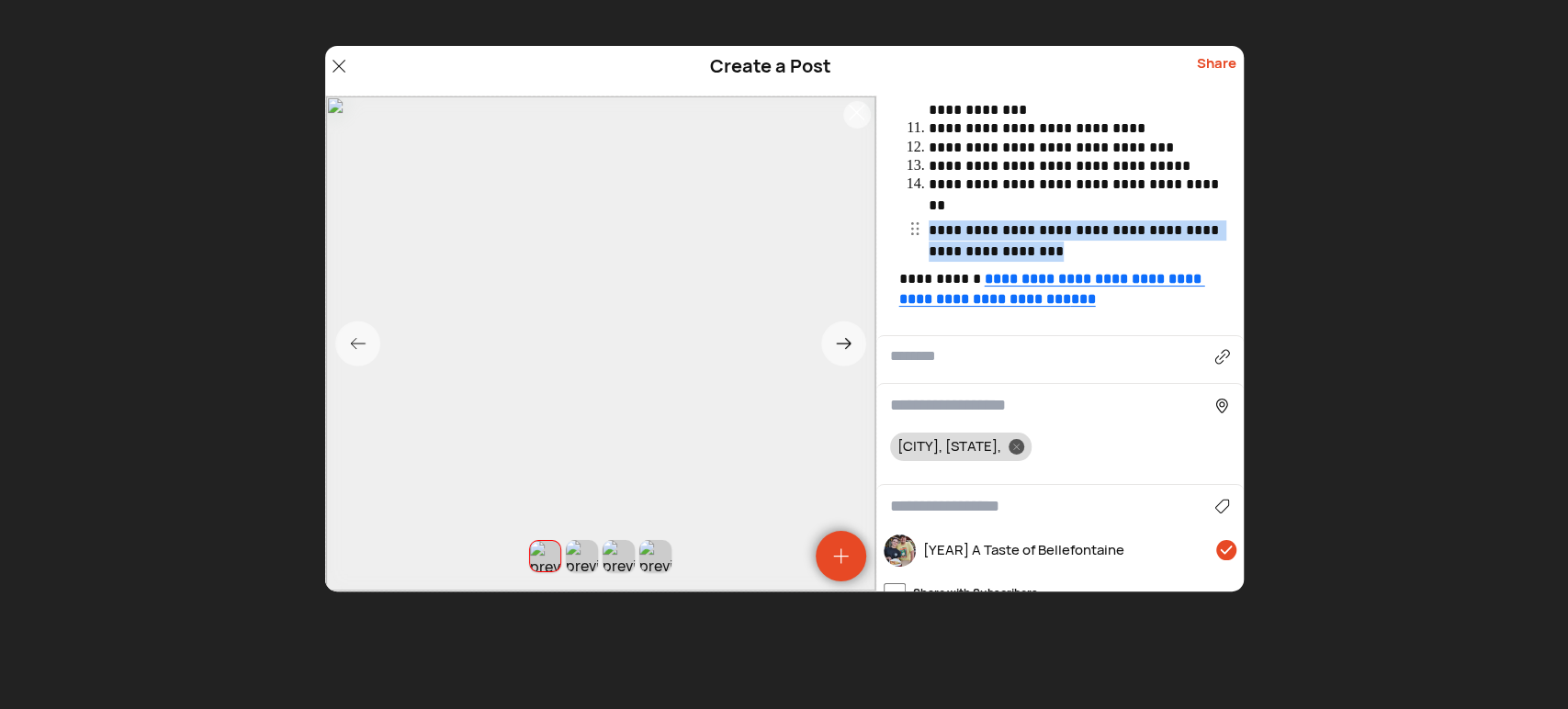 drag, startPoint x: 1032, startPoint y: 248, endPoint x: 930, endPoint y: 233, distance: 103.097042 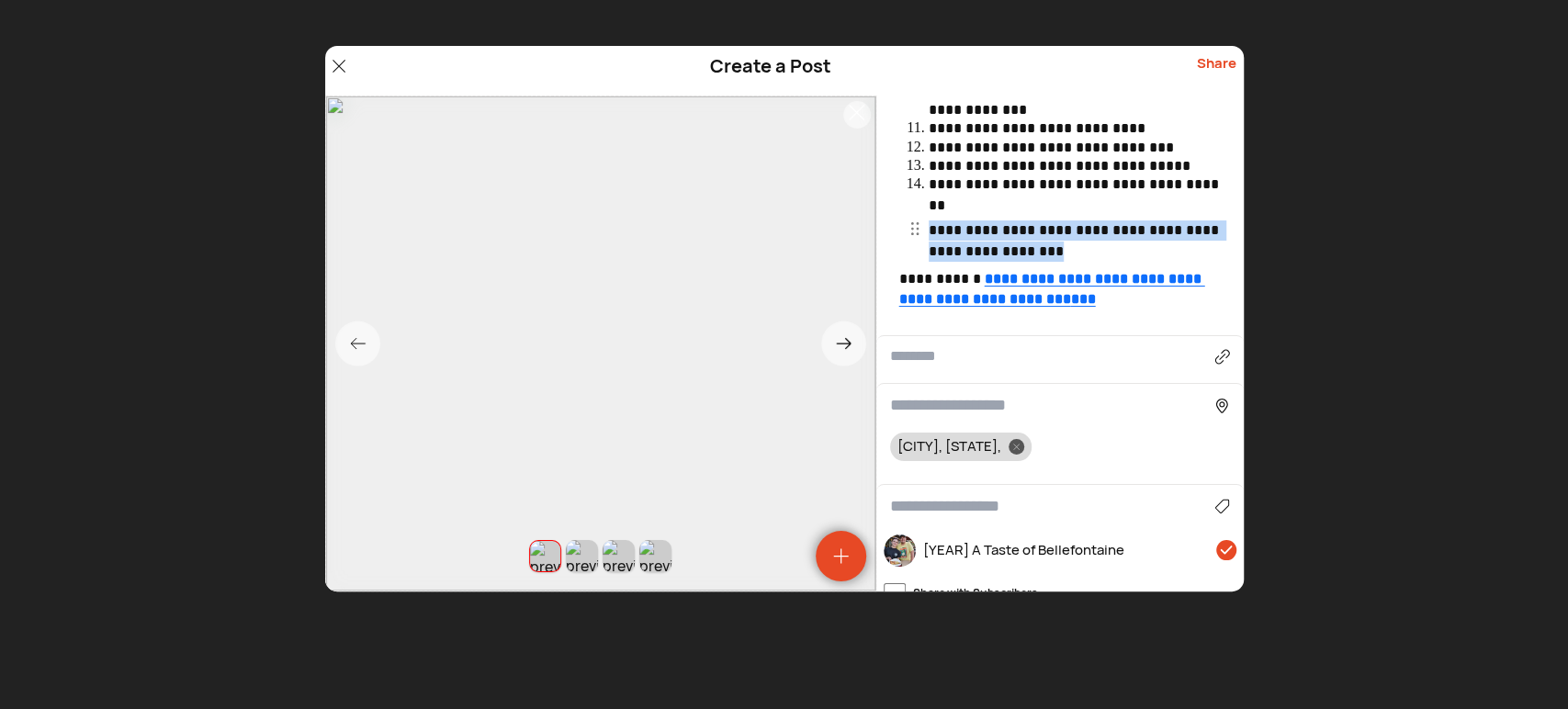 click on "**********" at bounding box center (1077, 241) 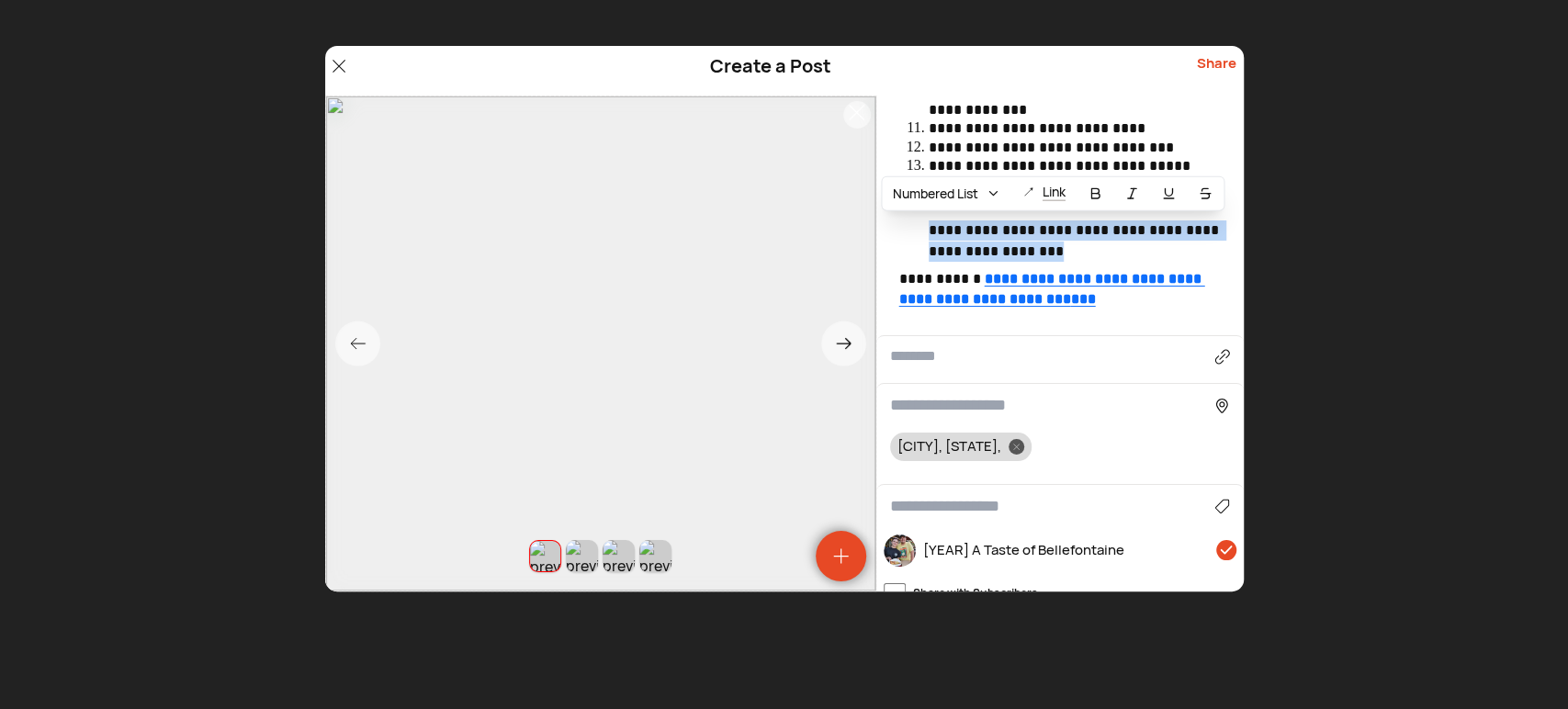 click on "Numbered List" at bounding box center [935, 194] 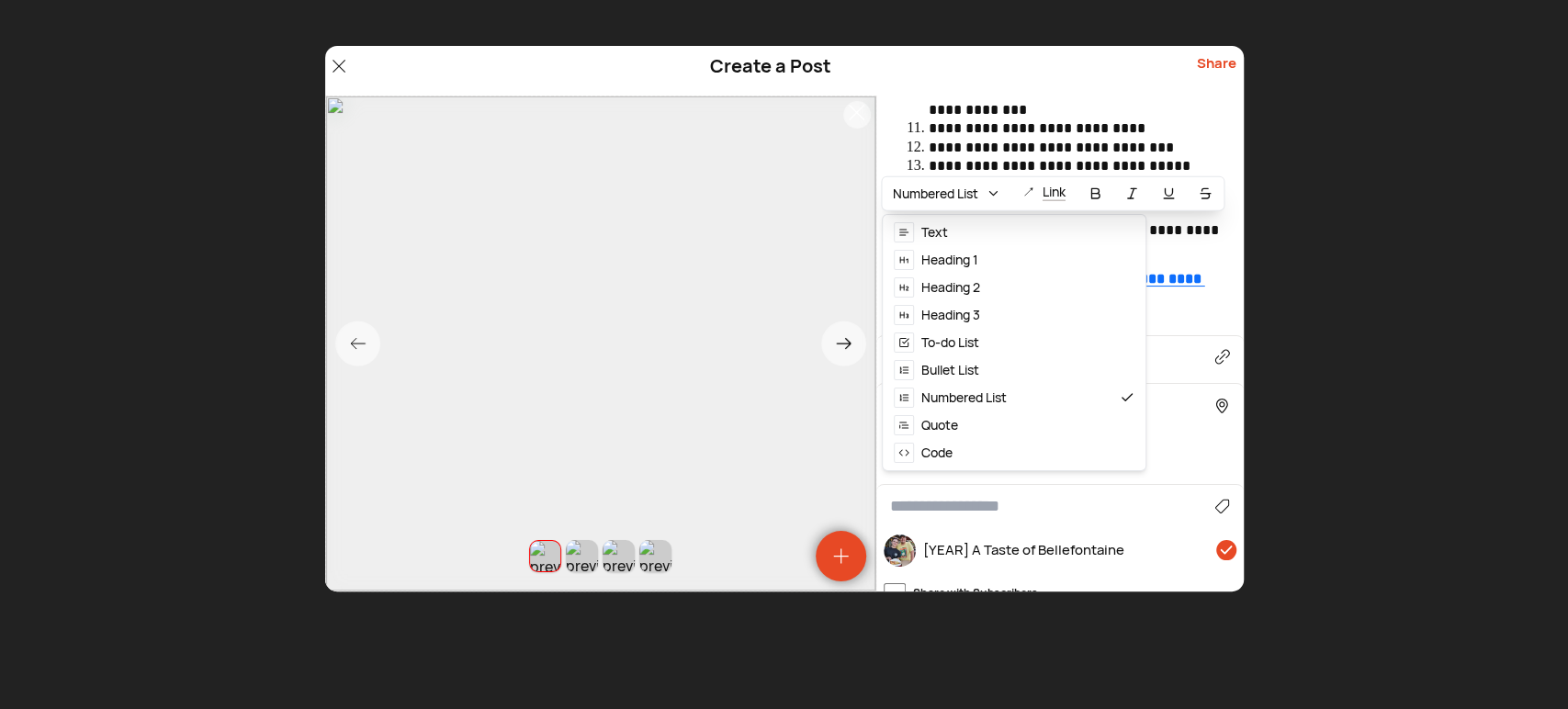 click on "Text" at bounding box center (934, 232) 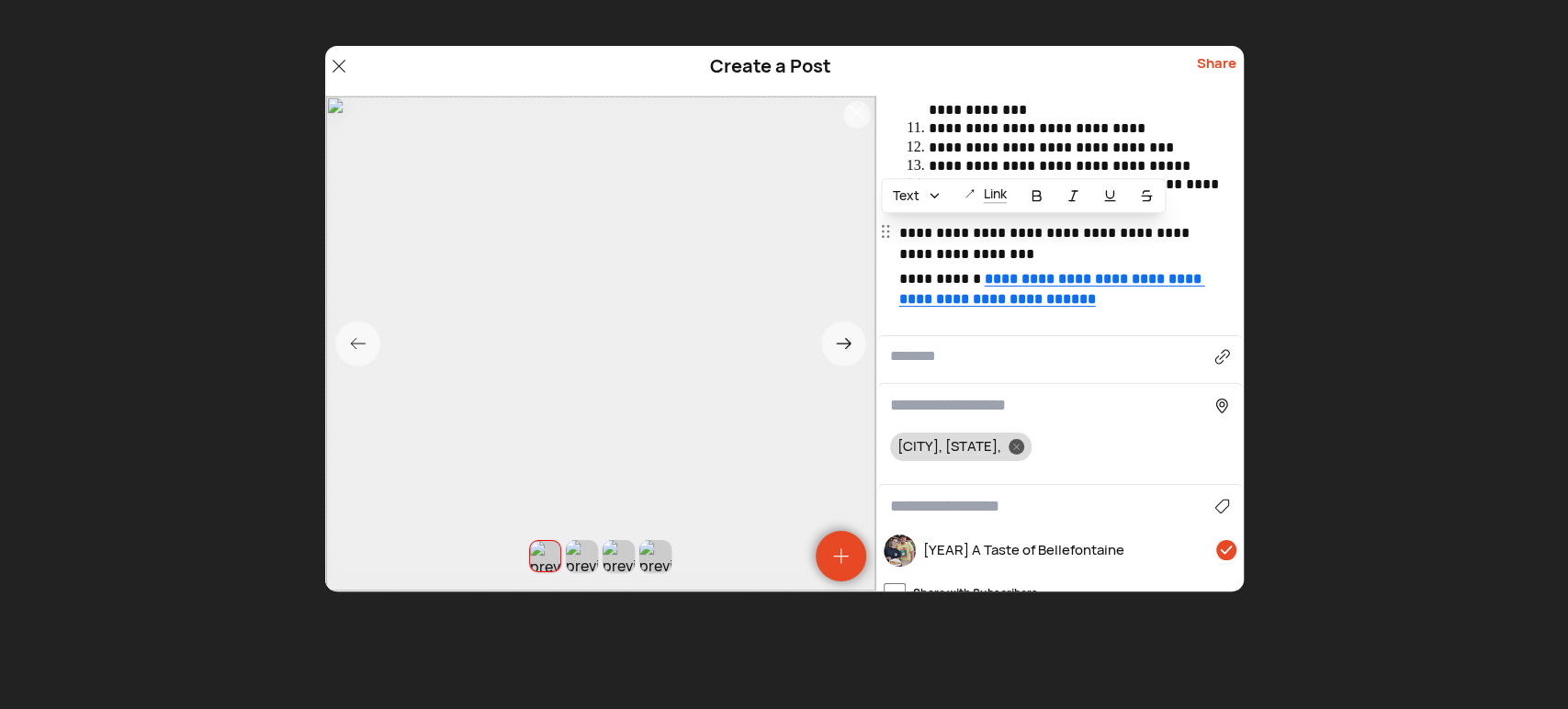 click on "**********" at bounding box center (1062, 243) 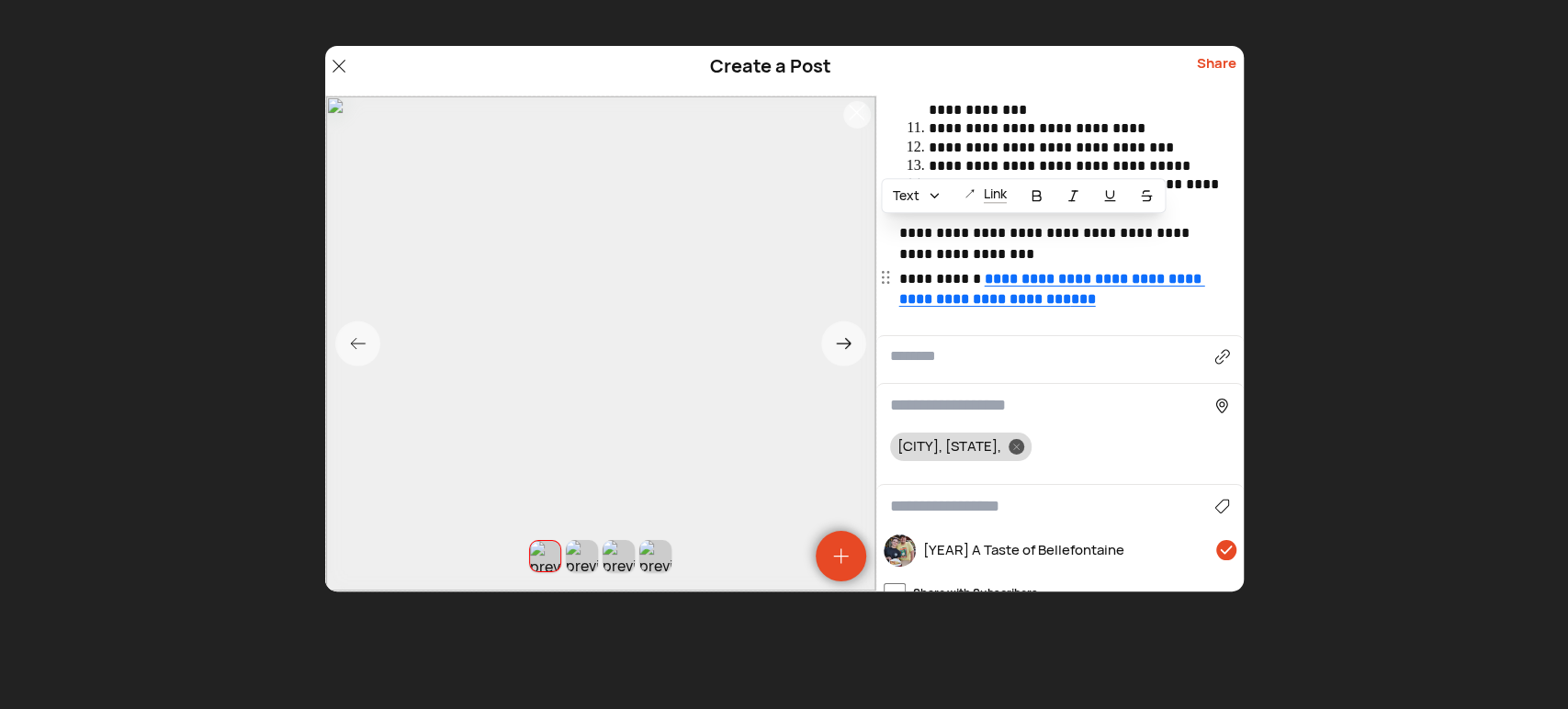click on "**********" at bounding box center (1062, 299) 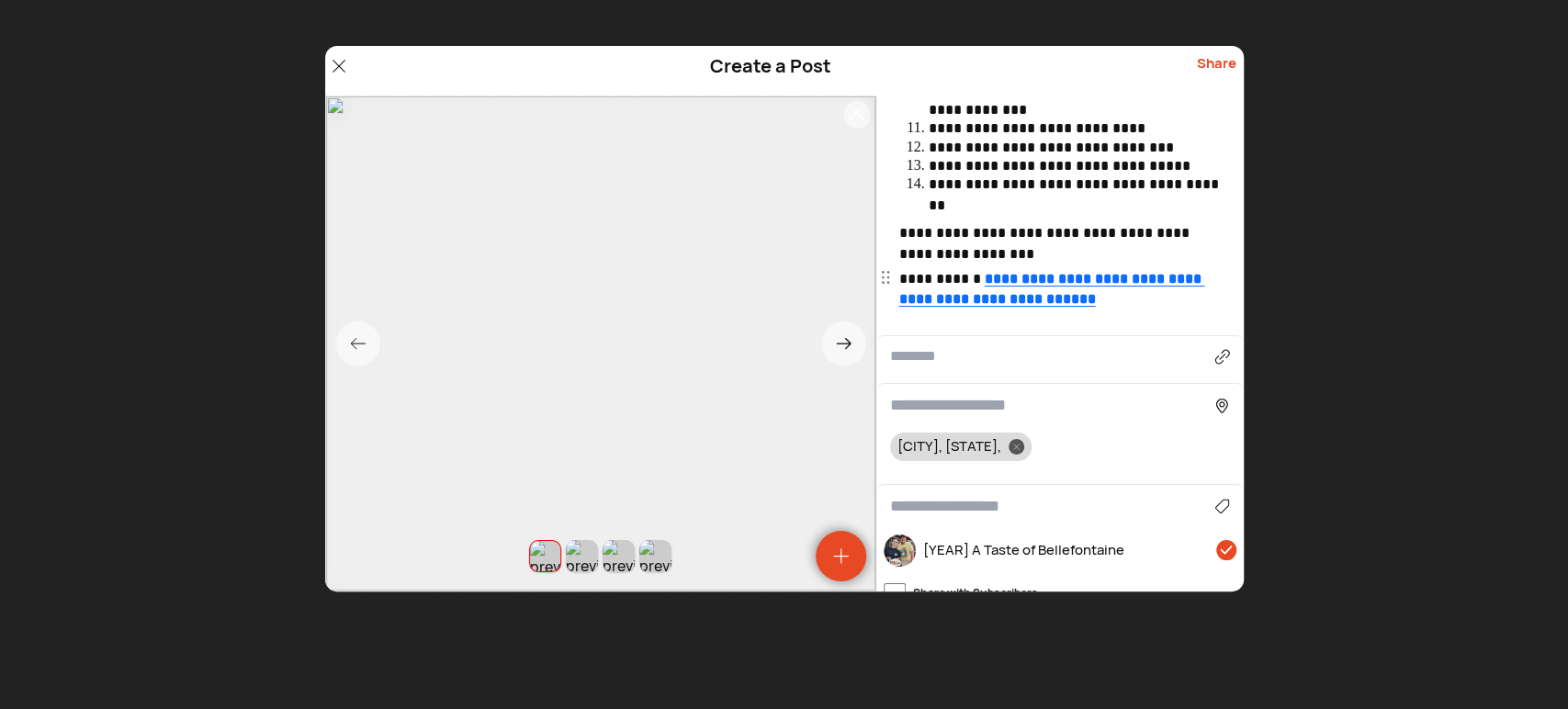 click at bounding box center [1053, 405] 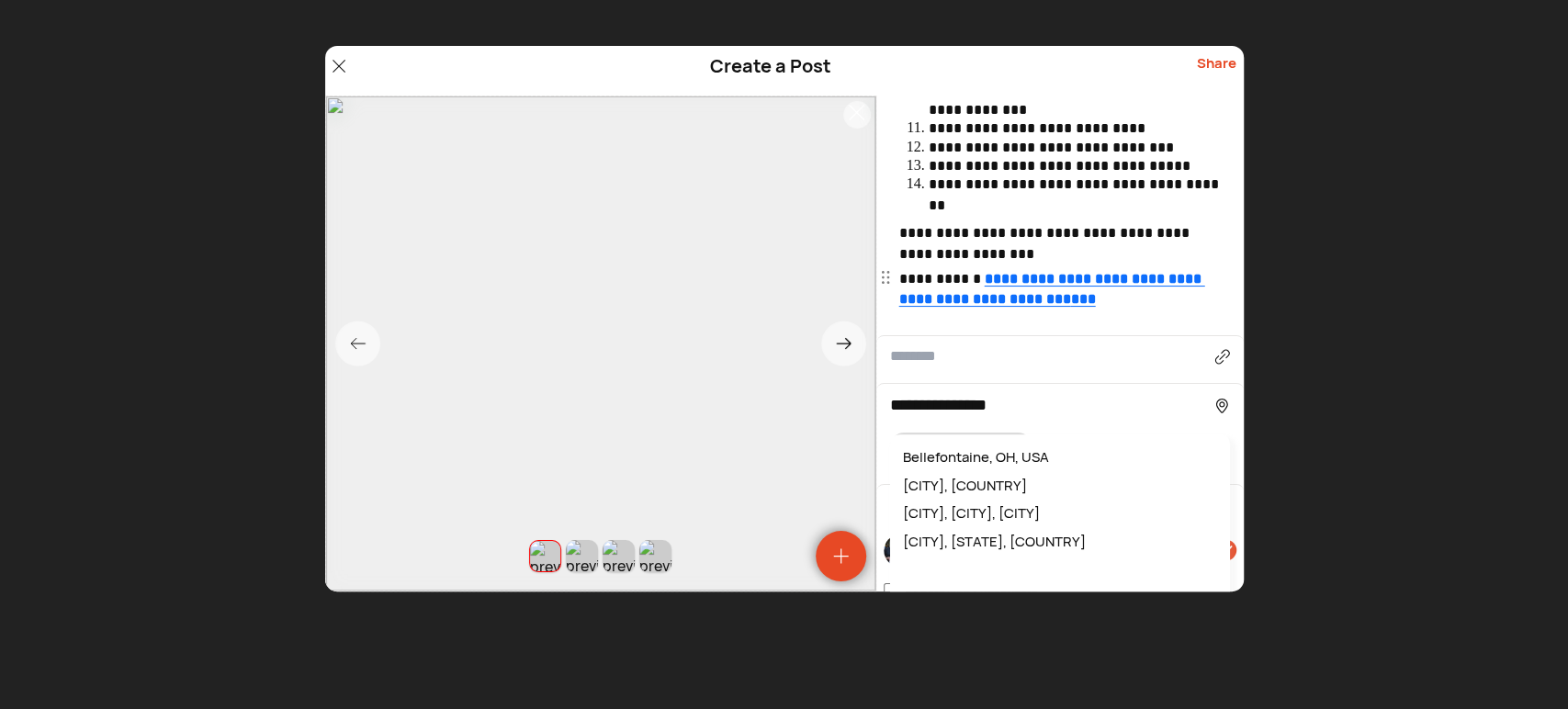 click on "Bellefontaine, OH, USA" at bounding box center [1060, 457] 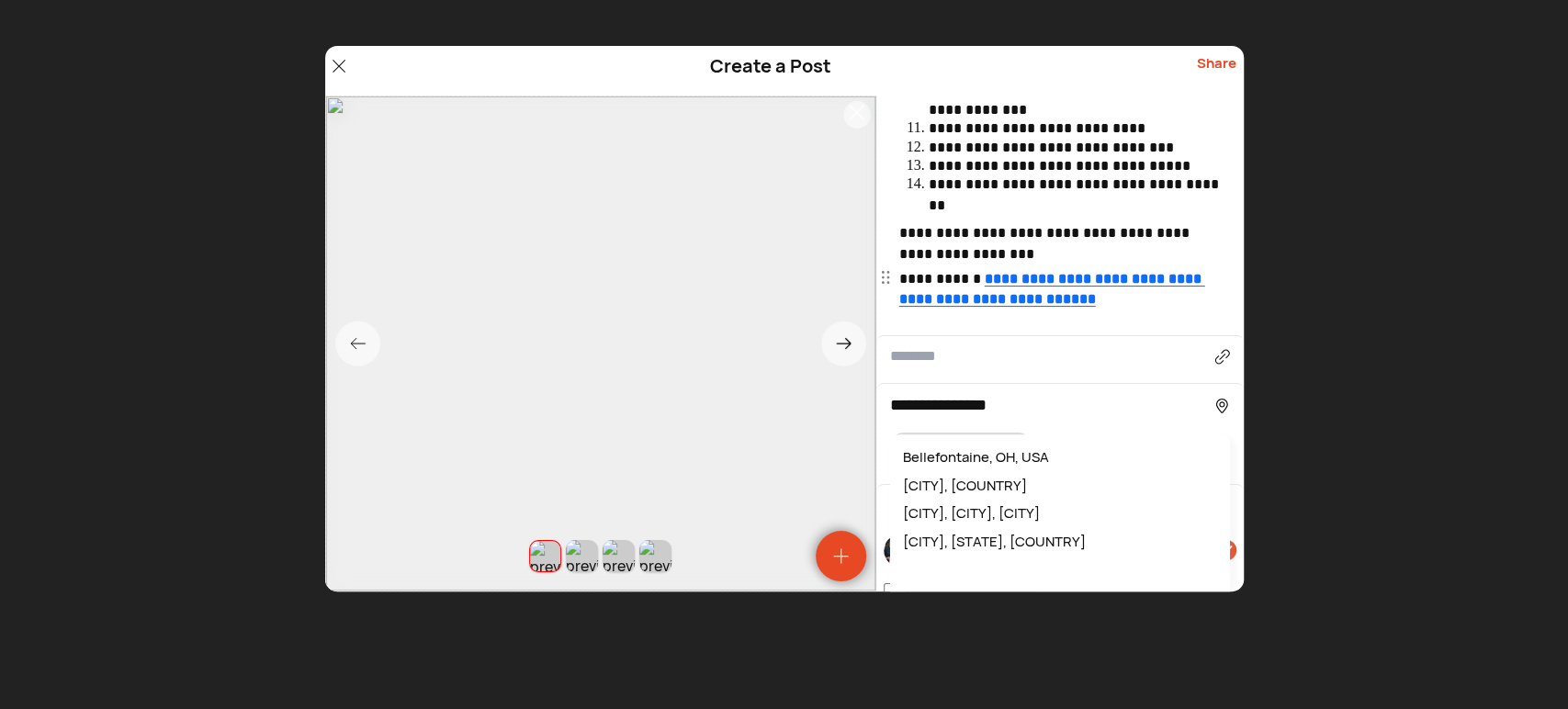 type on "**********" 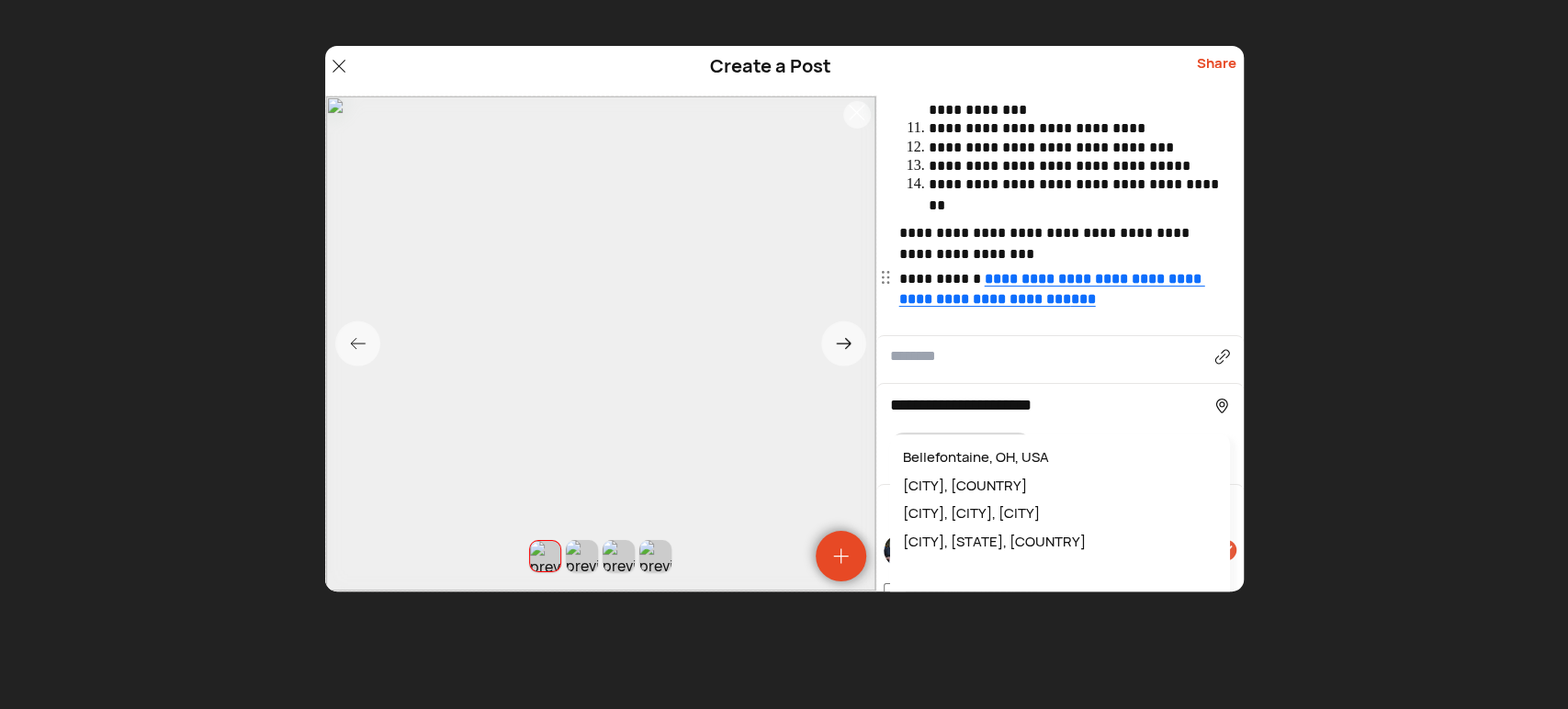 type 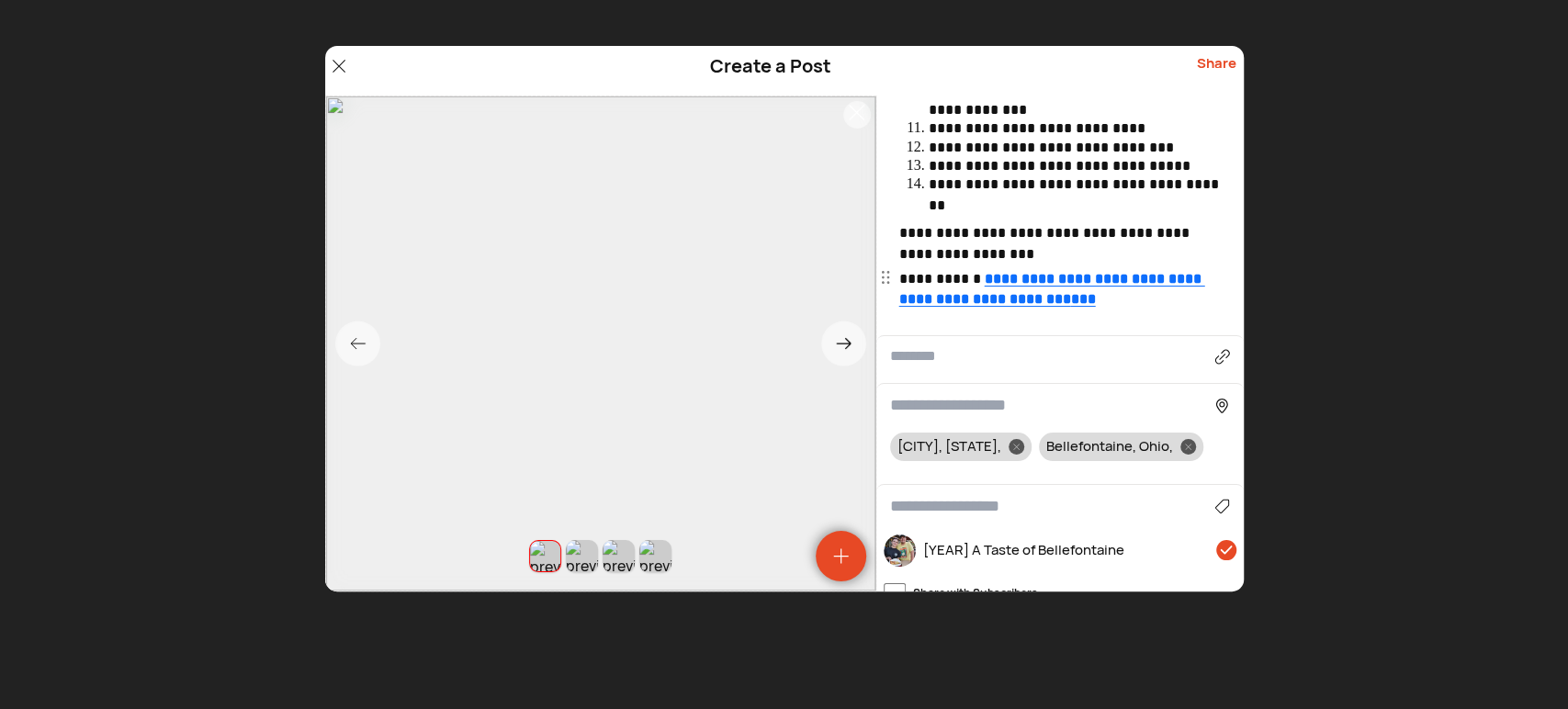 click at bounding box center (1016, 446) 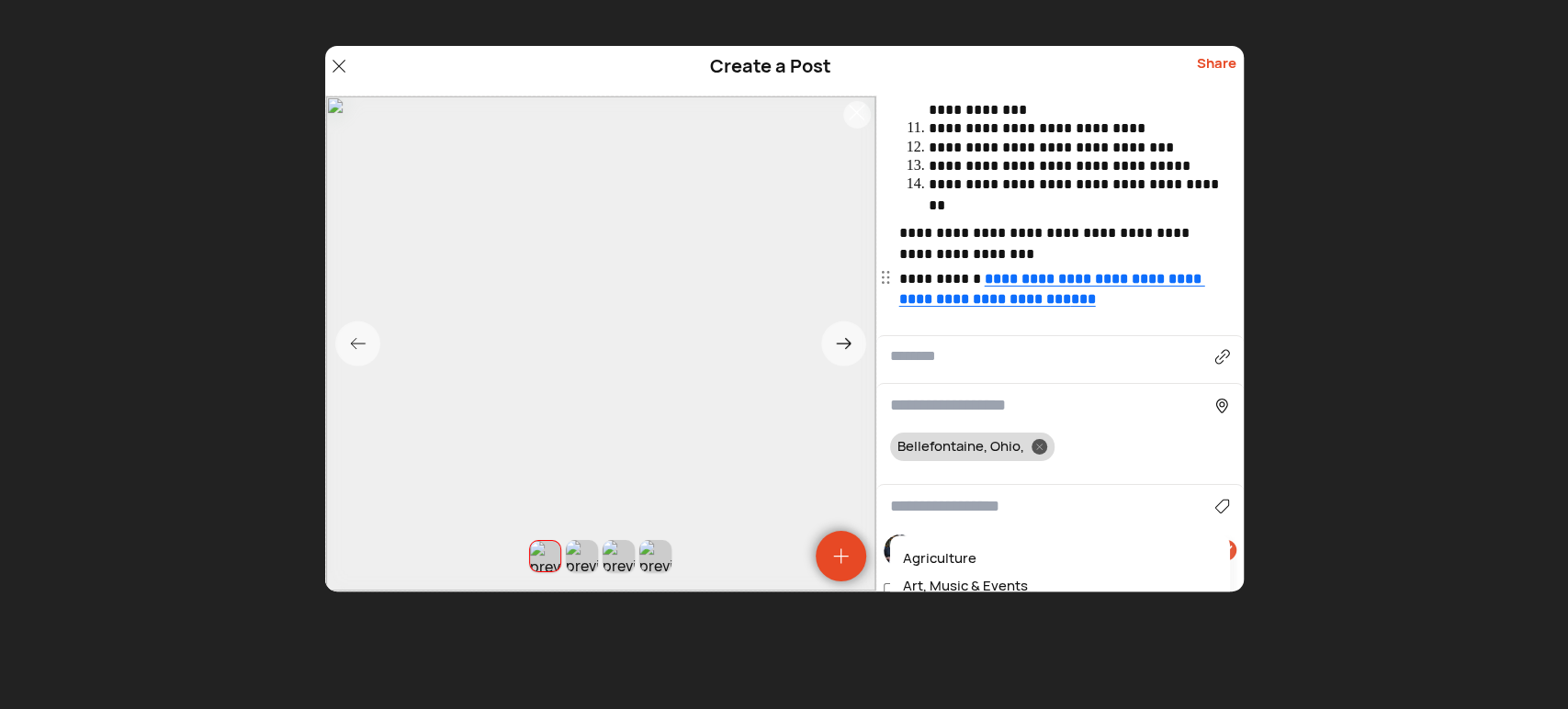click at bounding box center [1053, 506] 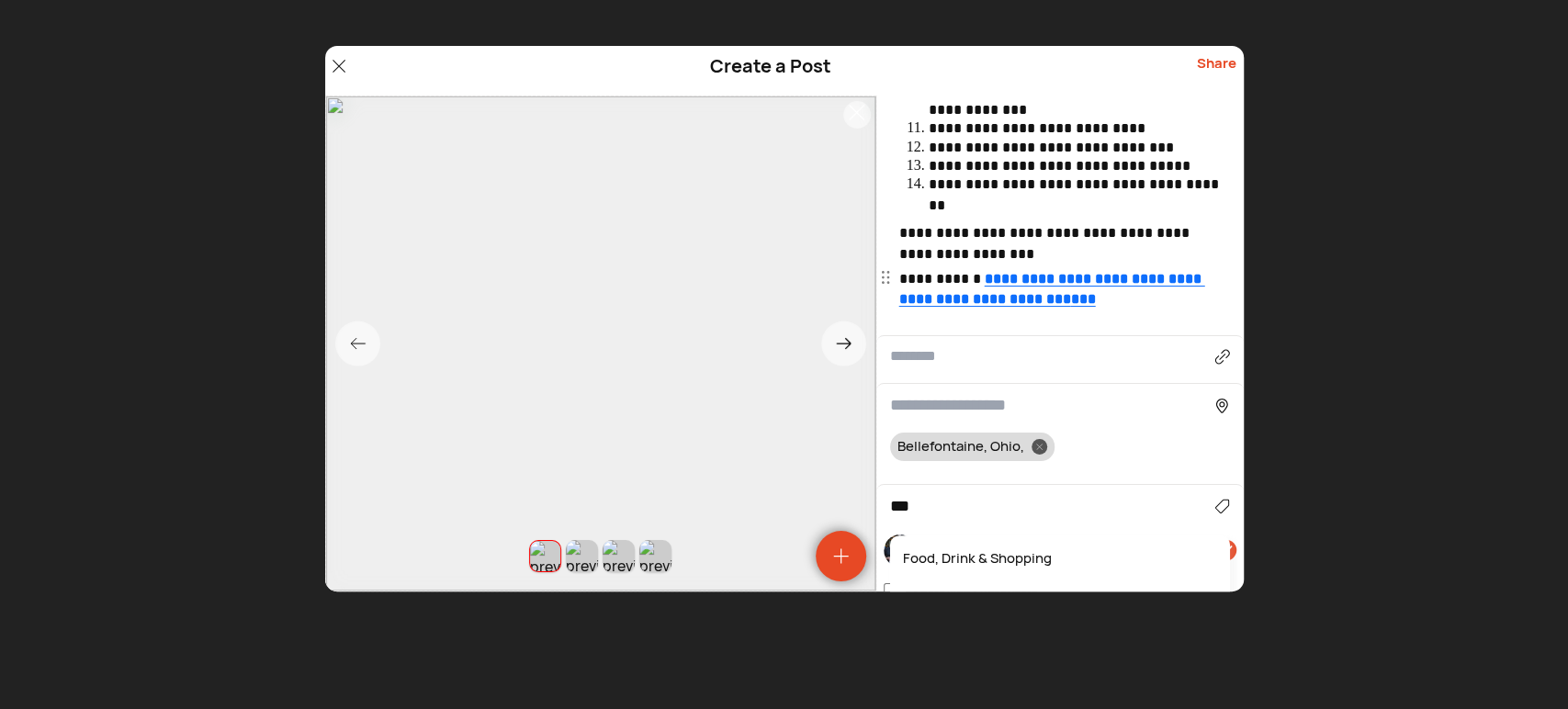 click on "Food, Drink & Shopping" at bounding box center [1060, 558] 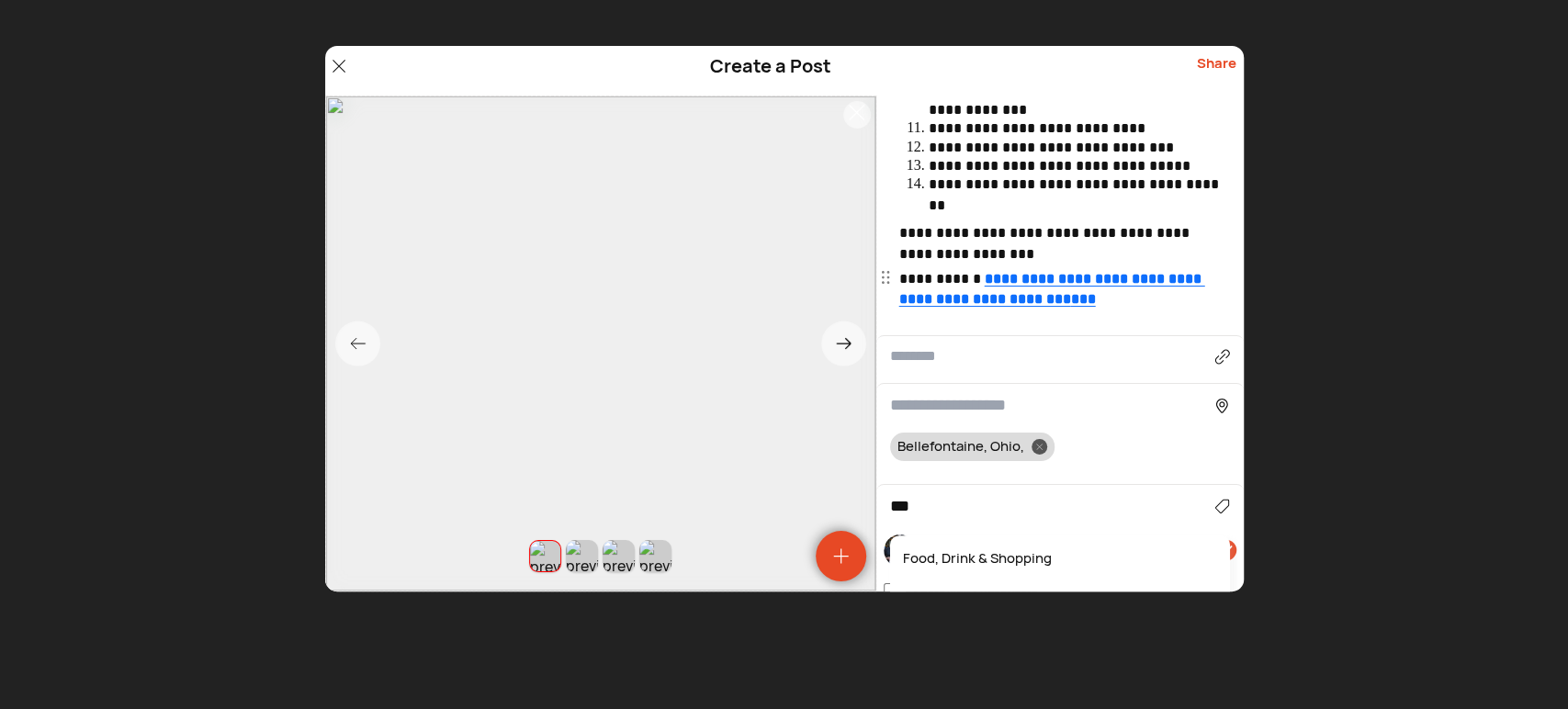 type on "**********" 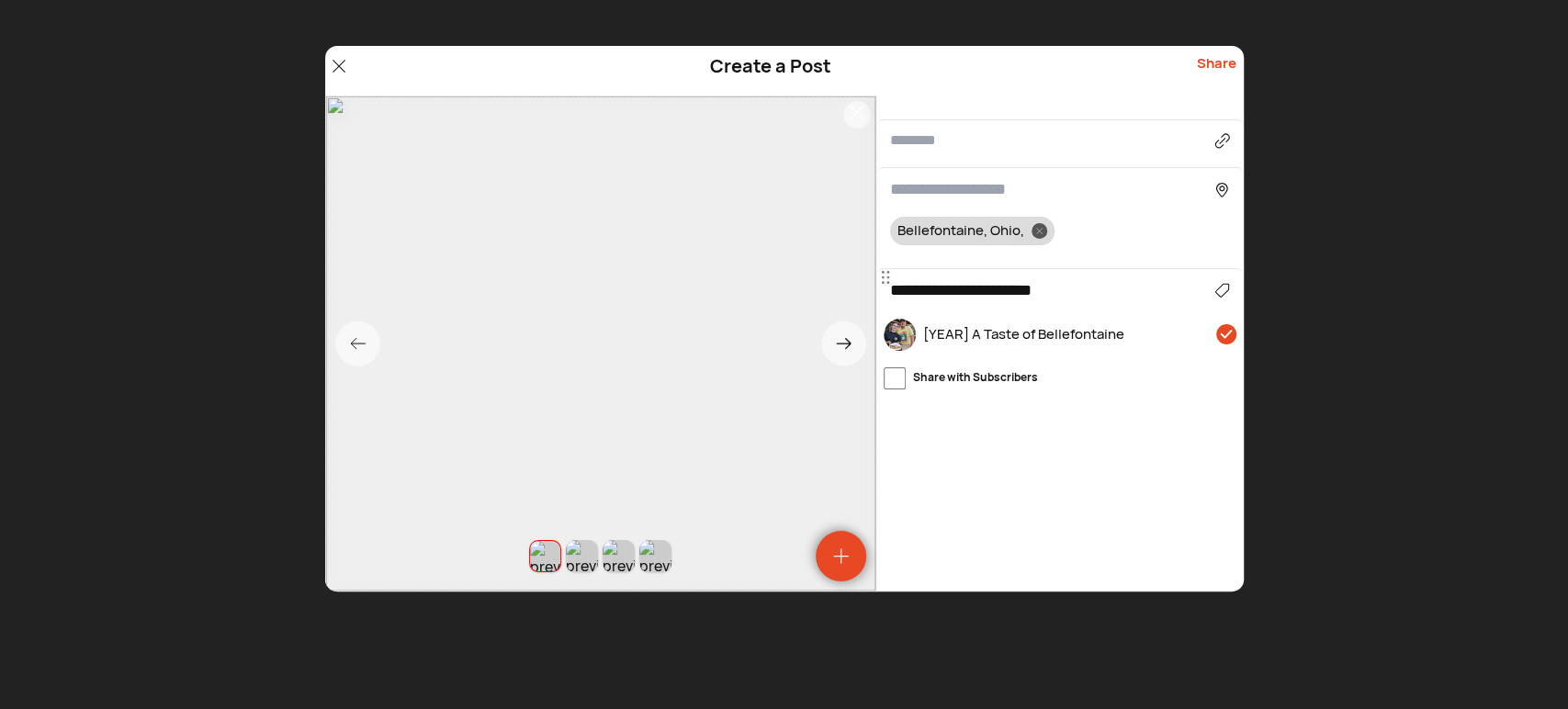 scroll, scrollTop: 557, scrollLeft: 0, axis: vertical 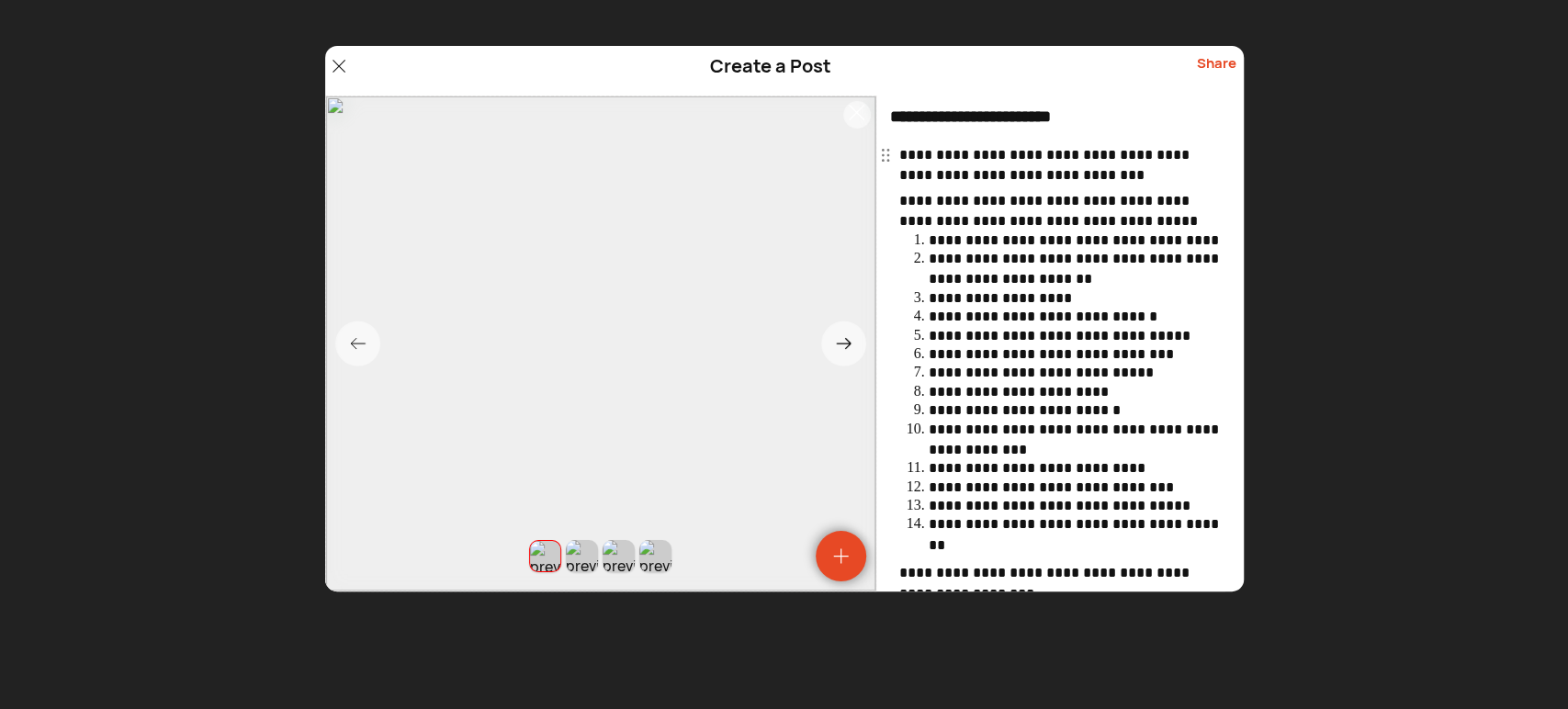 click on "Share" at bounding box center [1216, 71] 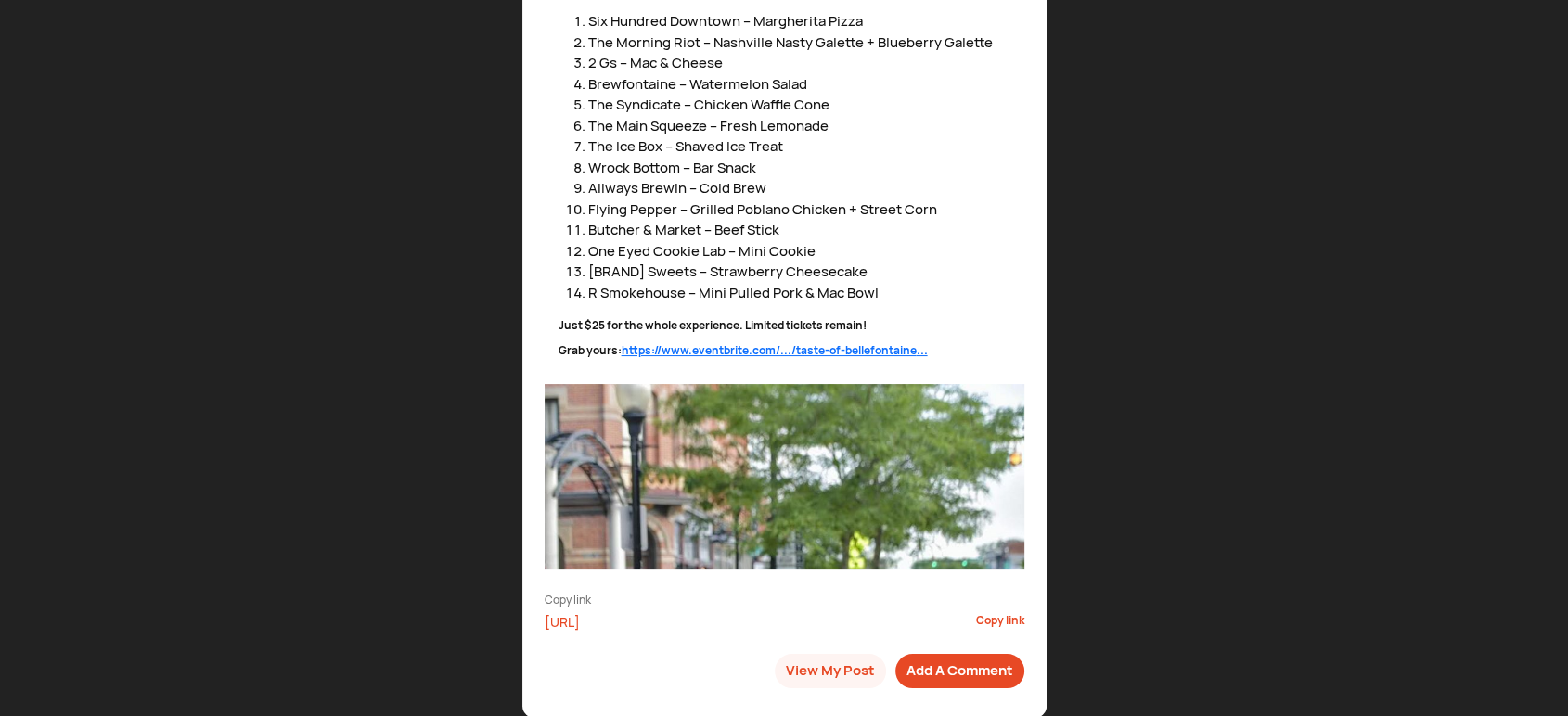 scroll, scrollTop: 182, scrollLeft: 0, axis: vertical 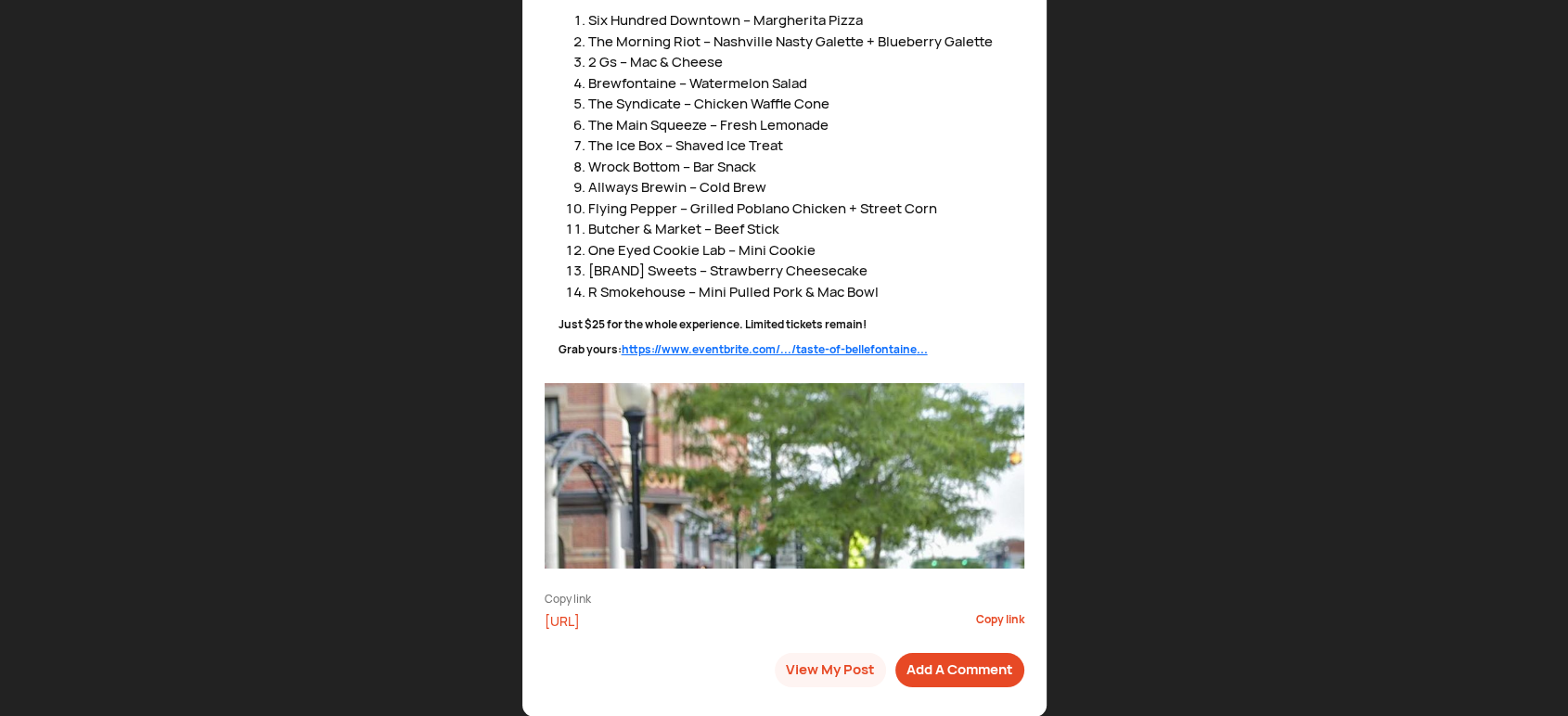click on "Copy link" at bounding box center [1000, 620] 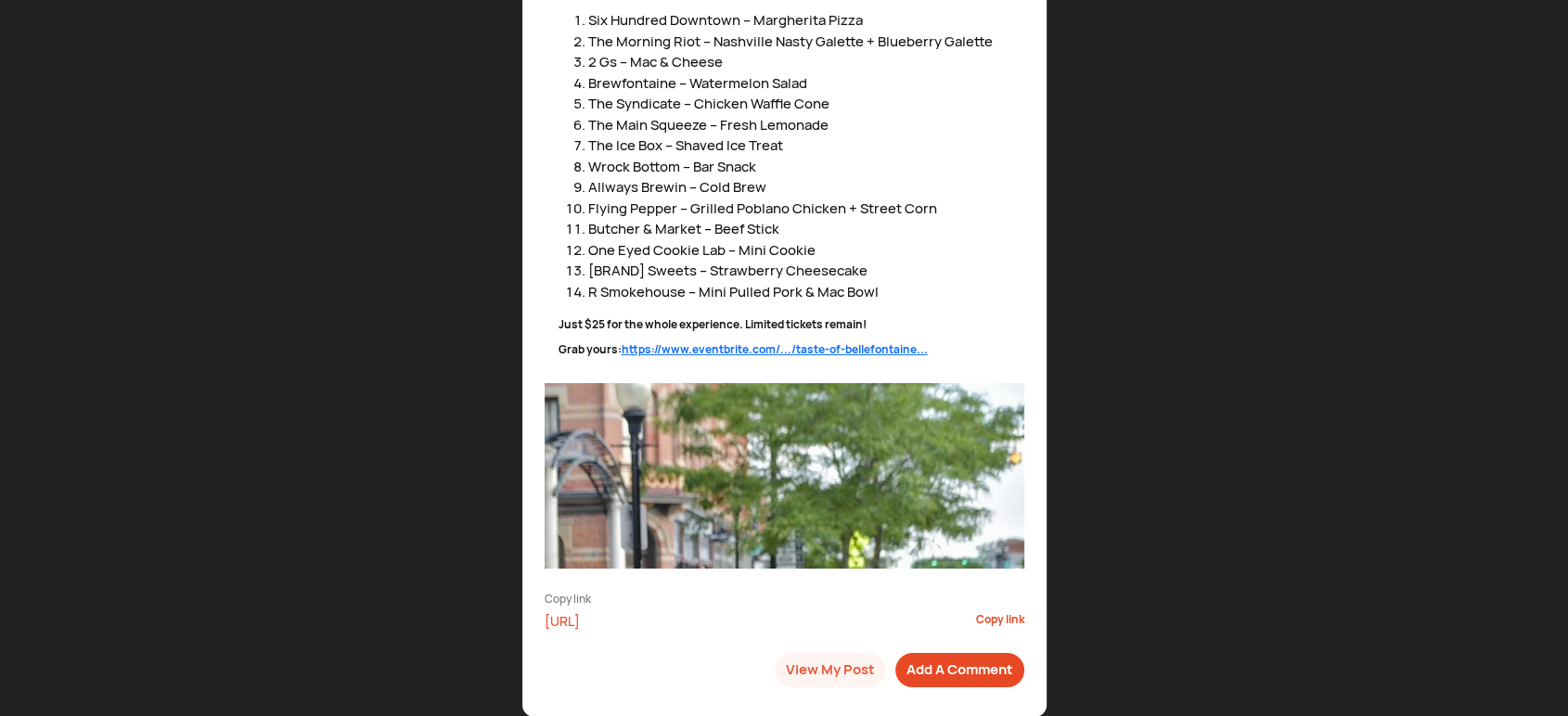 click on "View My Post" at bounding box center (830, 670) 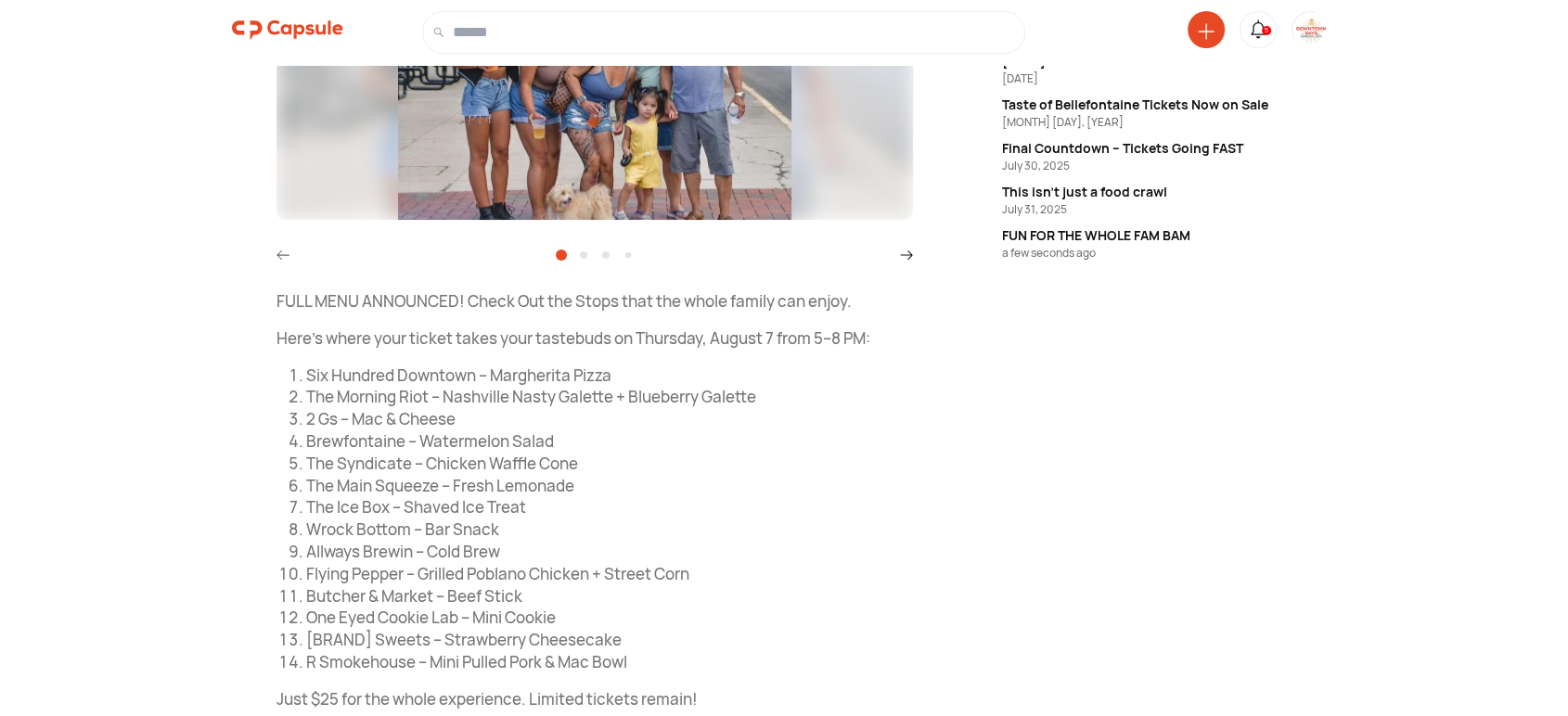 scroll, scrollTop: 515, scrollLeft: 0, axis: vertical 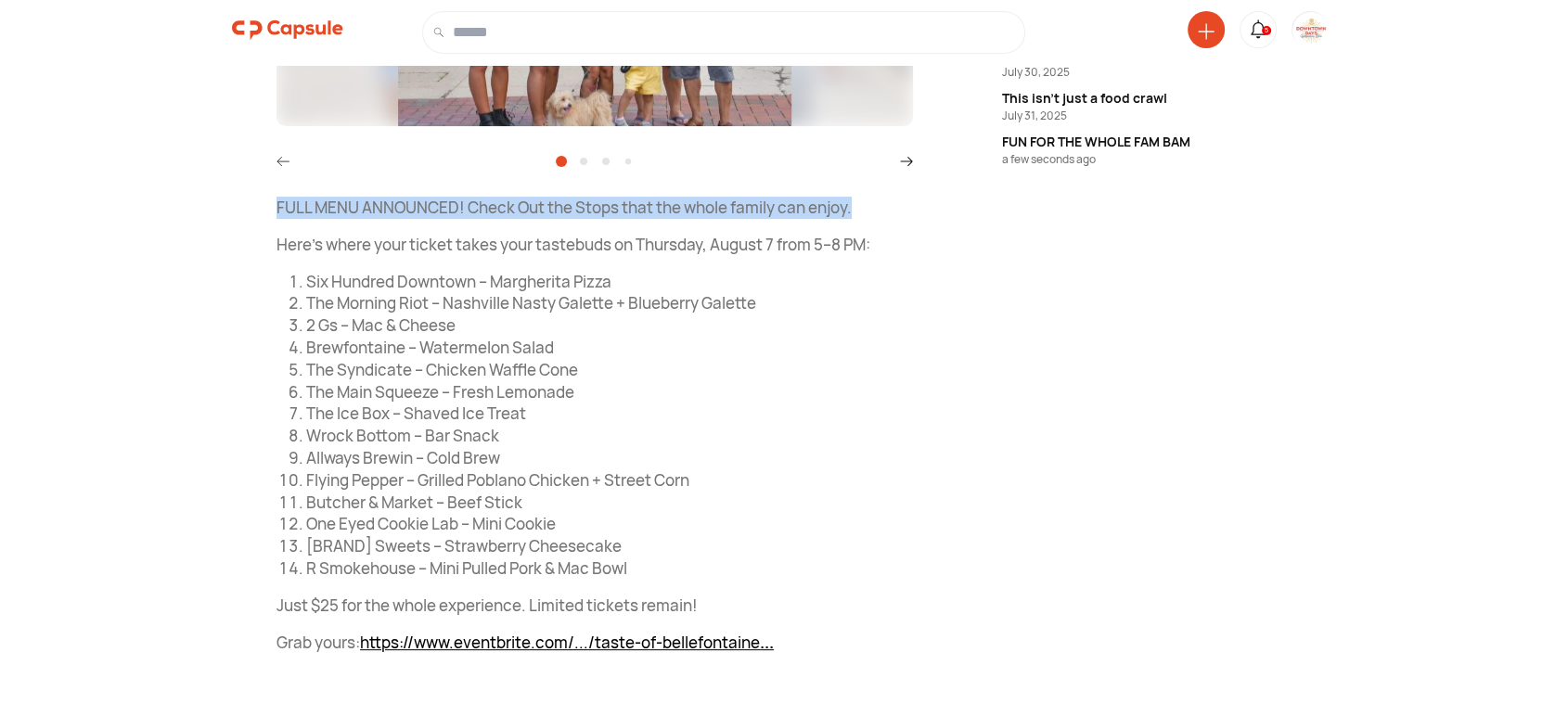 drag, startPoint x: 273, startPoint y: 208, endPoint x: 794, endPoint y: 223, distance: 521.2159 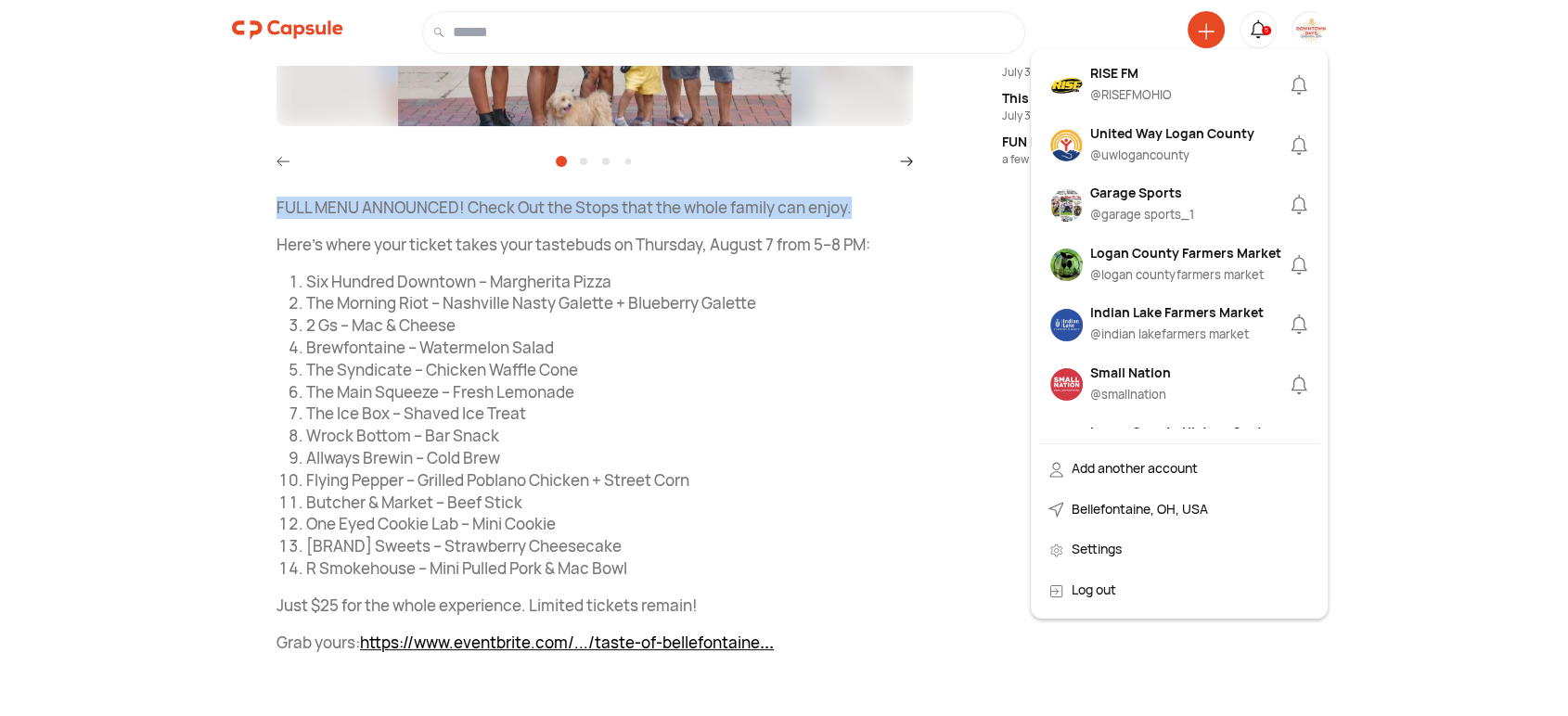 scroll, scrollTop: 1202, scrollLeft: 0, axis: vertical 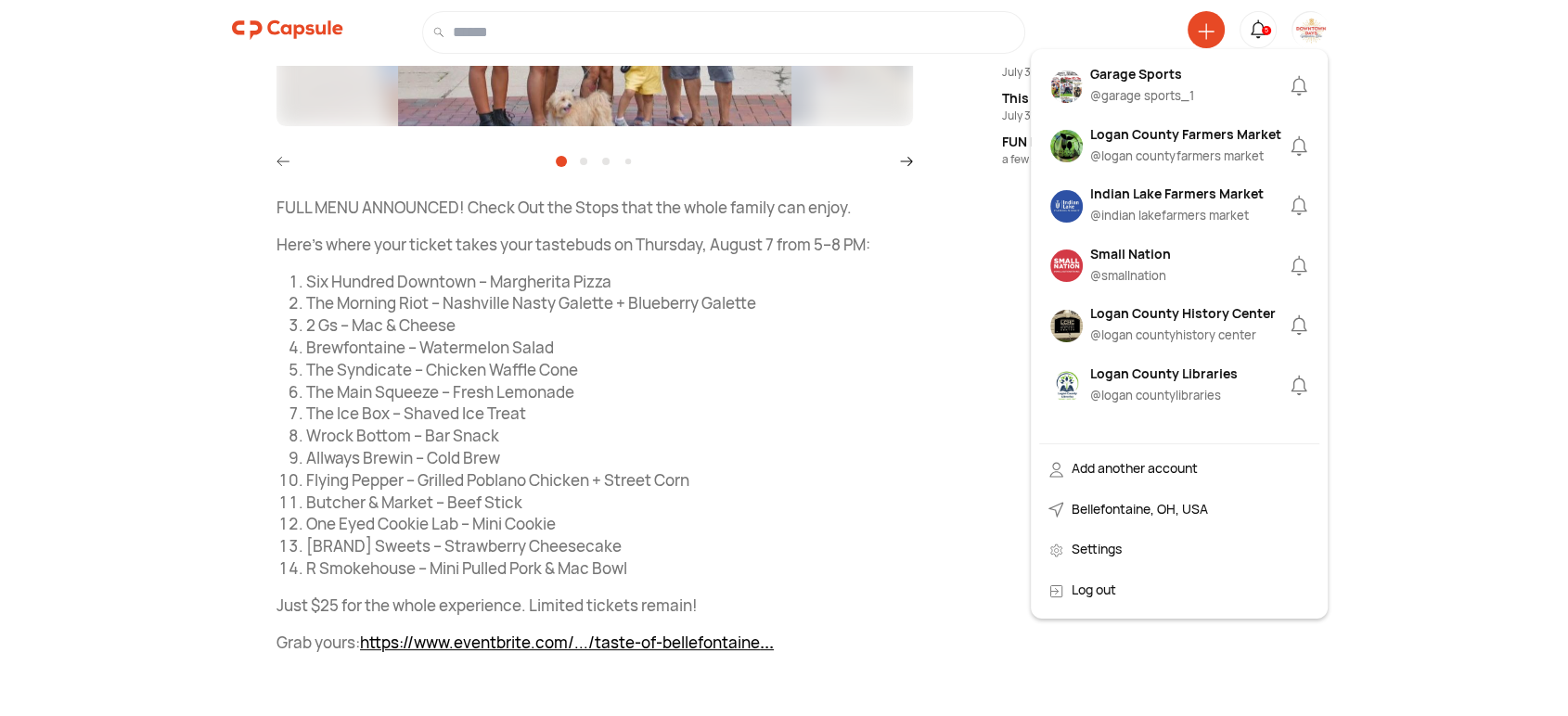 click on "Garage Sports @[USERNAME]" at bounding box center (1142, 86) 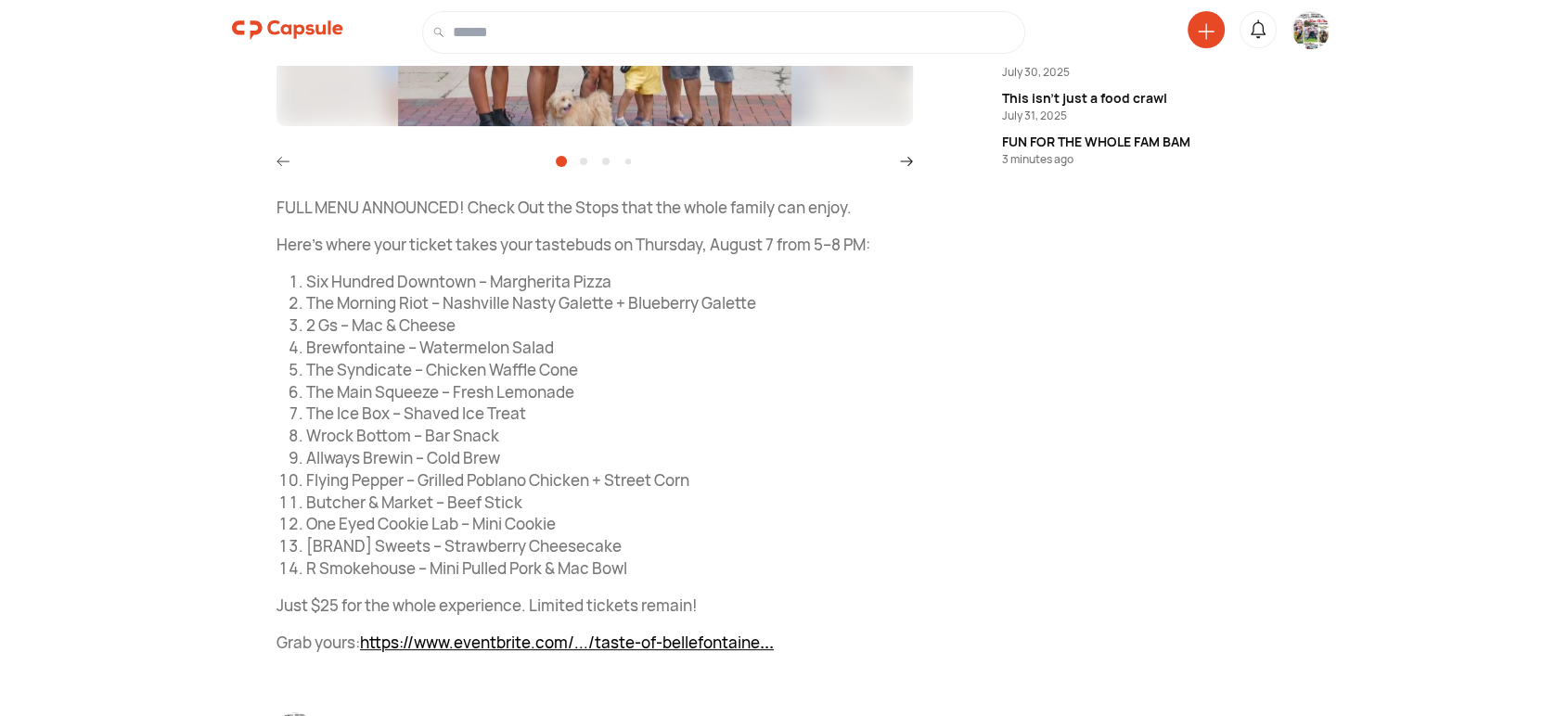 click at bounding box center [1311, 36] 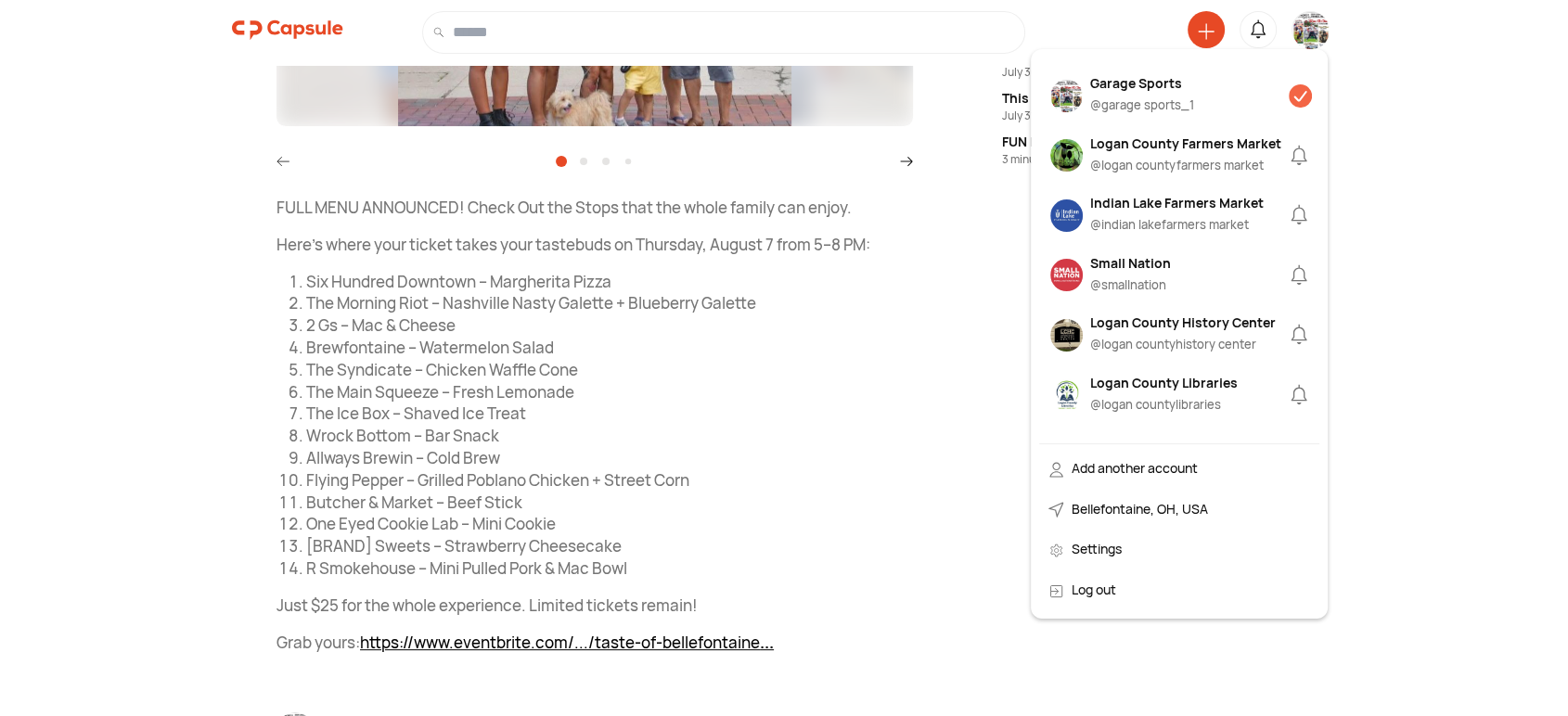 scroll, scrollTop: 1202, scrollLeft: 0, axis: vertical 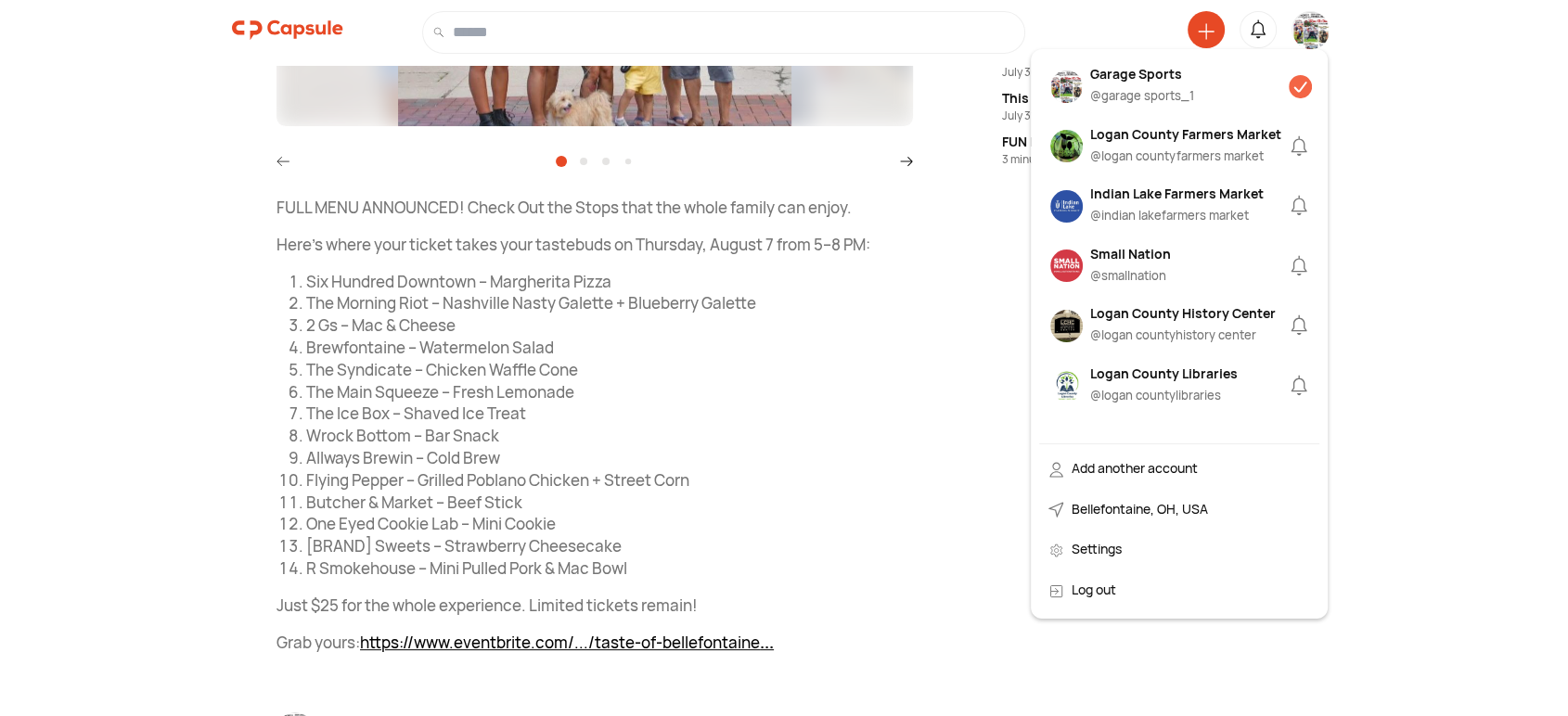 click on "@ garage sports_1" at bounding box center [1142, 96] 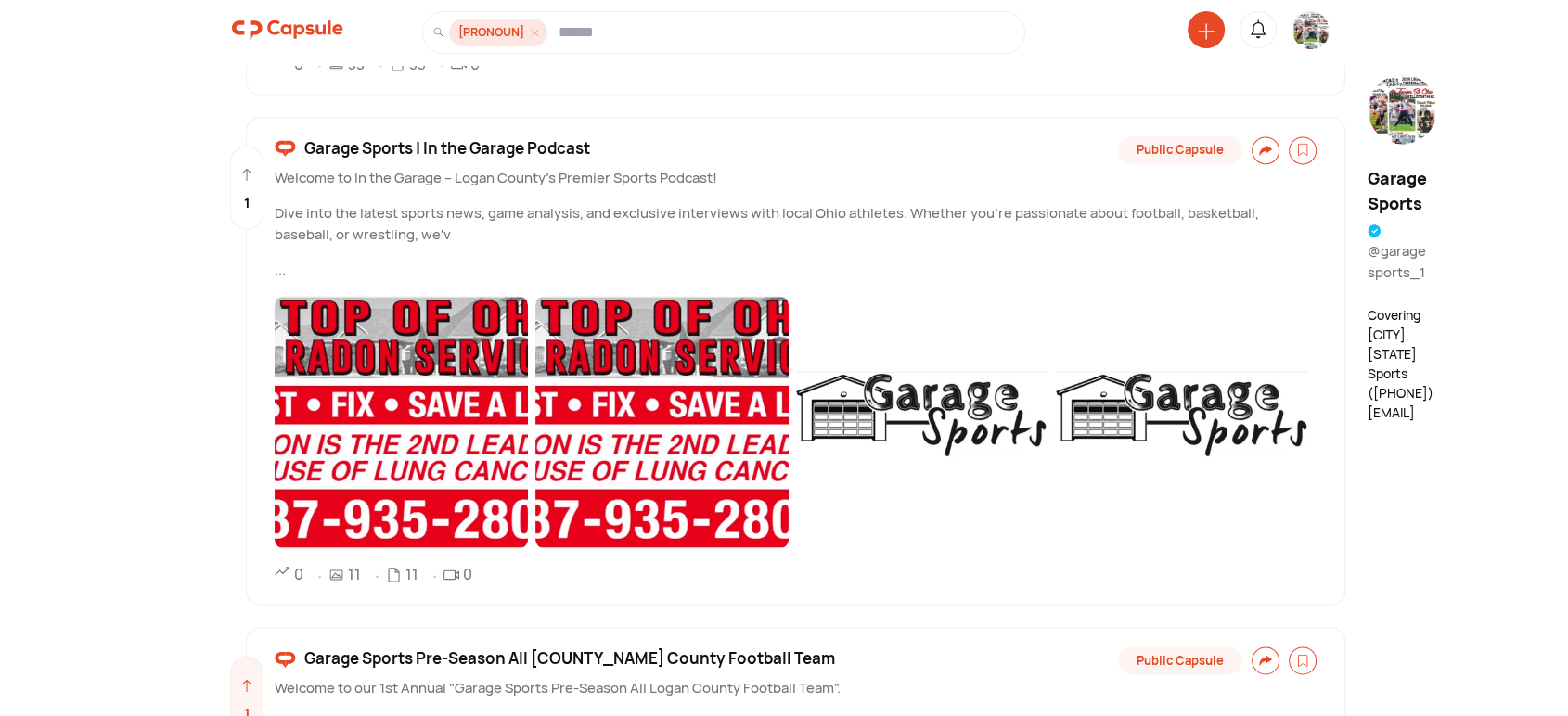 scroll, scrollTop: 9549, scrollLeft: 0, axis: vertical 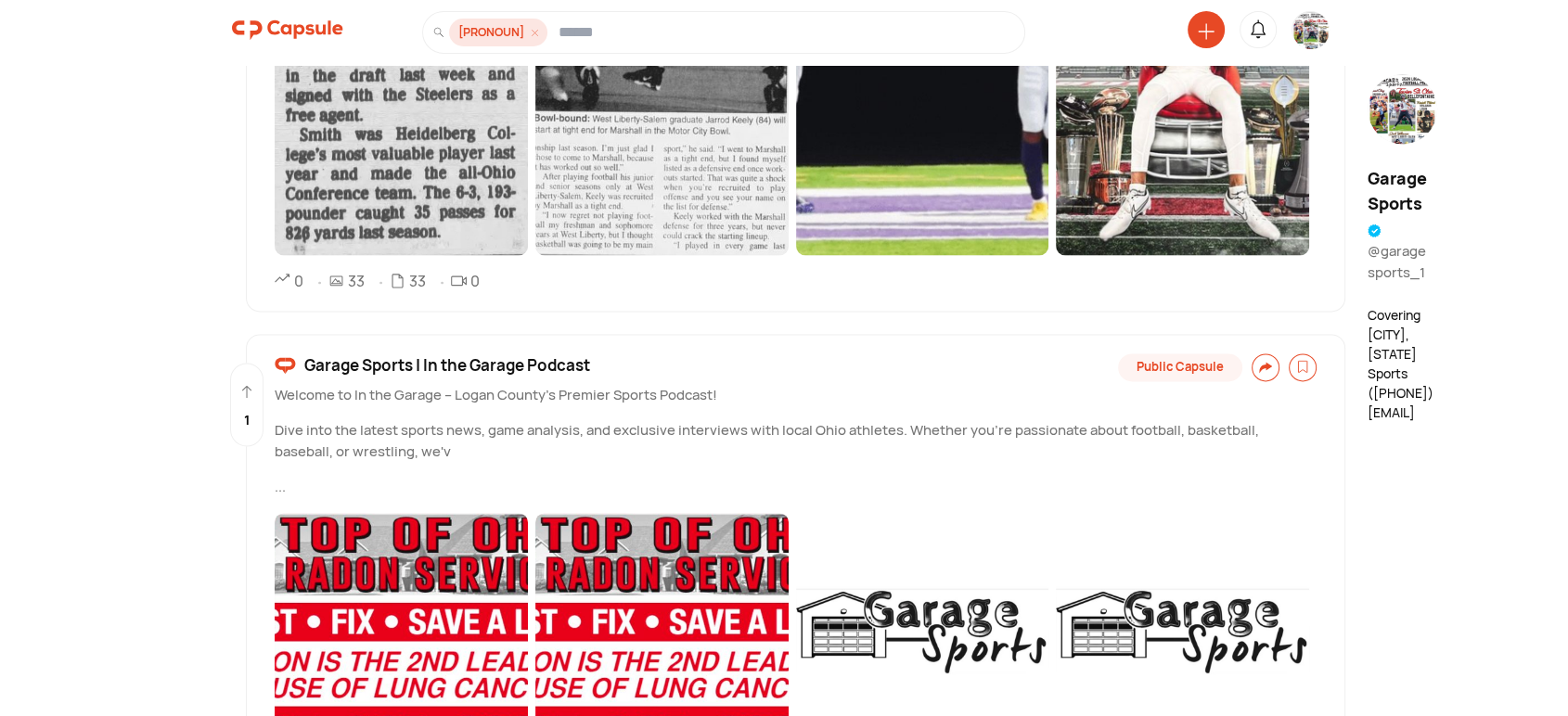 click on "Garage Sports | In the Garage Podcast" at bounding box center (447, 365) 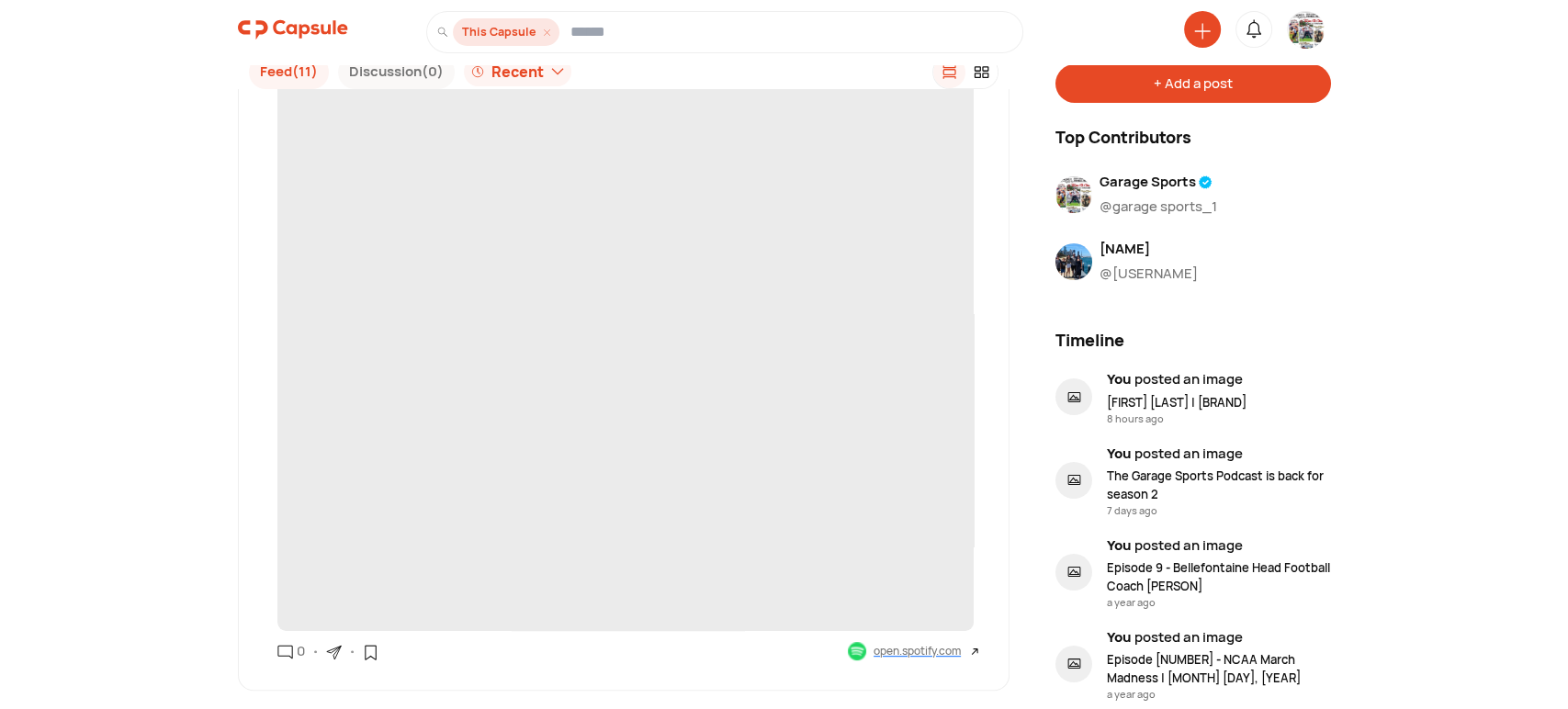 scroll, scrollTop: 0, scrollLeft: 0, axis: both 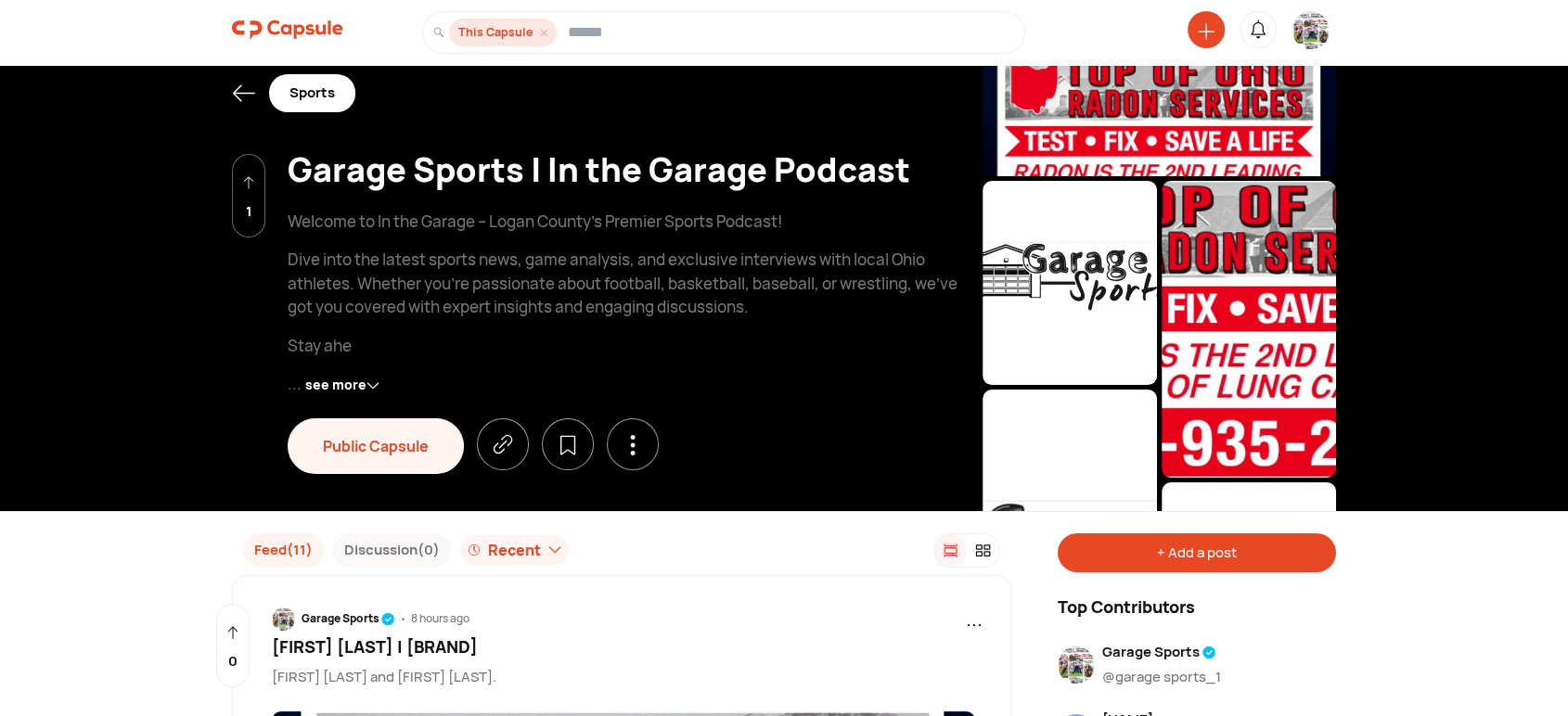 click on "+ Add a post" at bounding box center [1197, 553] 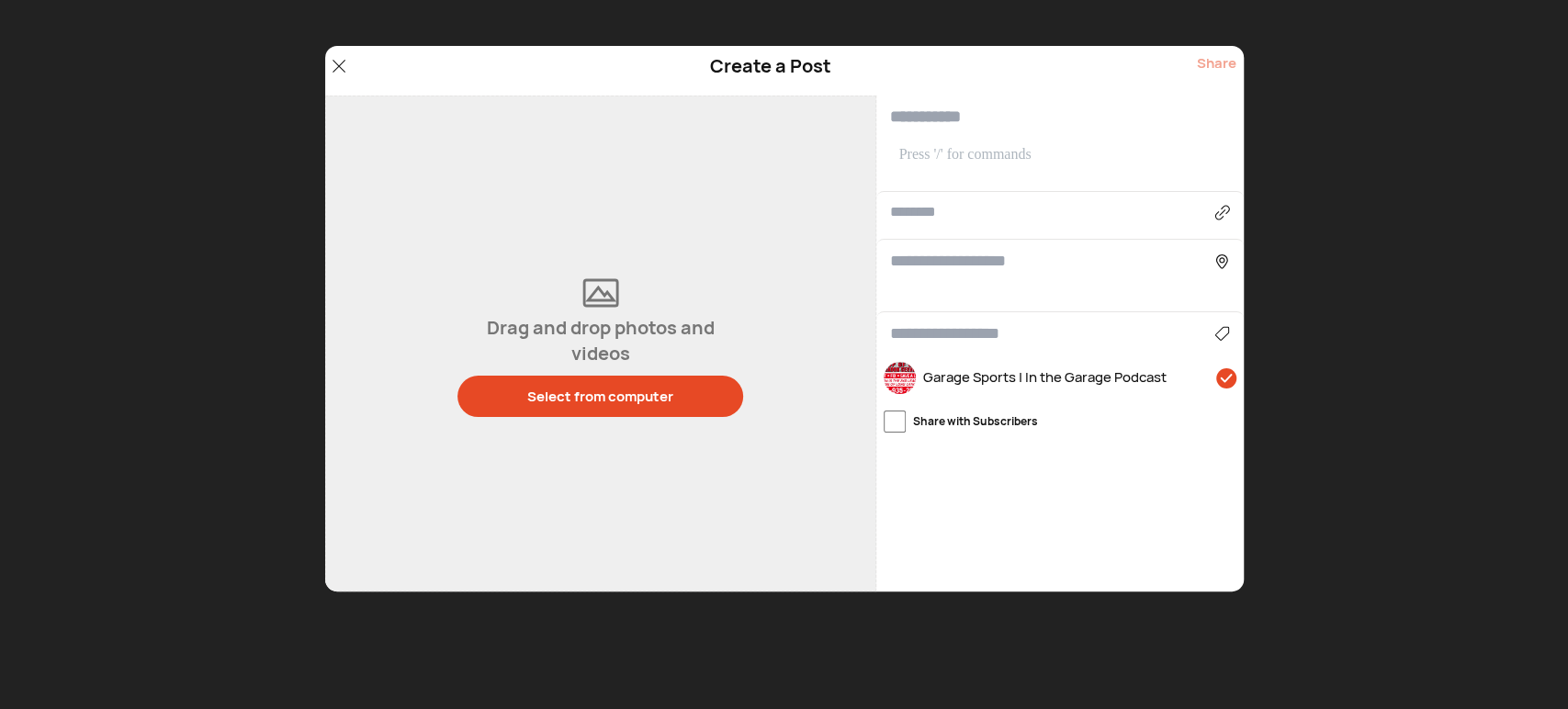 click at bounding box center (1052, 212) 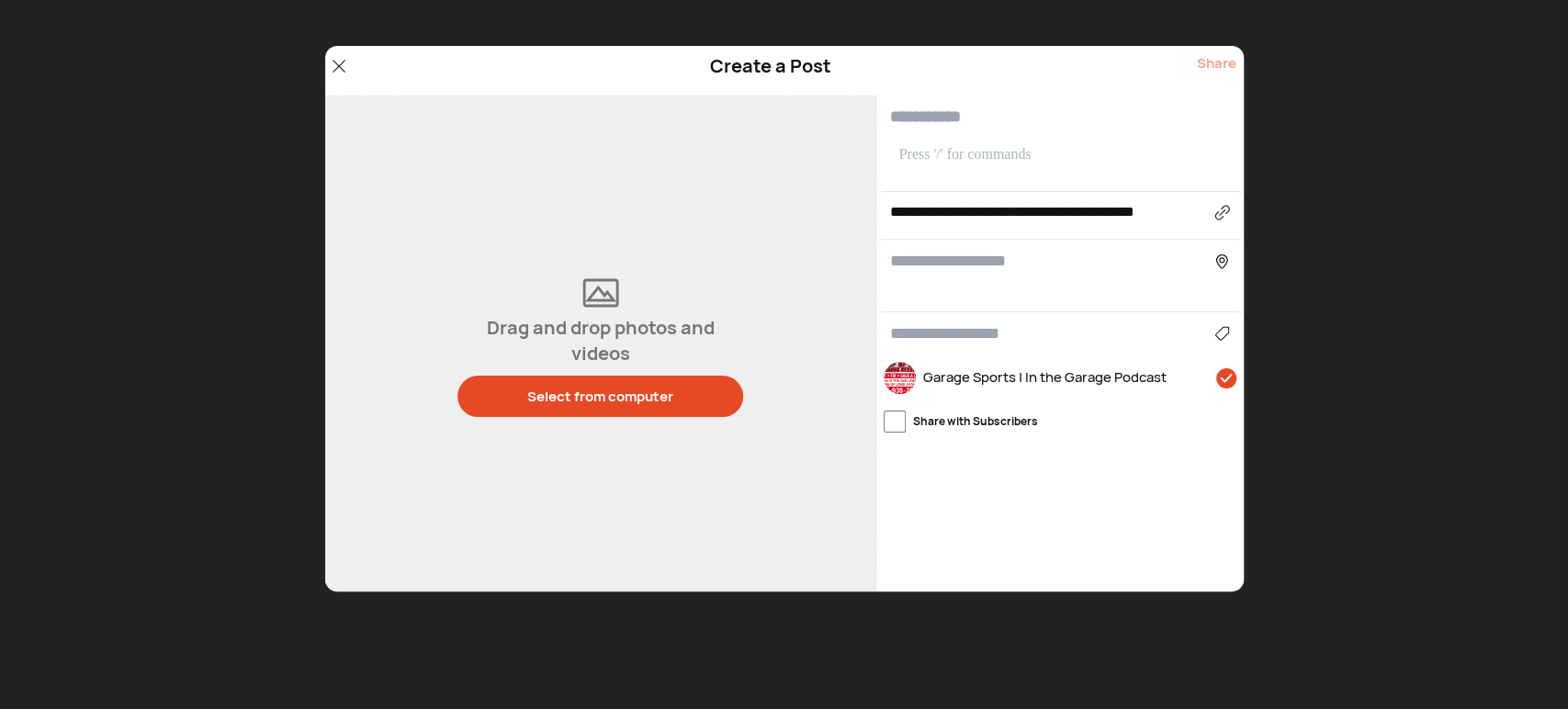 scroll, scrollTop: 0, scrollLeft: 12, axis: horizontal 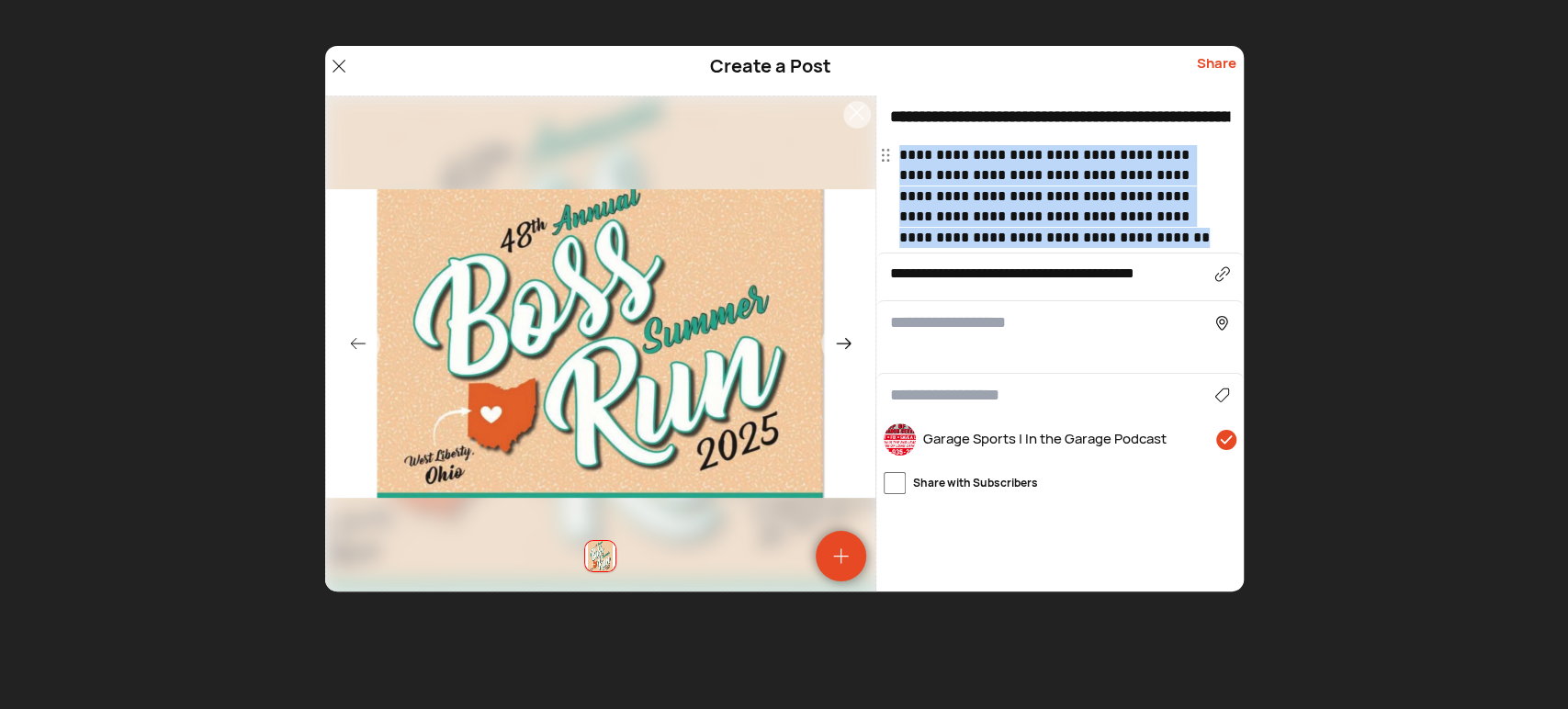 drag, startPoint x: 1036, startPoint y: 237, endPoint x: 894, endPoint y: 161, distance: 161.059 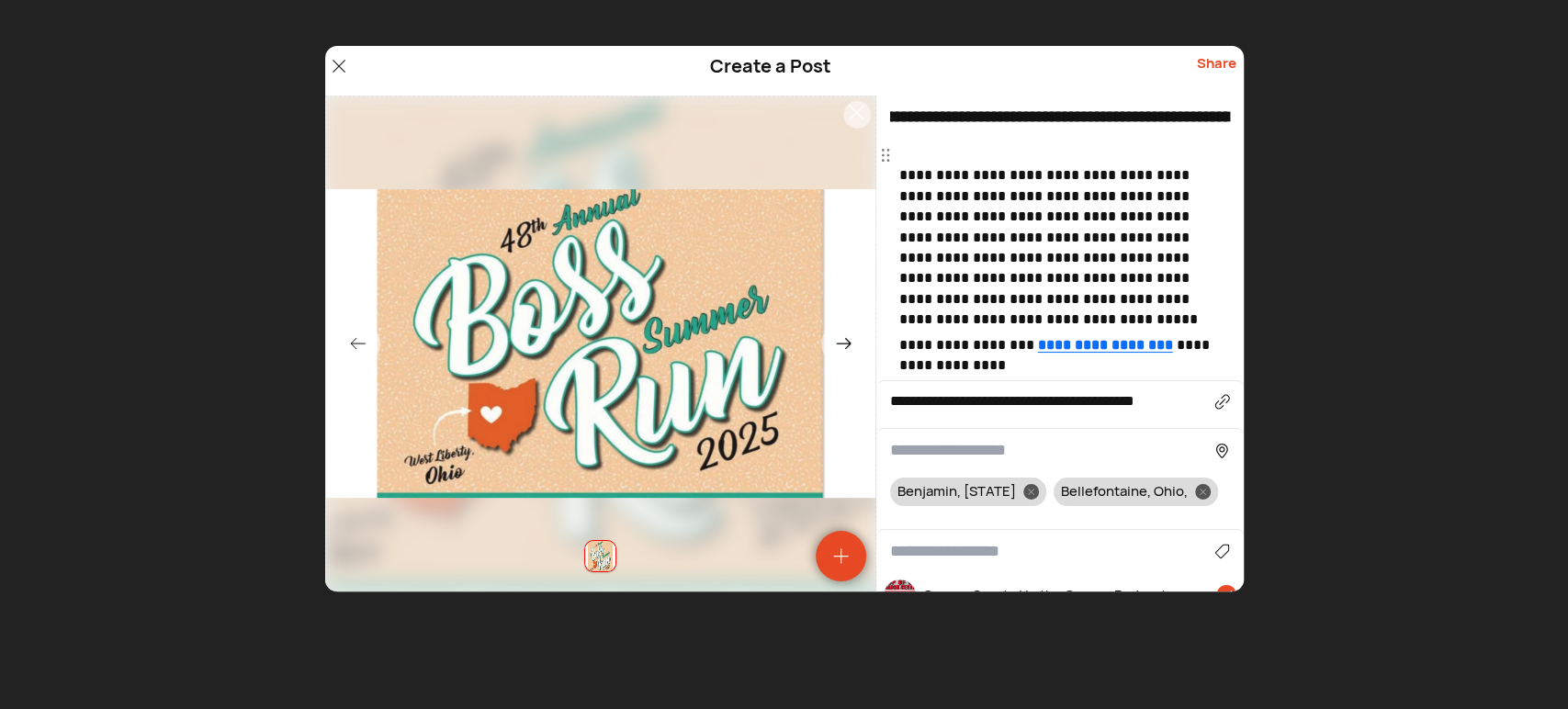 scroll, scrollTop: 0, scrollLeft: 2803, axis: horizontal 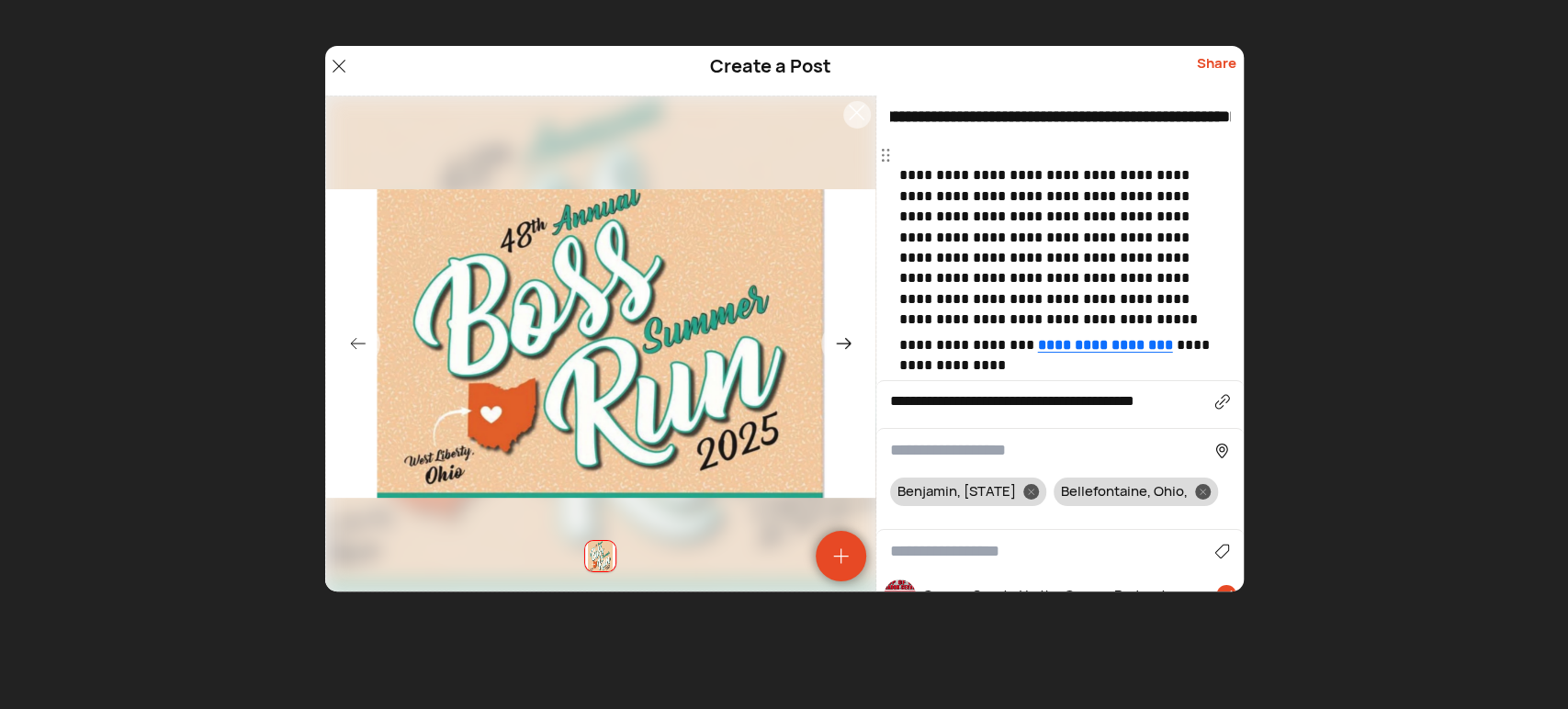 drag, startPoint x: 1224, startPoint y: 119, endPoint x: 1315, endPoint y: 96, distance: 93.8616 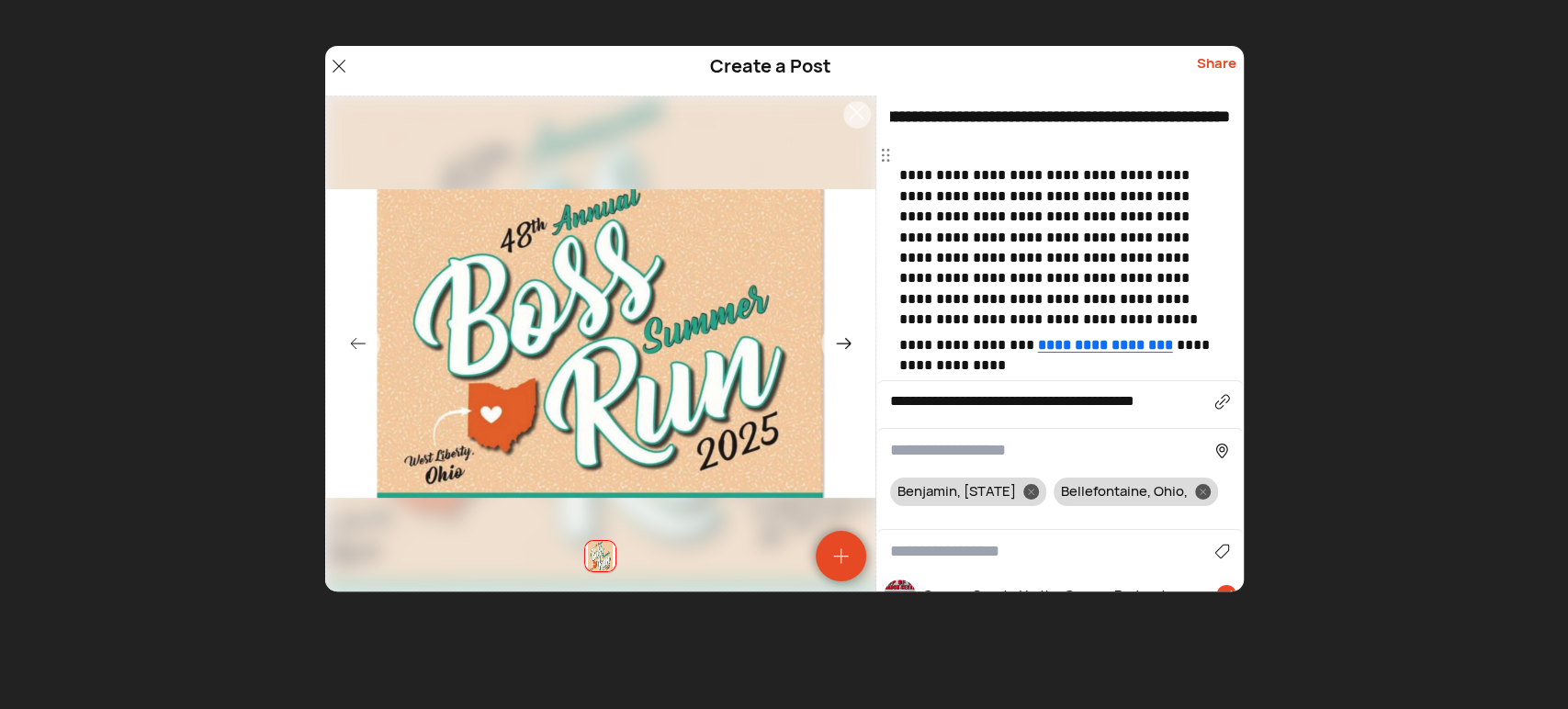 type on "**********" 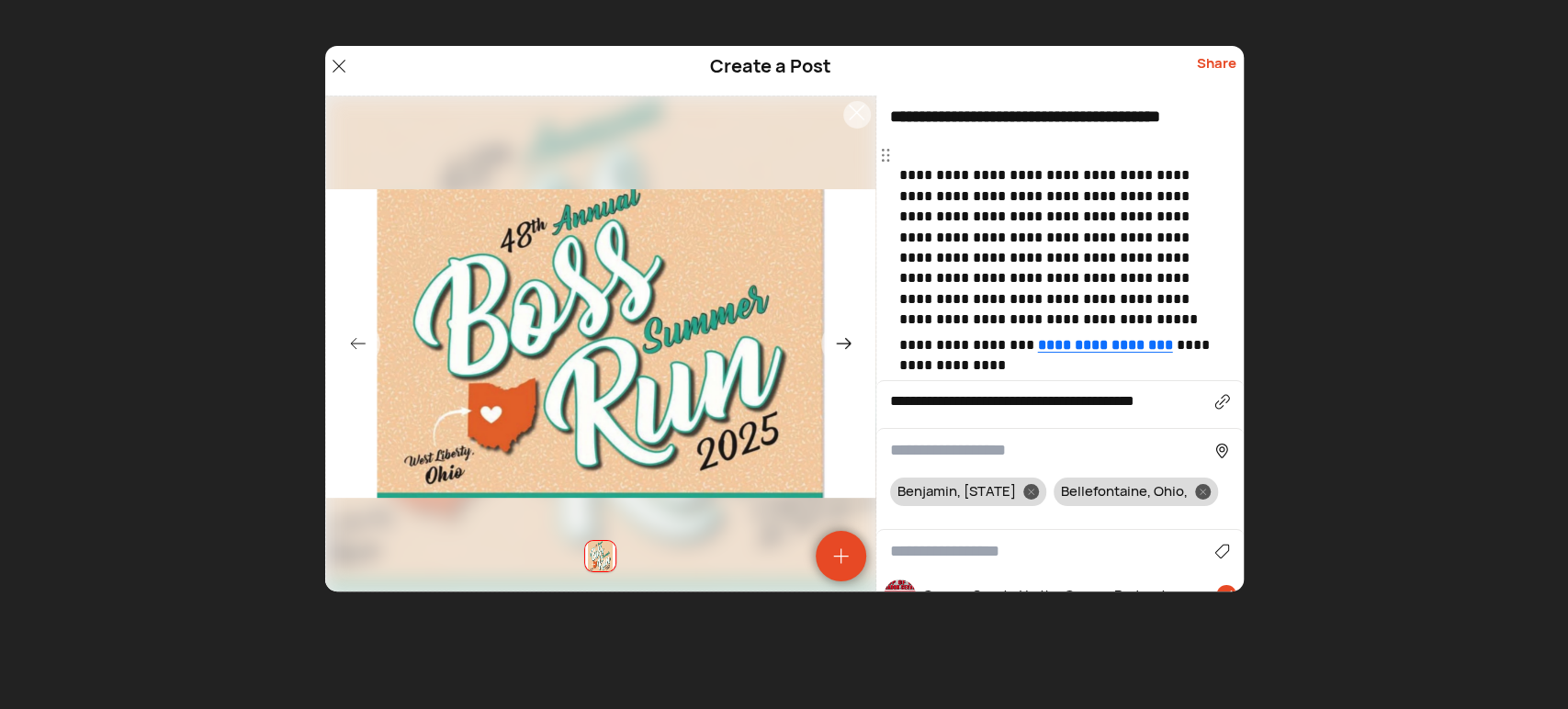 scroll, scrollTop: 0, scrollLeft: 0, axis: both 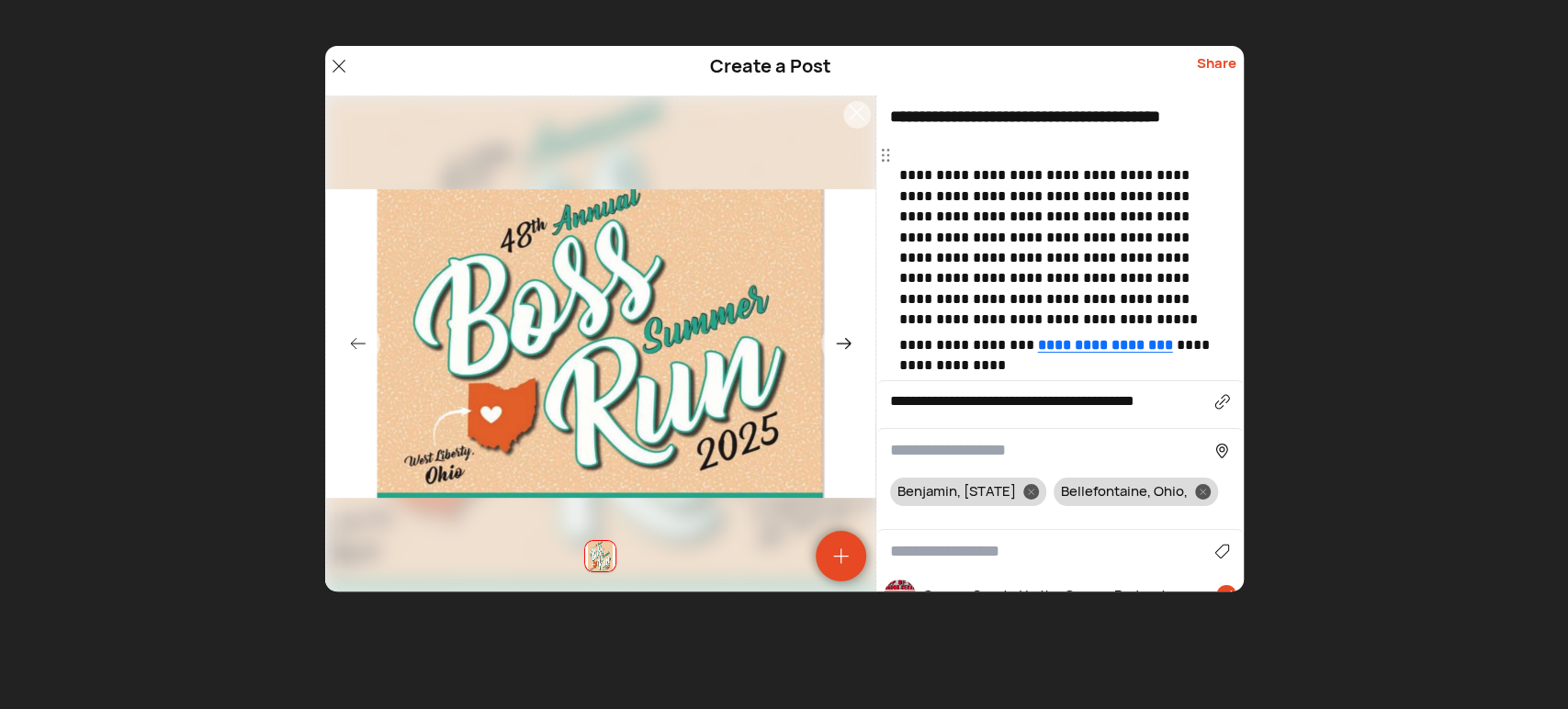 drag, startPoint x: 1228, startPoint y: 126, endPoint x: 875, endPoint y: 141, distance: 353.3186 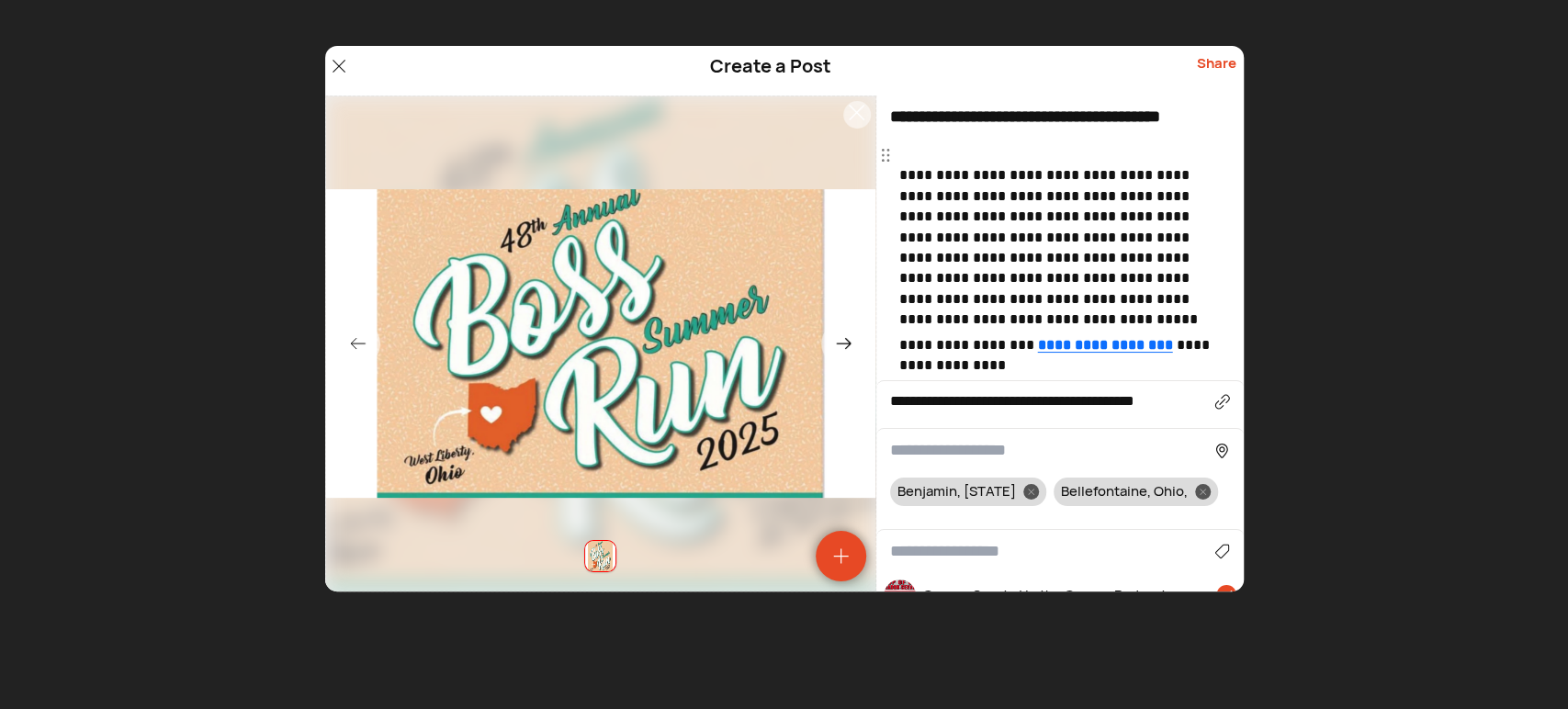 click on "**********" at bounding box center (1060, 120) 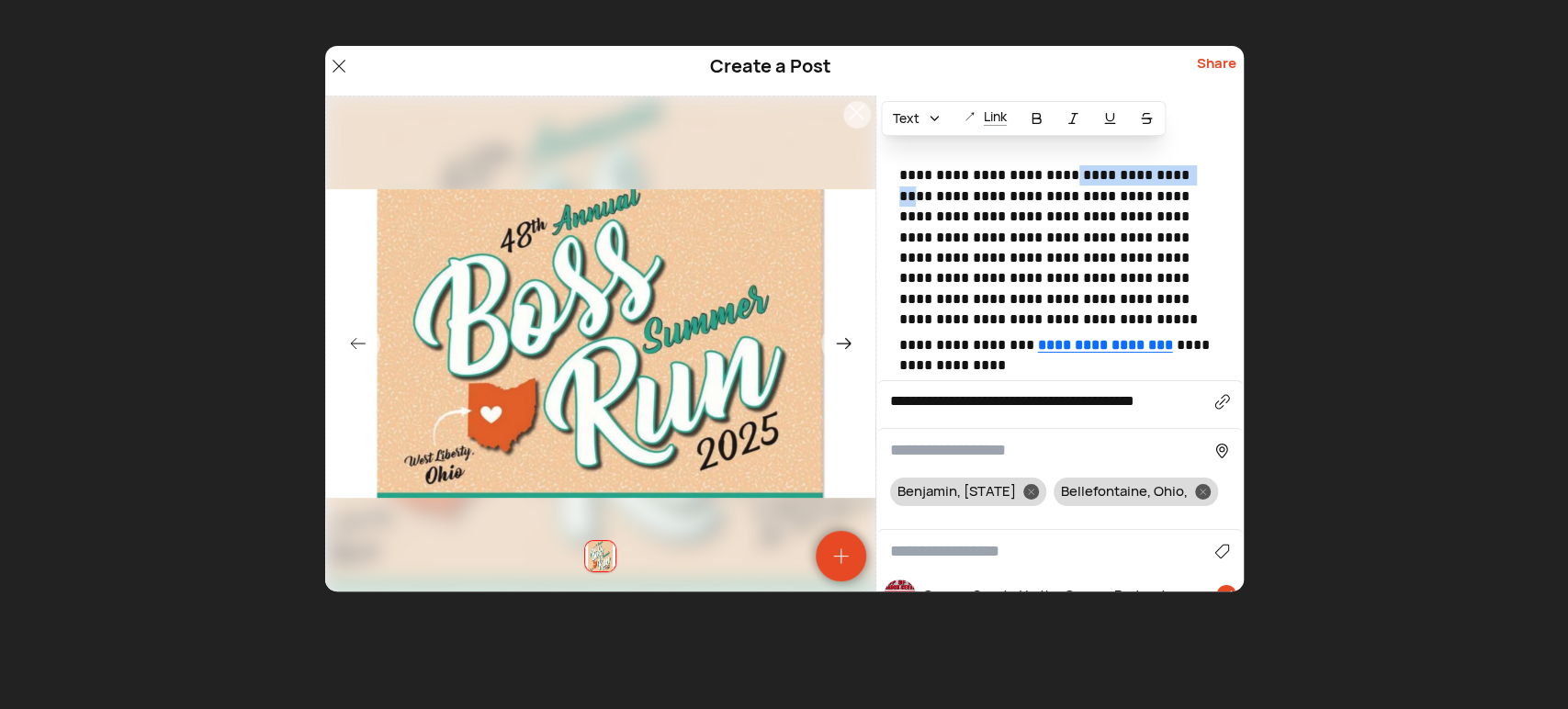 drag, startPoint x: 1051, startPoint y: 174, endPoint x: 1182, endPoint y: 174, distance: 131 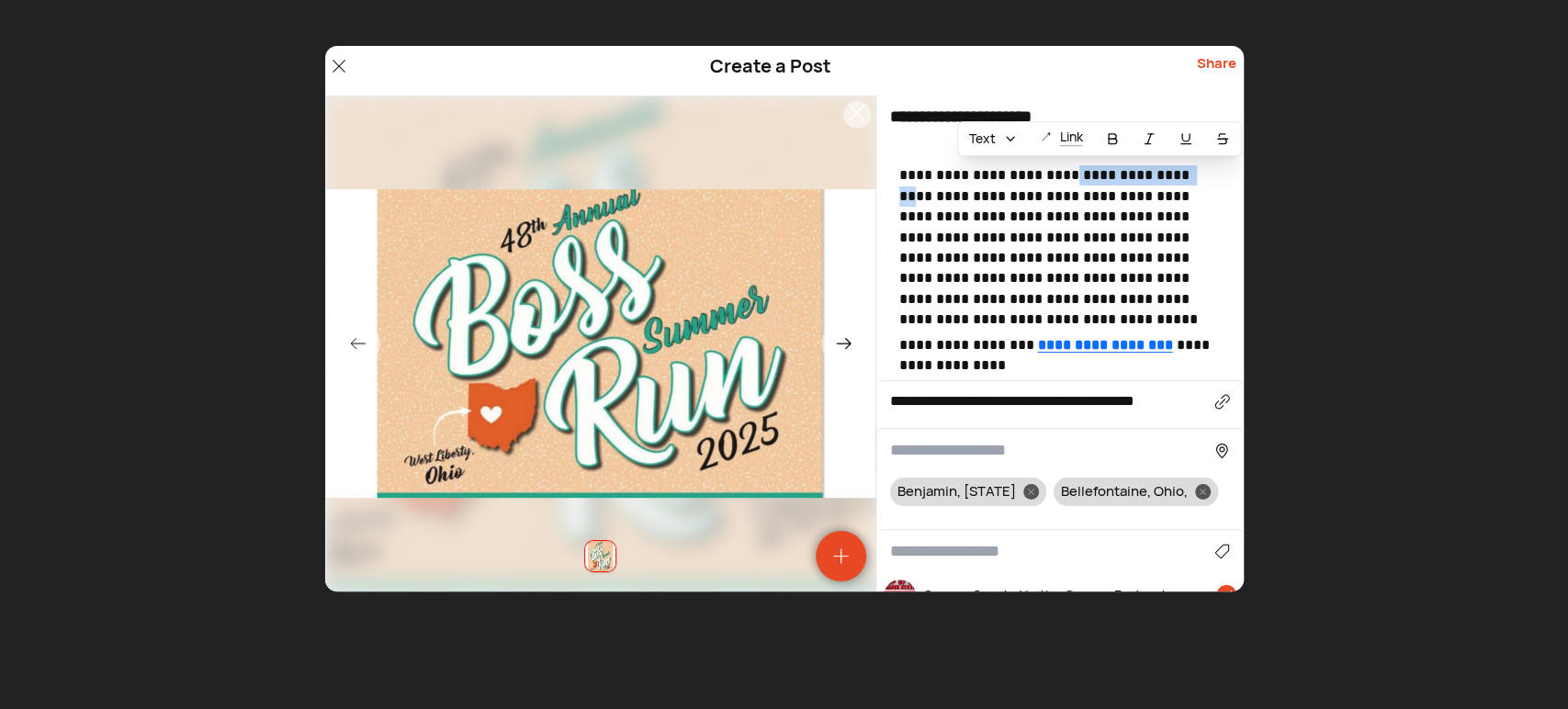 copy on "**********" 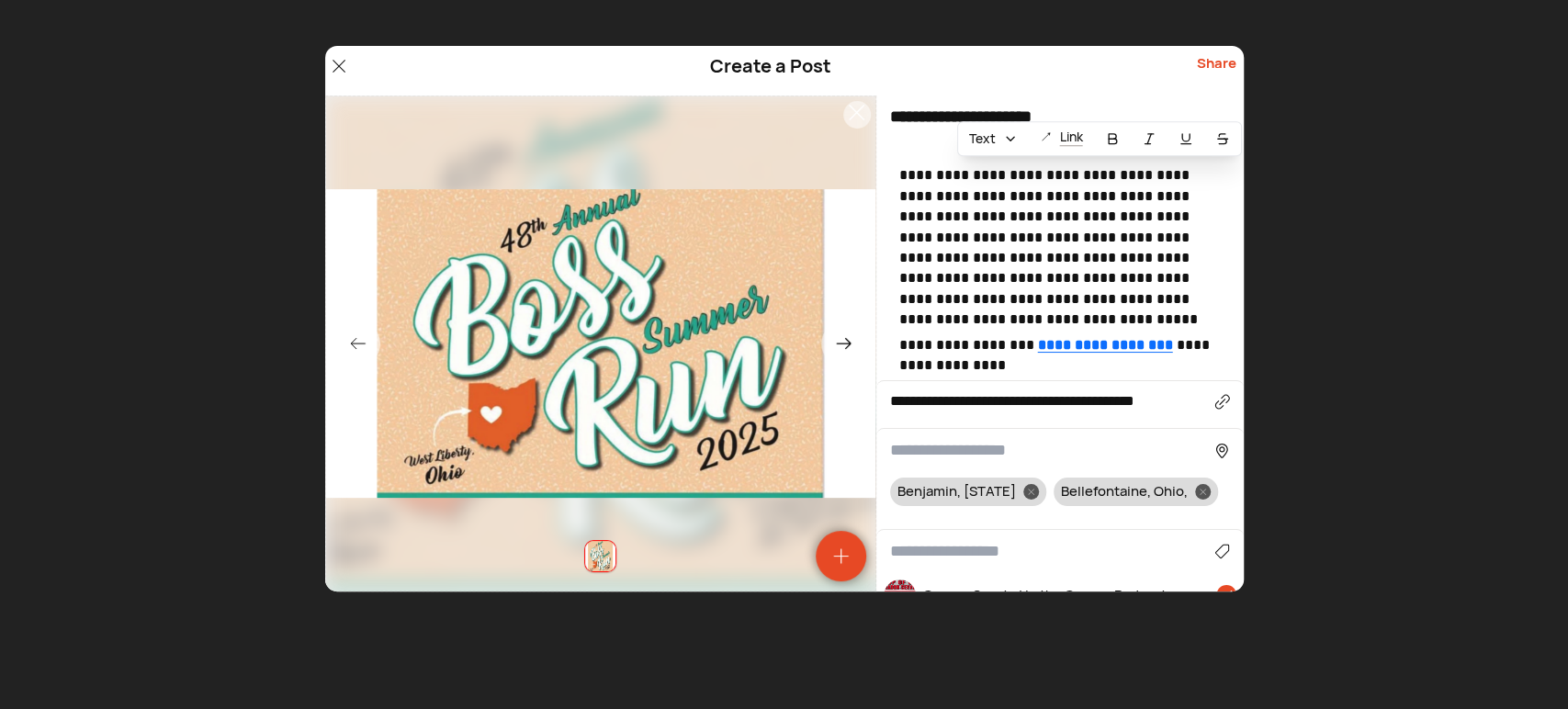 click on "**********" at bounding box center (1060, 117) 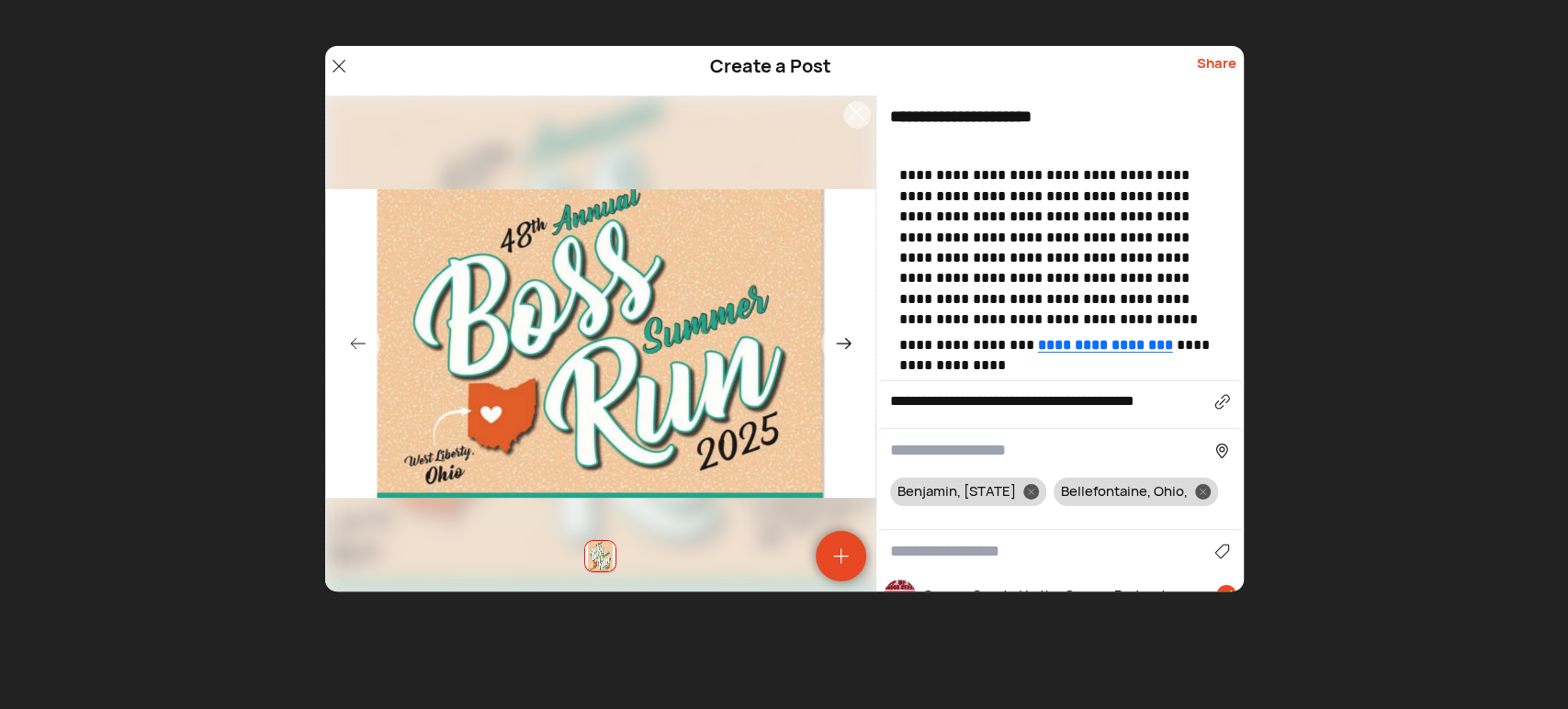 paste on "**********" 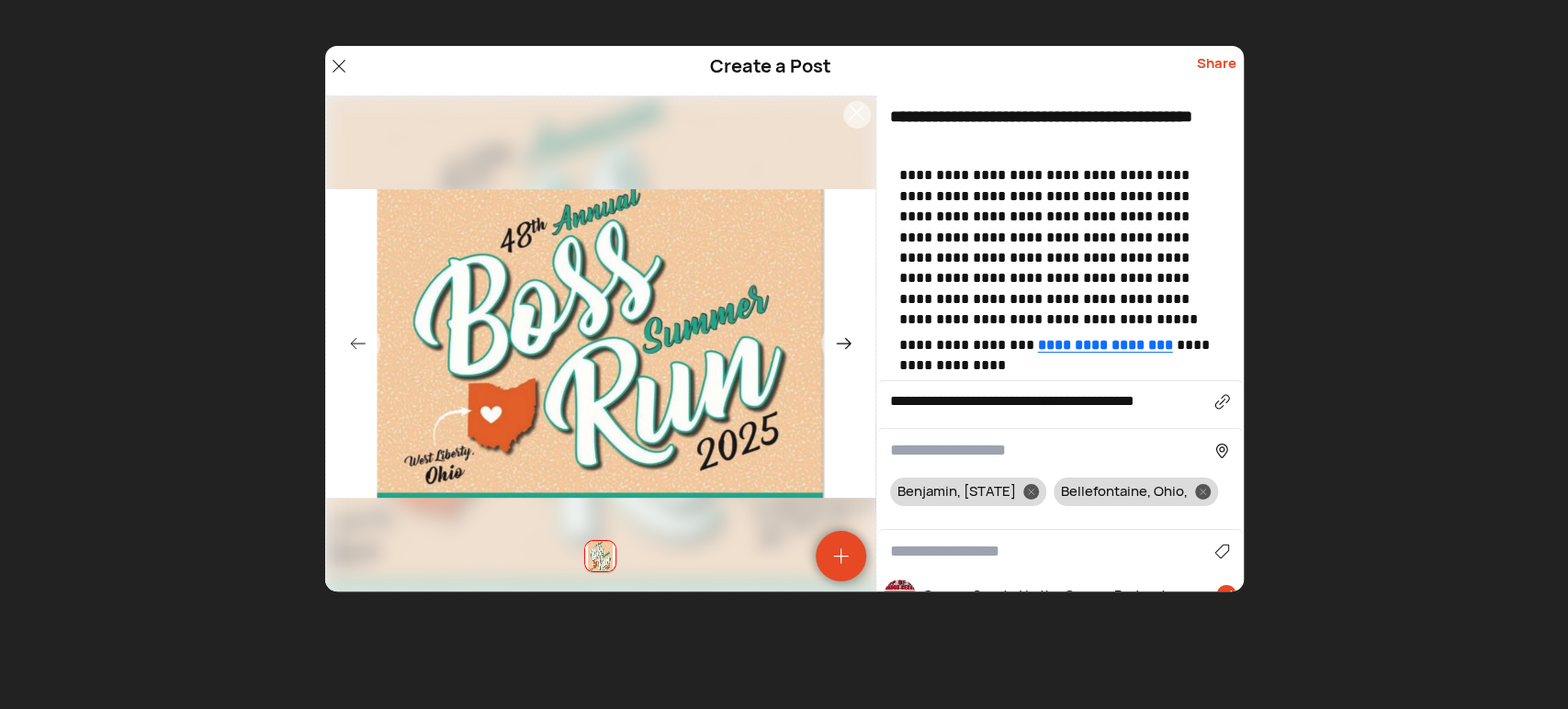 scroll, scrollTop: 0, scrollLeft: 46, axis: horizontal 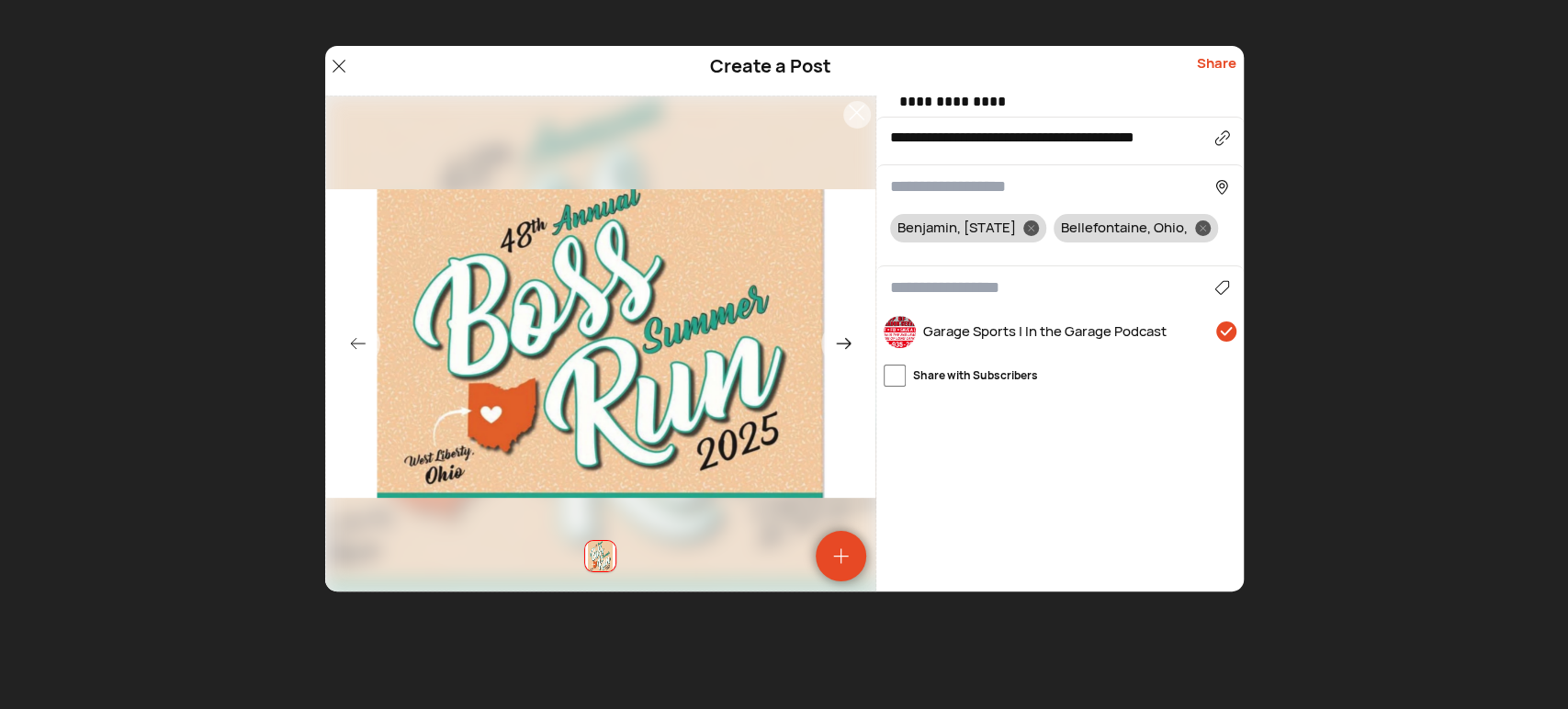 type on "**********" 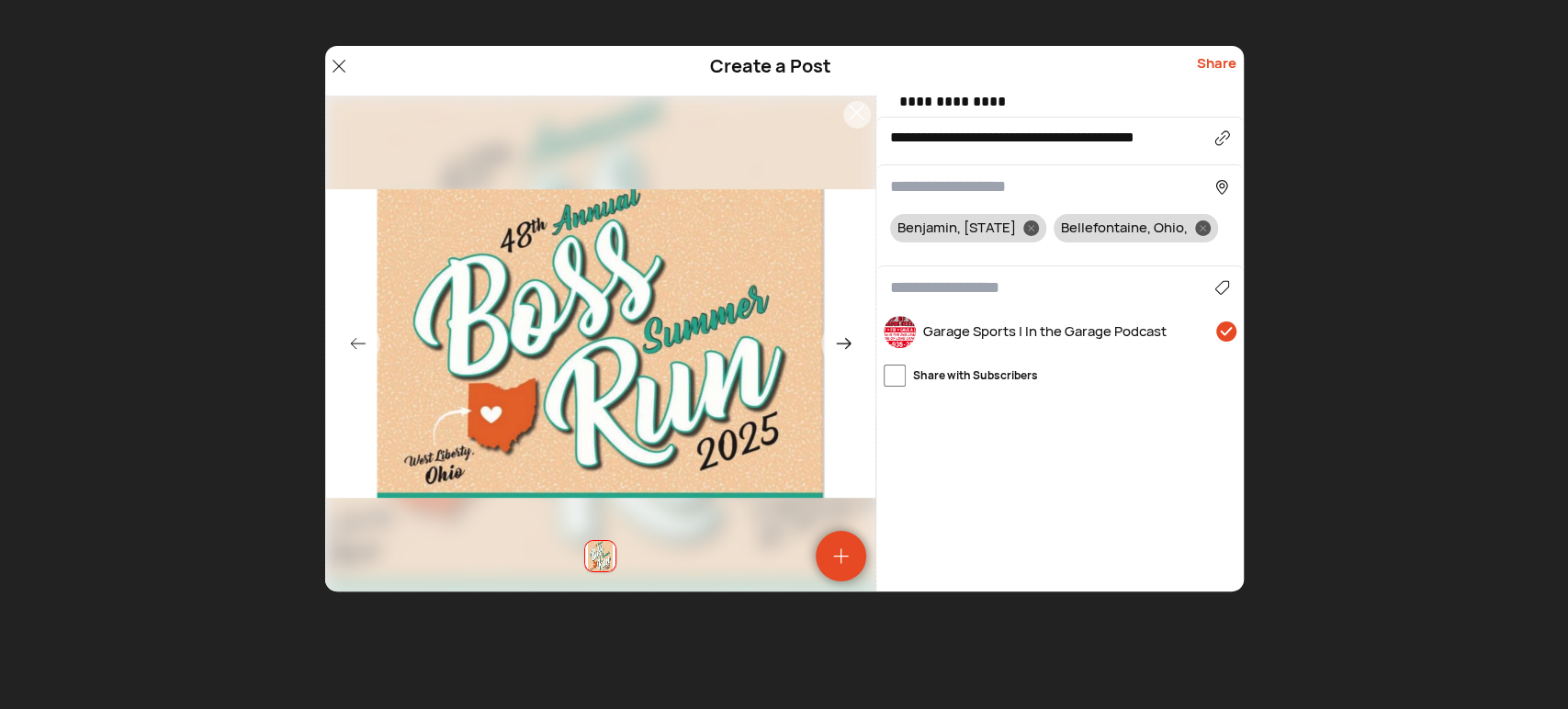 scroll, scrollTop: 0, scrollLeft: 0, axis: both 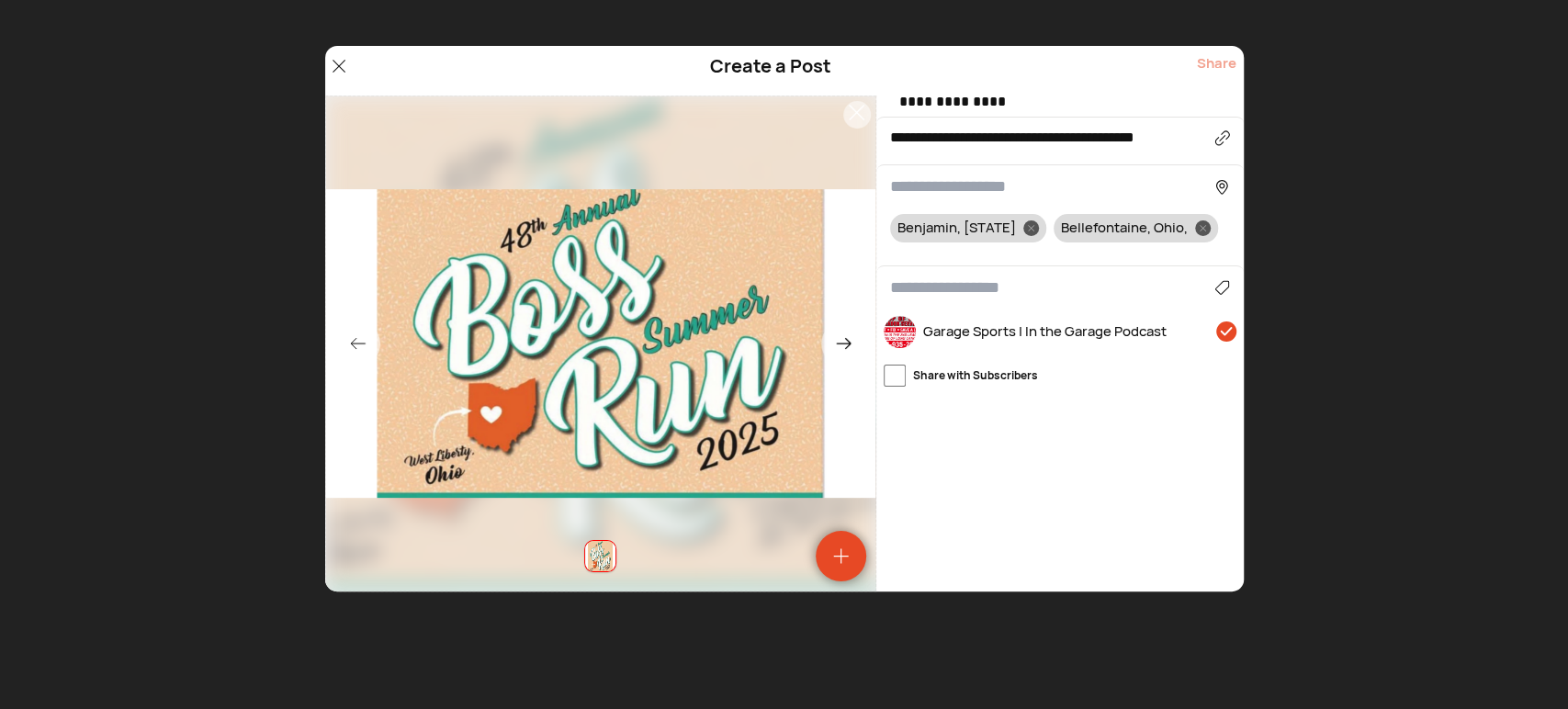 click on "Agriculture Art, Music & Events Business & Finance Cars & Motorcycles  Community & Development Crime and Safety Family & Friends Food, Drink & Shopping Gaming Health & Wellness News & Politics Non-profit & Volunteers  Obituaries Pets Real Estate School & Education Sports TV, Pop Culture & Fashion Technology & Science Travel Weather" at bounding box center (1060, 287) 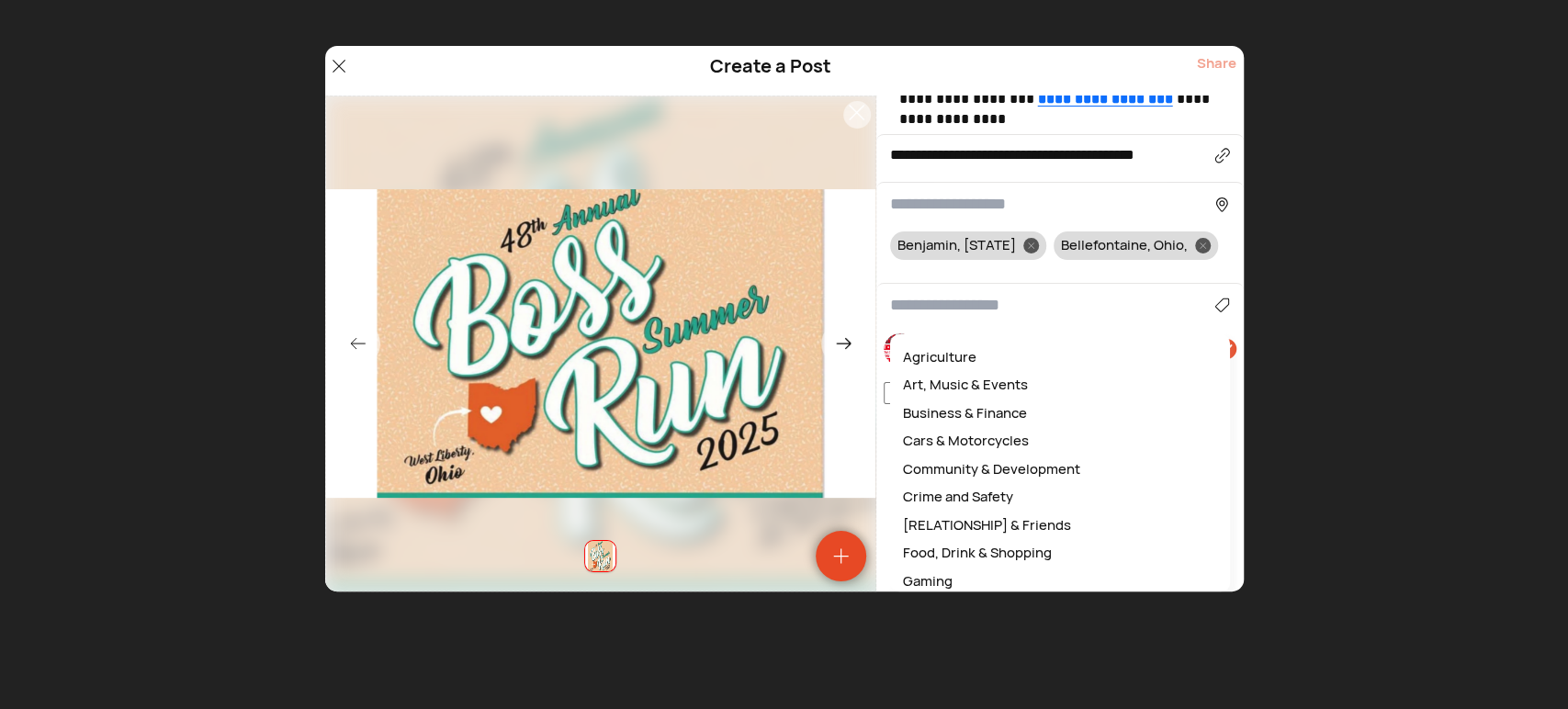 scroll, scrollTop: 245, scrollLeft: 0, axis: vertical 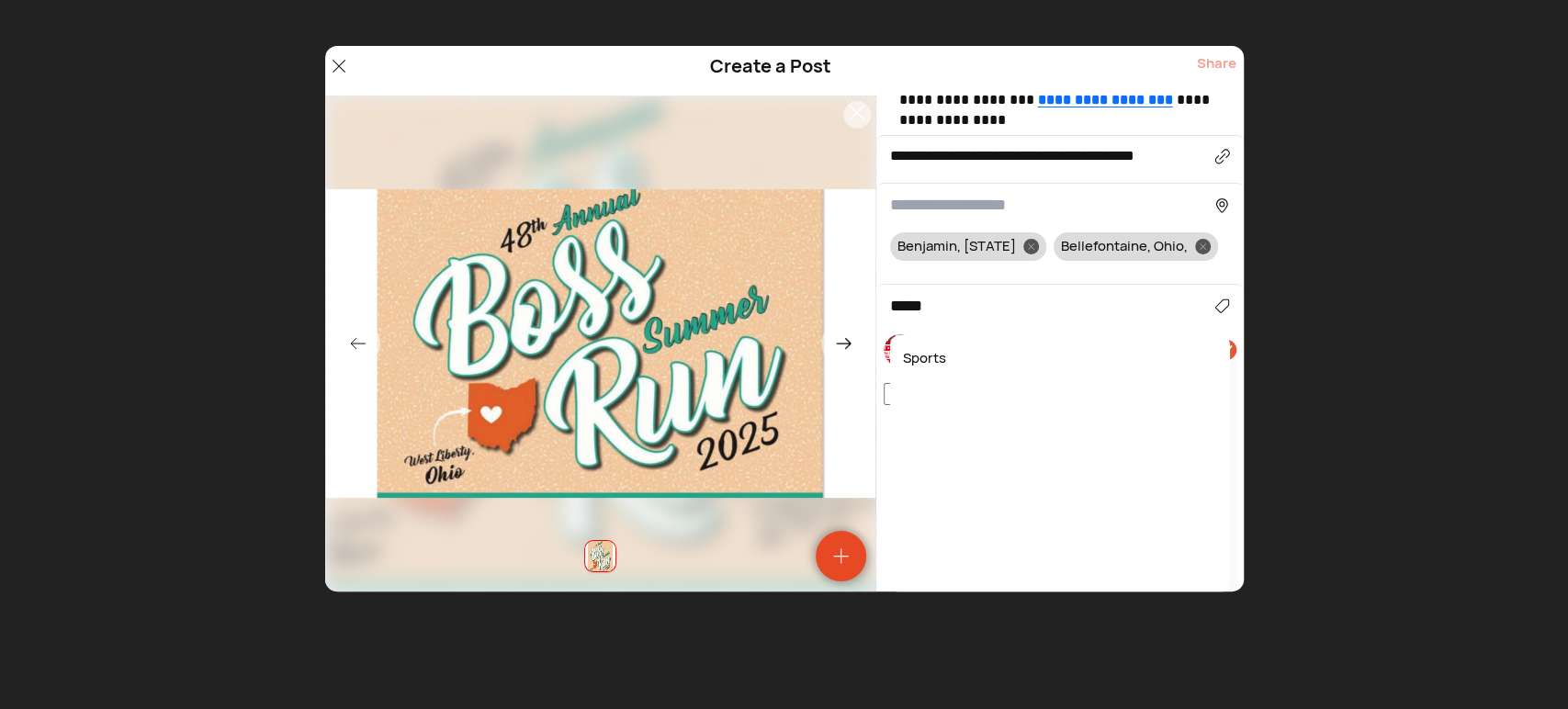 click on "Sports" at bounding box center [1060, 358] 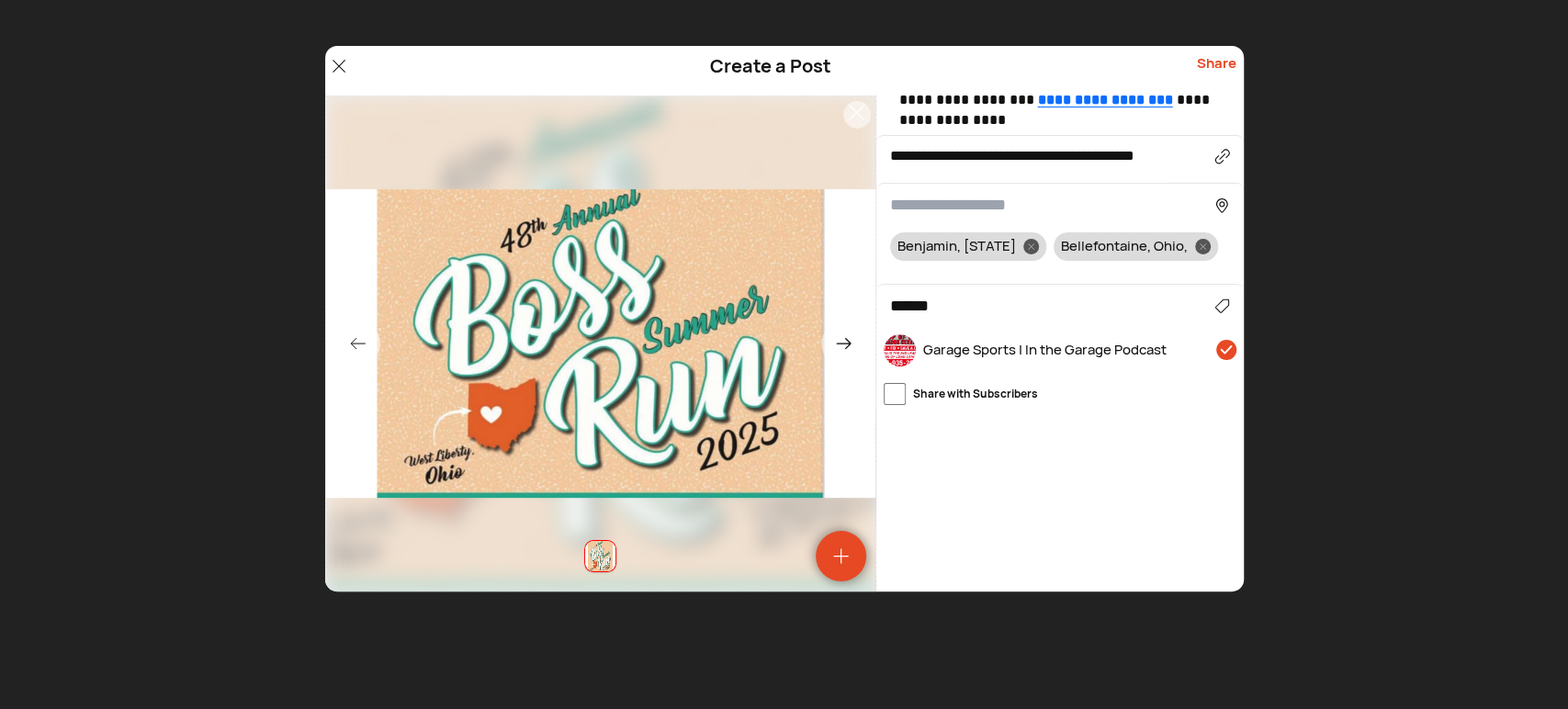 click 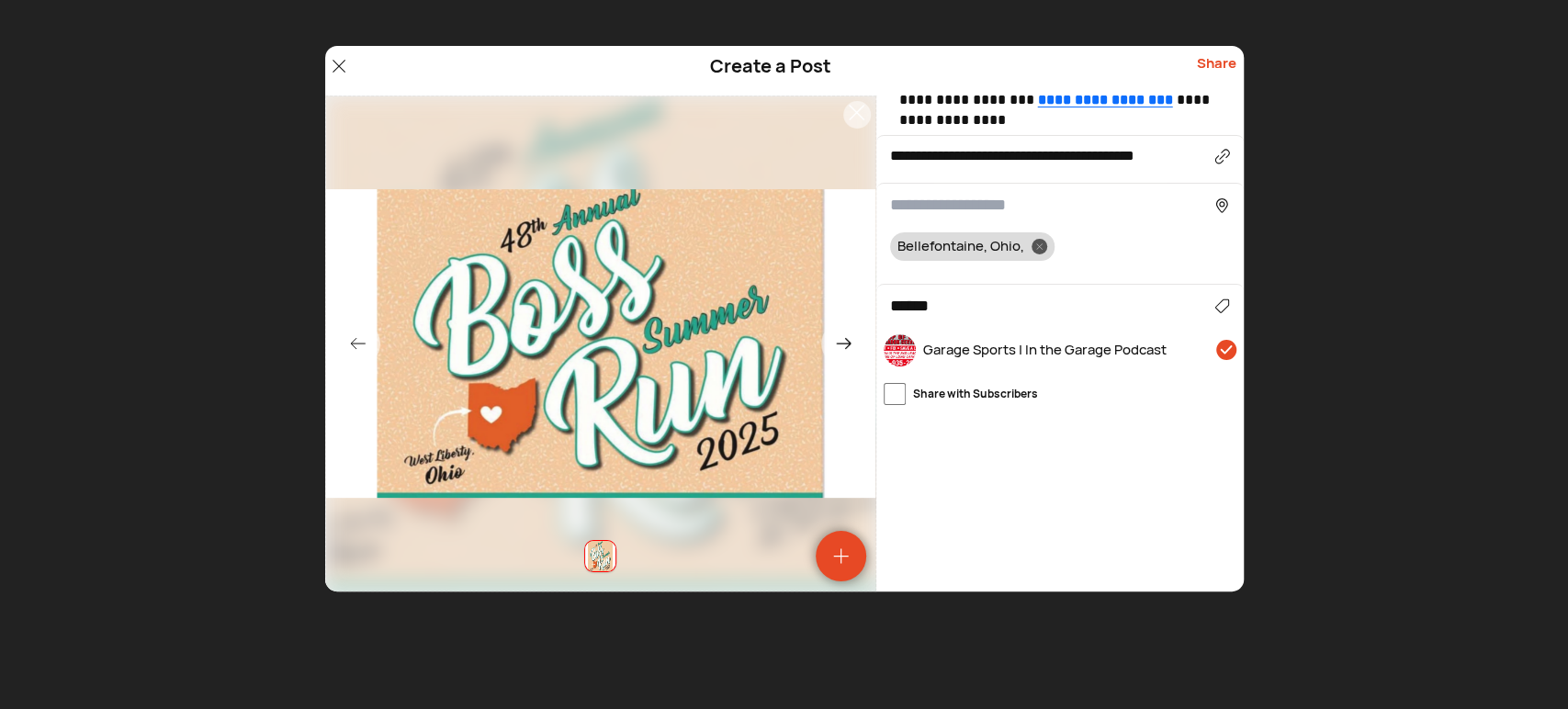 click on "***" at bounding box center [0, 0] 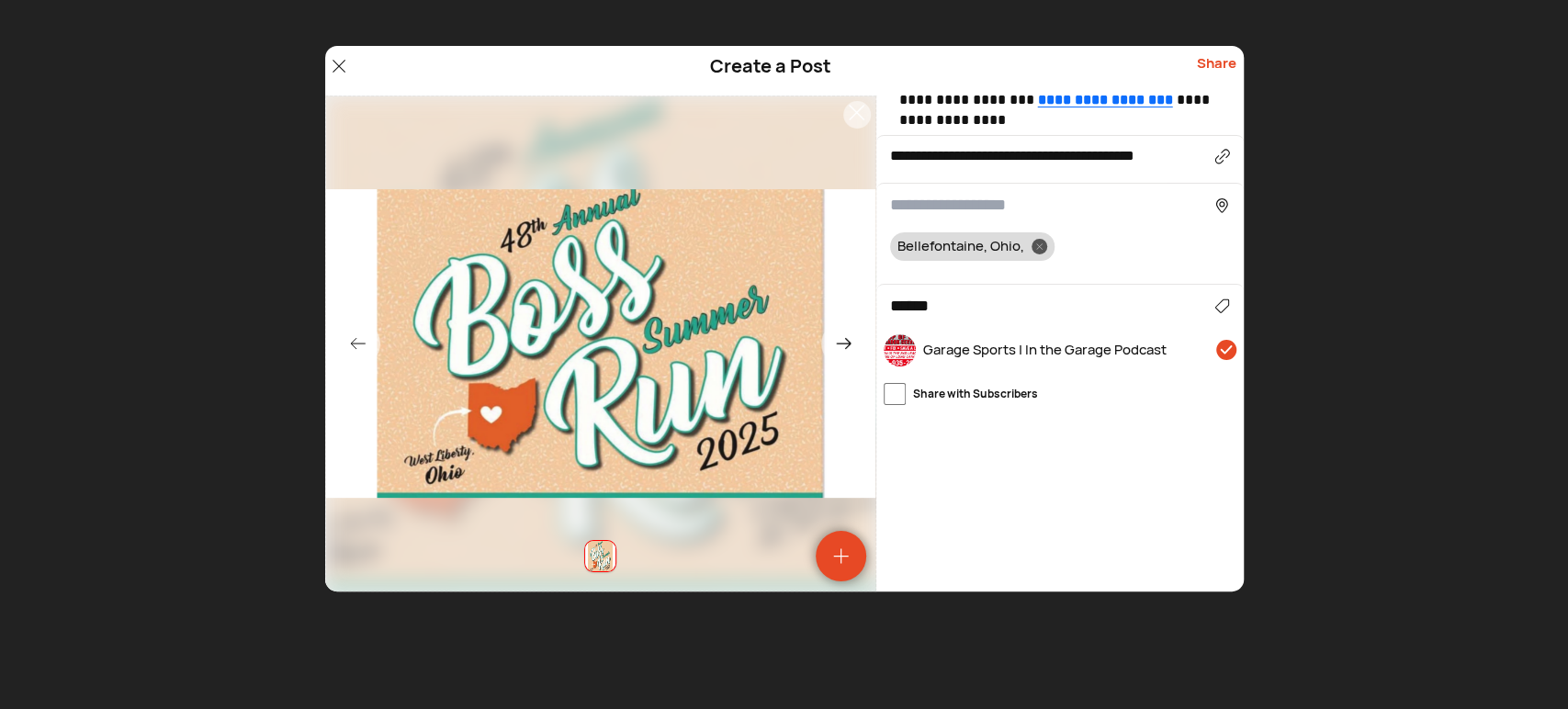 type 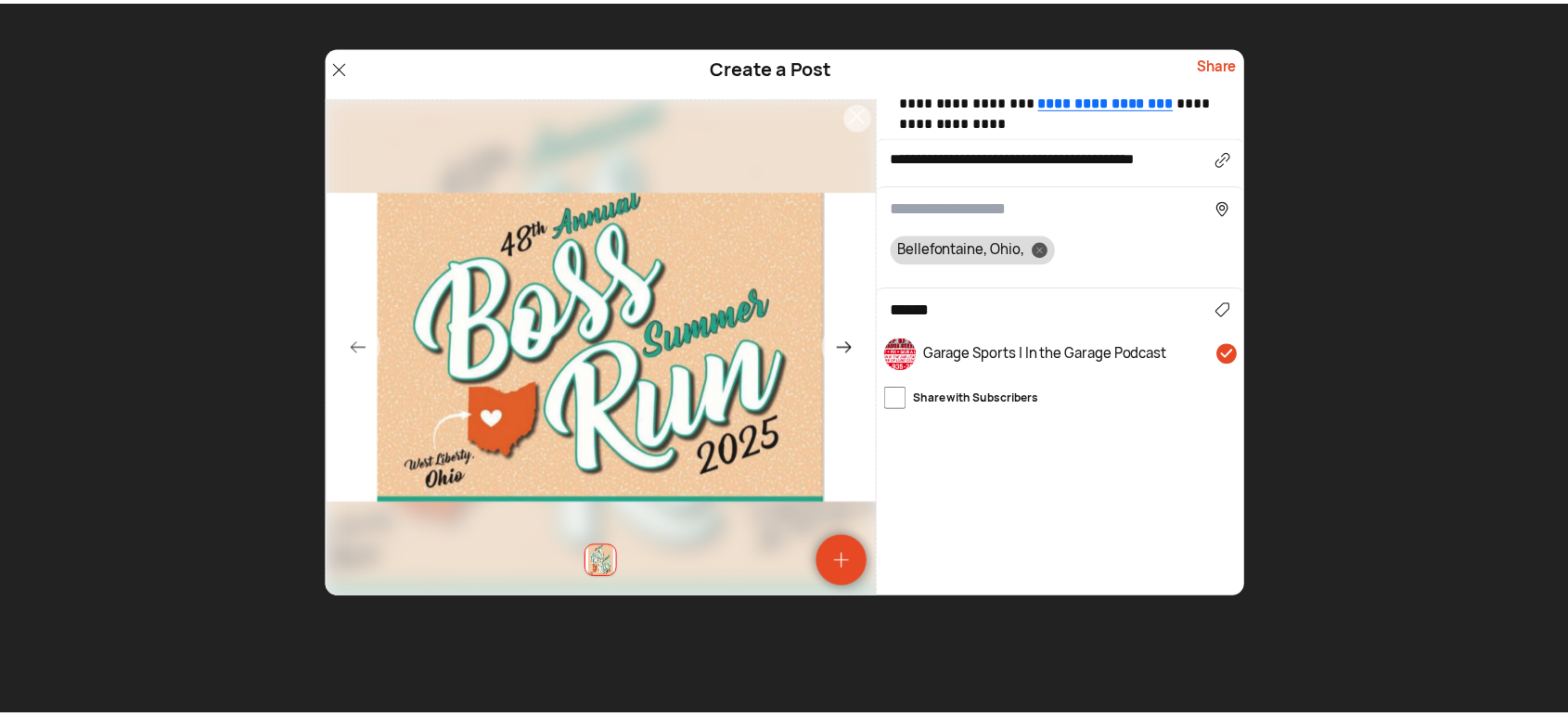 scroll, scrollTop: 0, scrollLeft: 0, axis: both 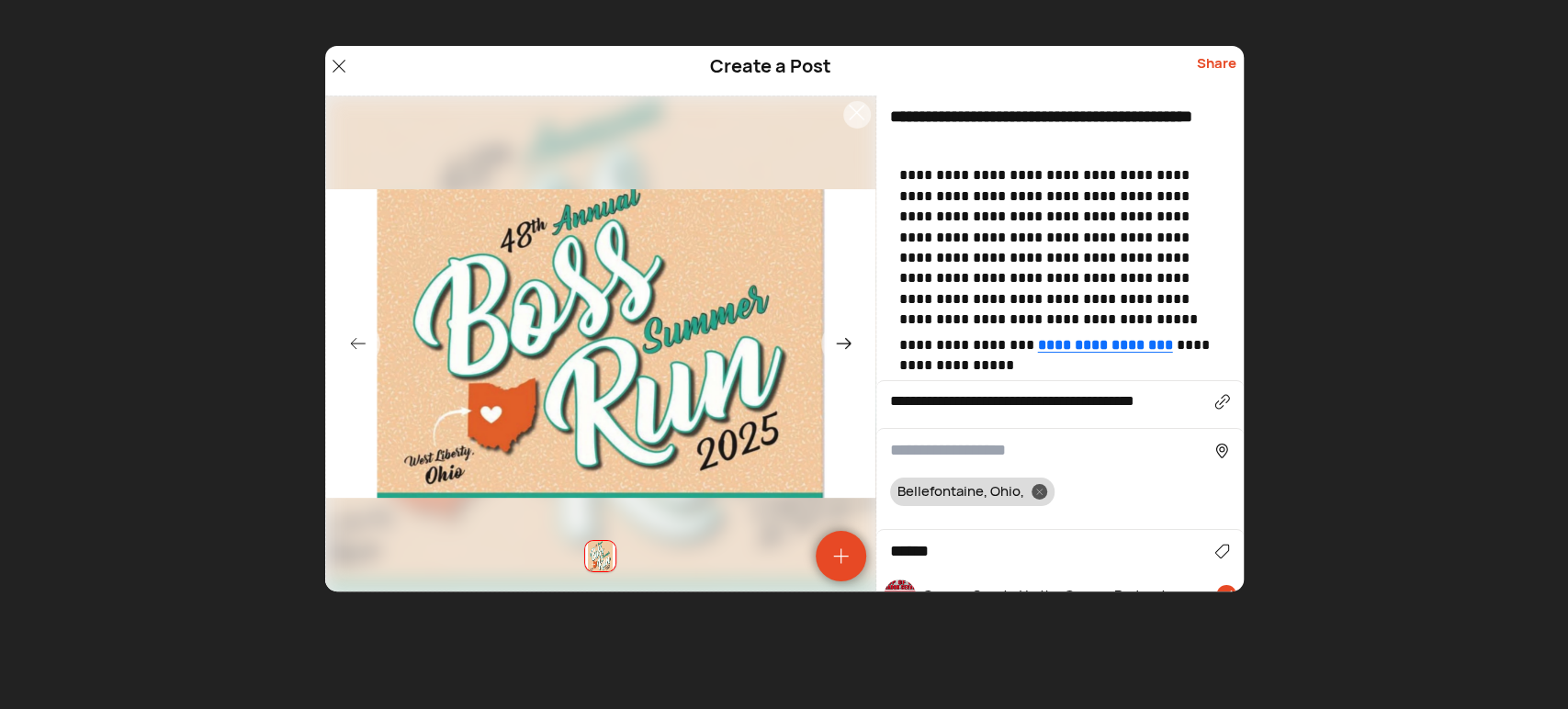 click on "Share" at bounding box center [1216, 71] 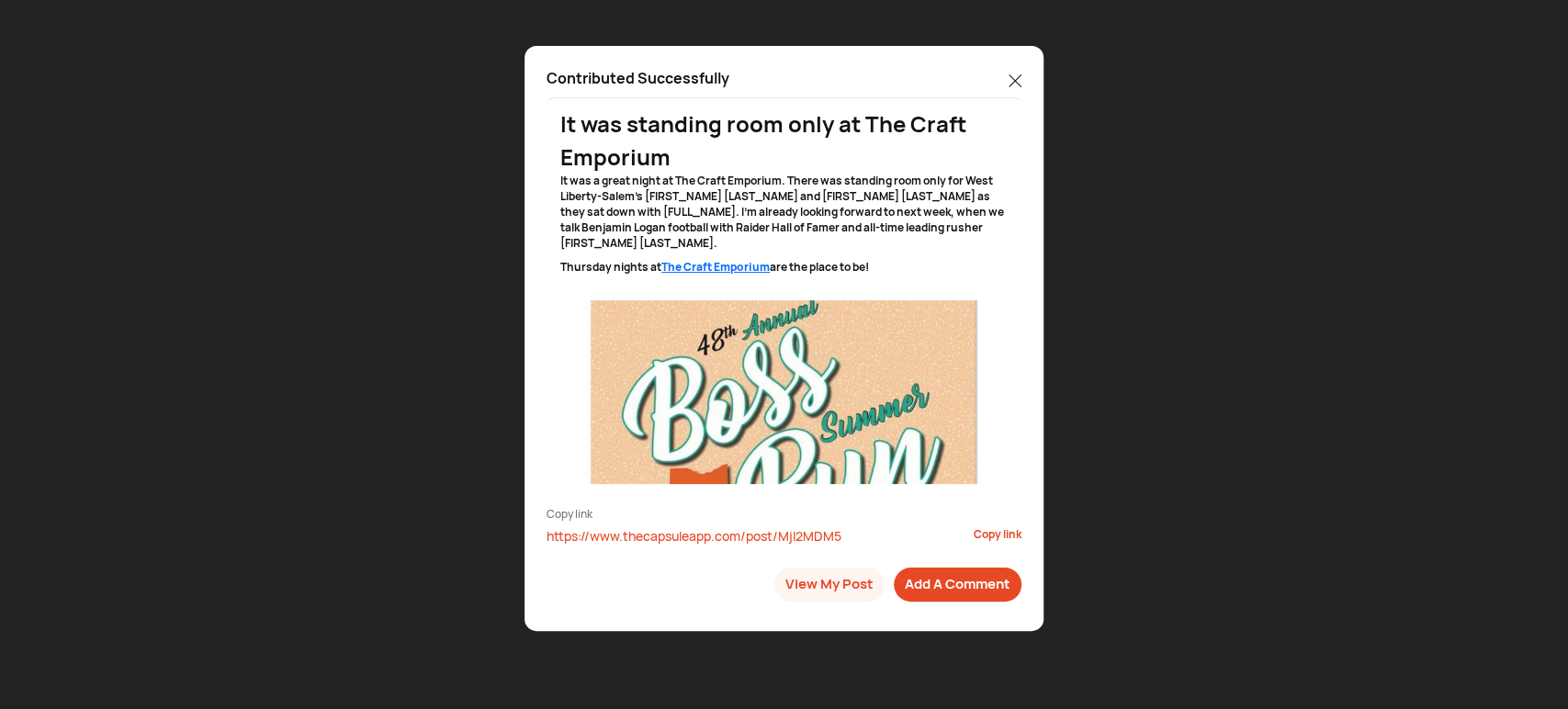 click 